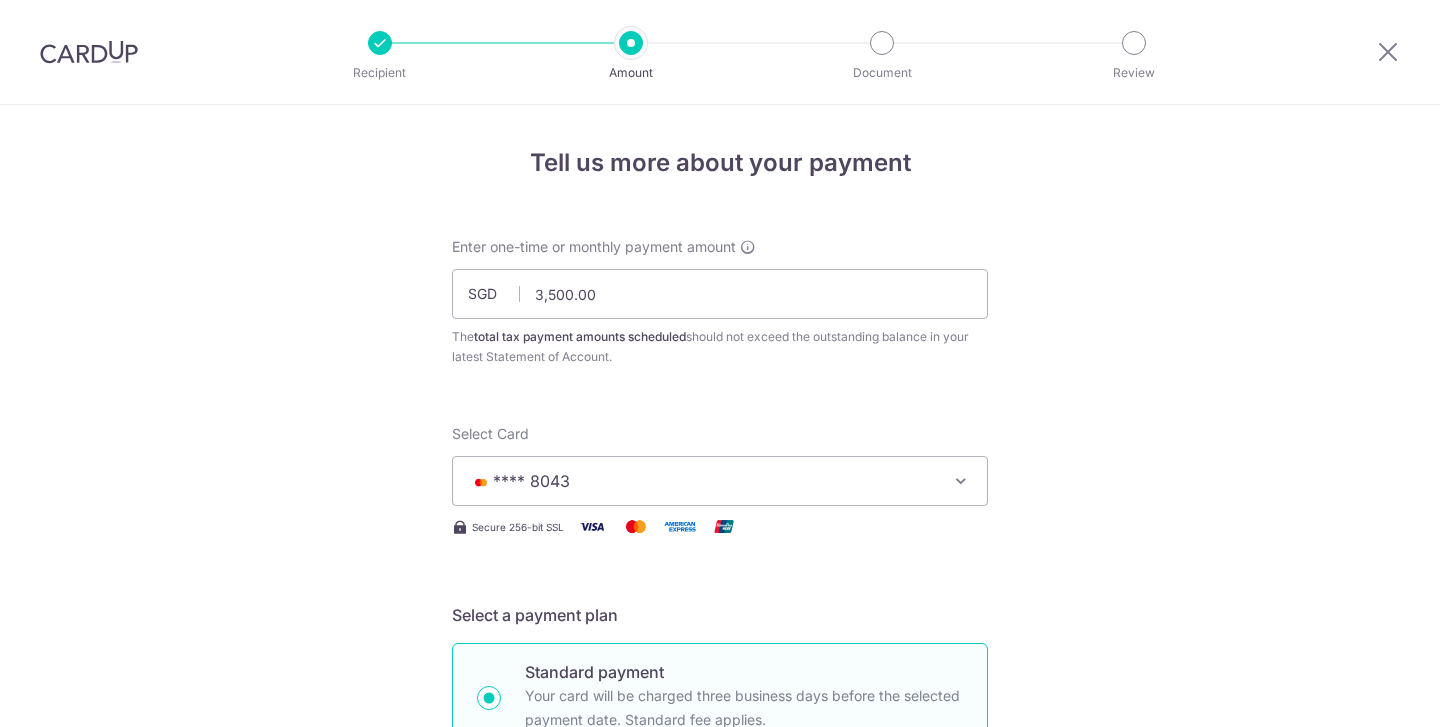 scroll, scrollTop: 0, scrollLeft: 0, axis: both 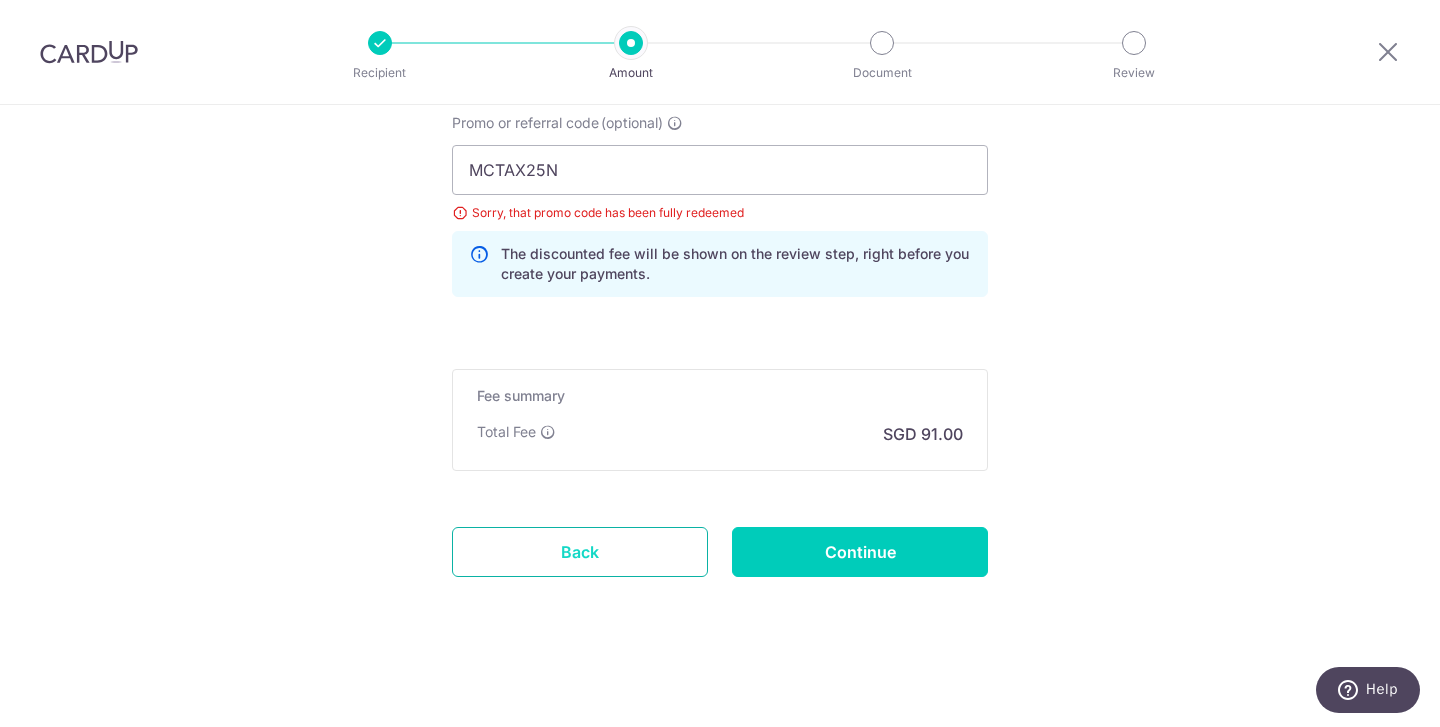 click on "Back" at bounding box center (580, 552) 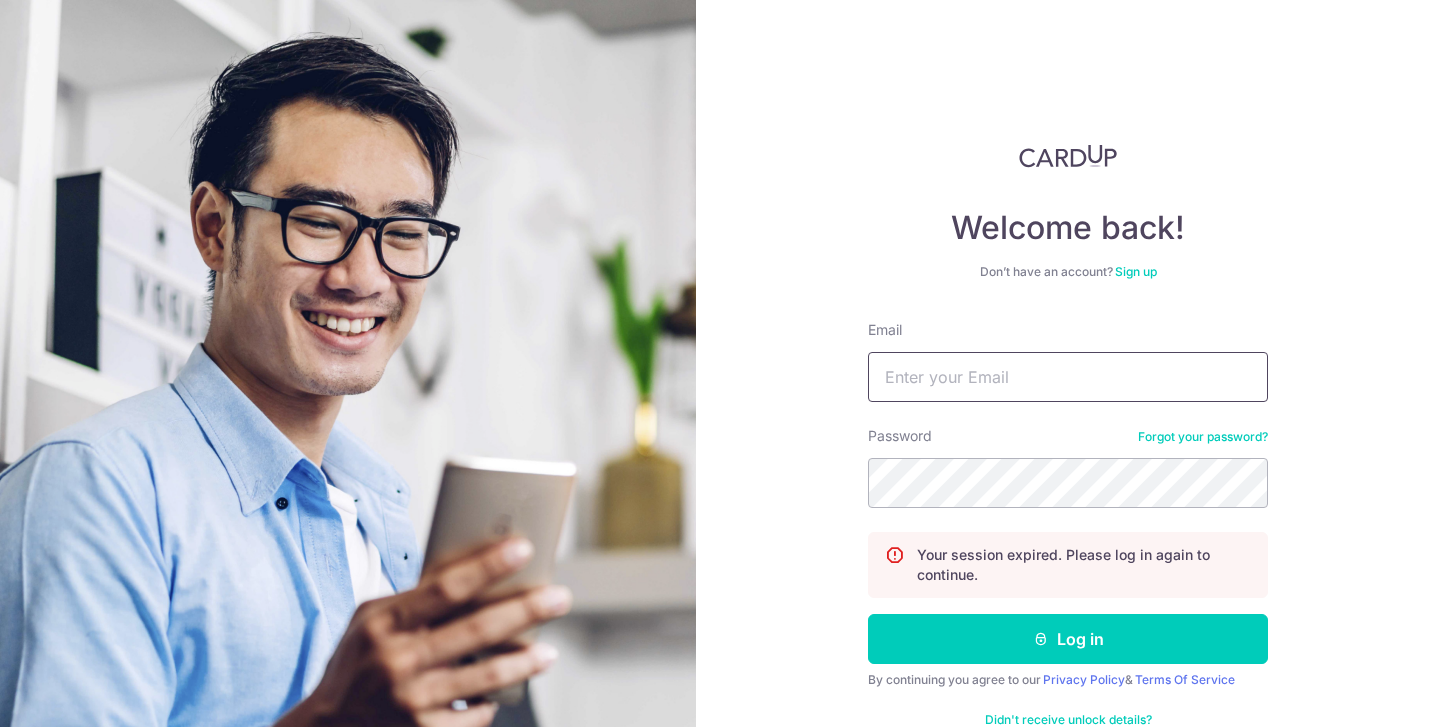 type on "ellen.walx@gmail.com" 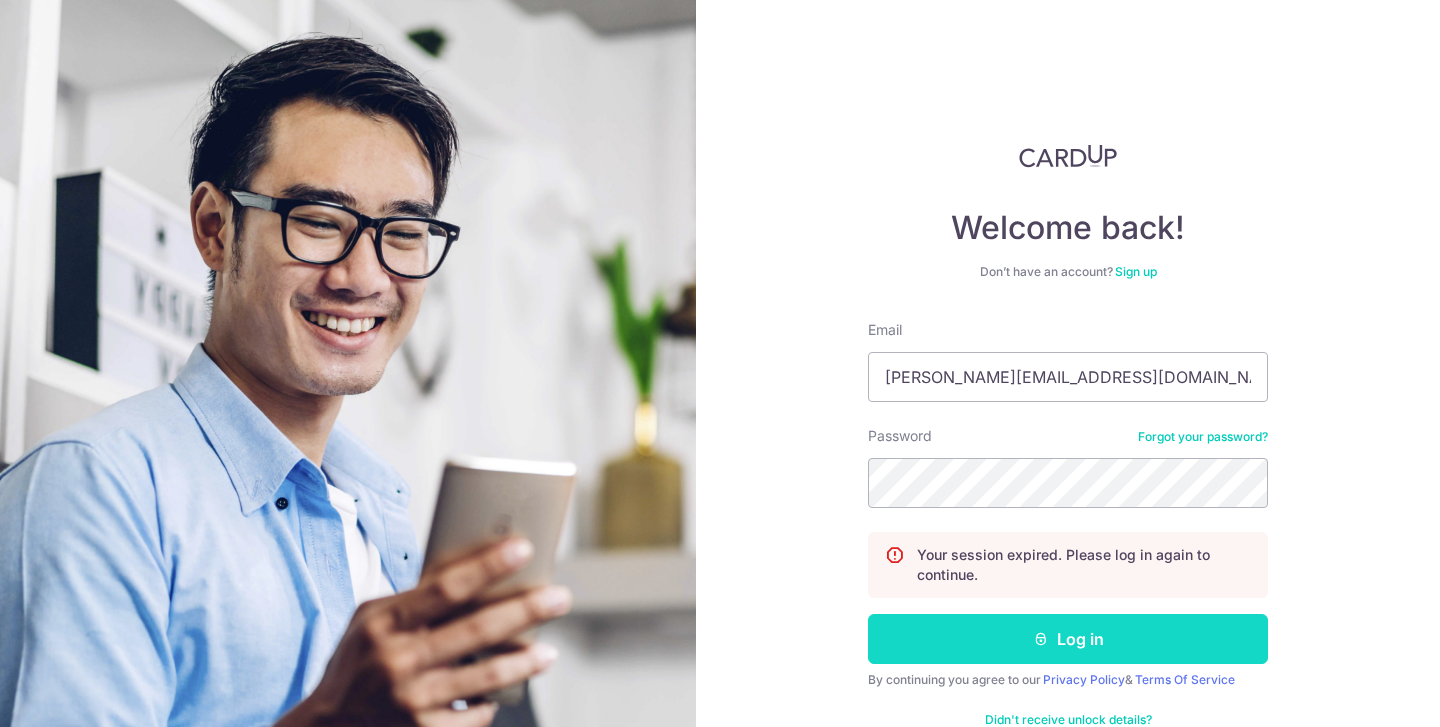 click on "Log in" at bounding box center (1068, 639) 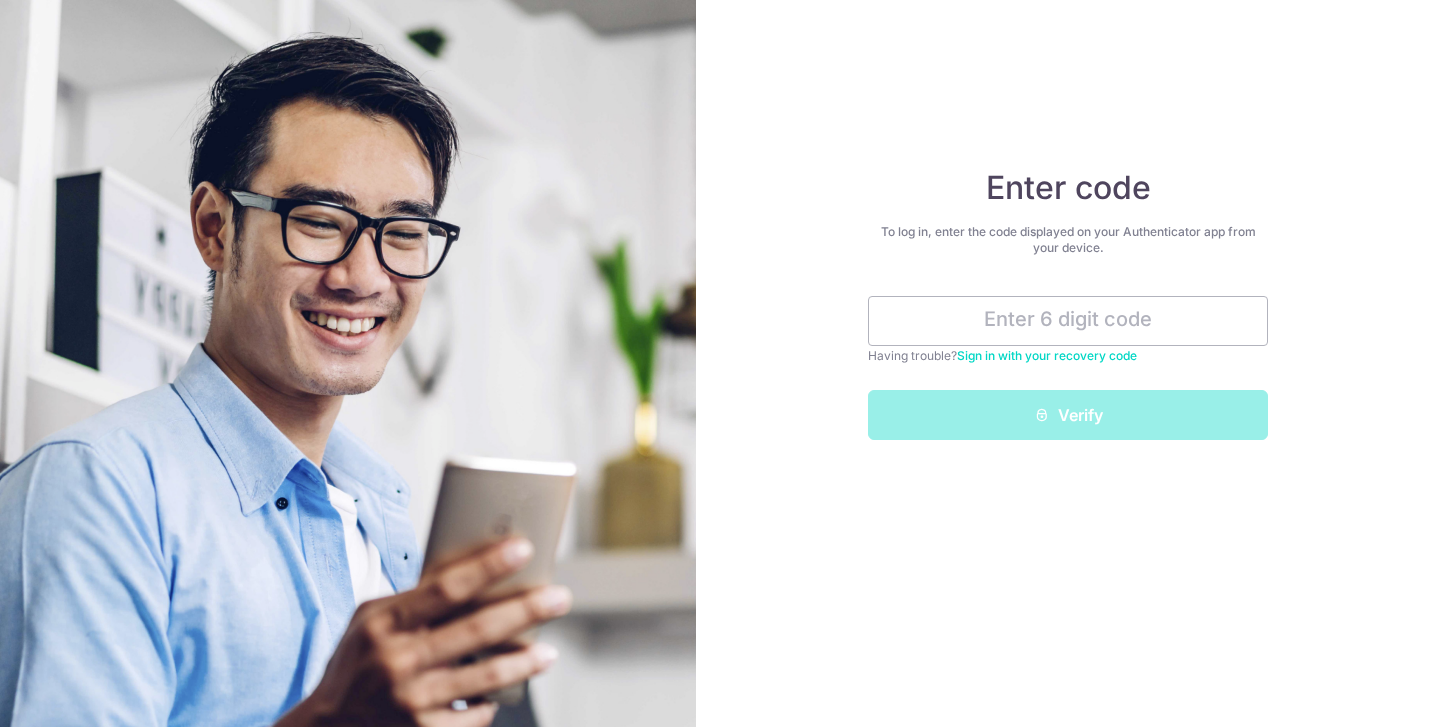 scroll, scrollTop: 0, scrollLeft: 0, axis: both 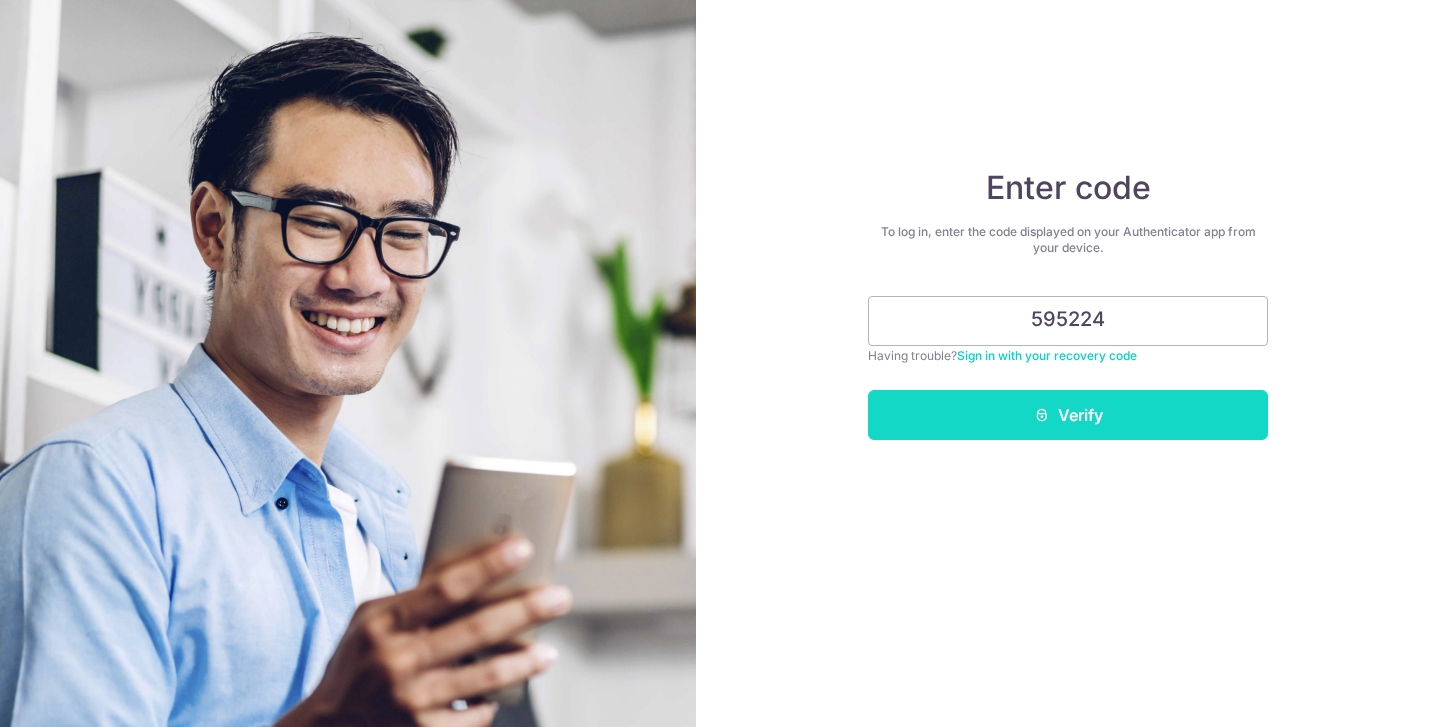 type on "595224" 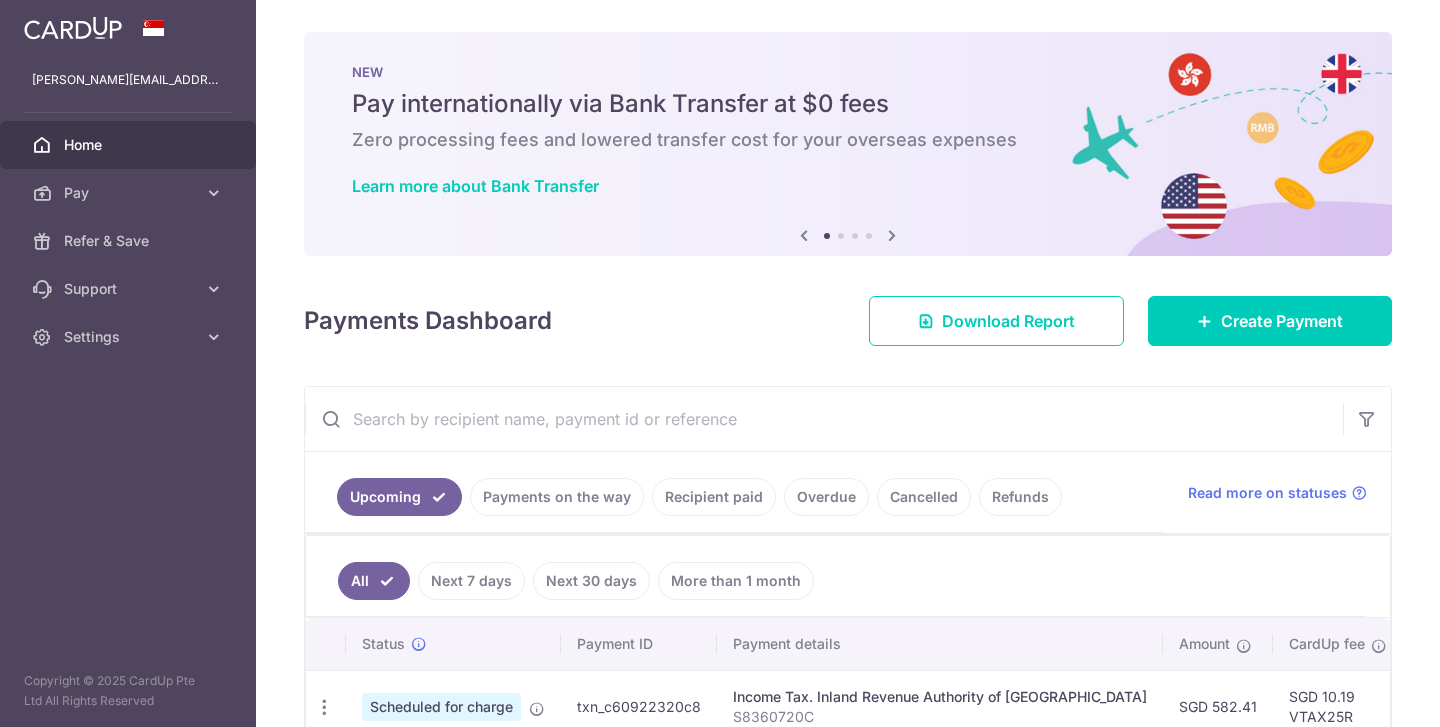 scroll, scrollTop: 0, scrollLeft: 0, axis: both 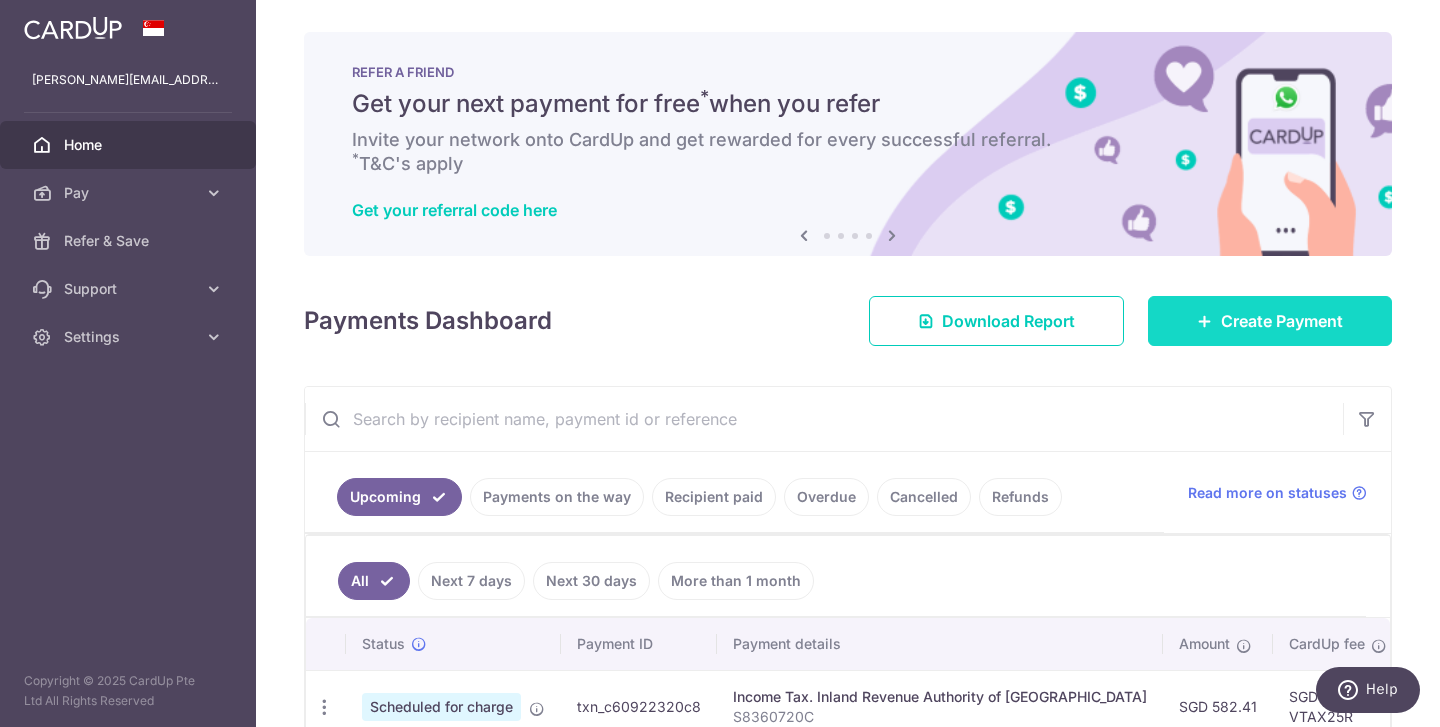 click on "Create Payment" at bounding box center (1282, 321) 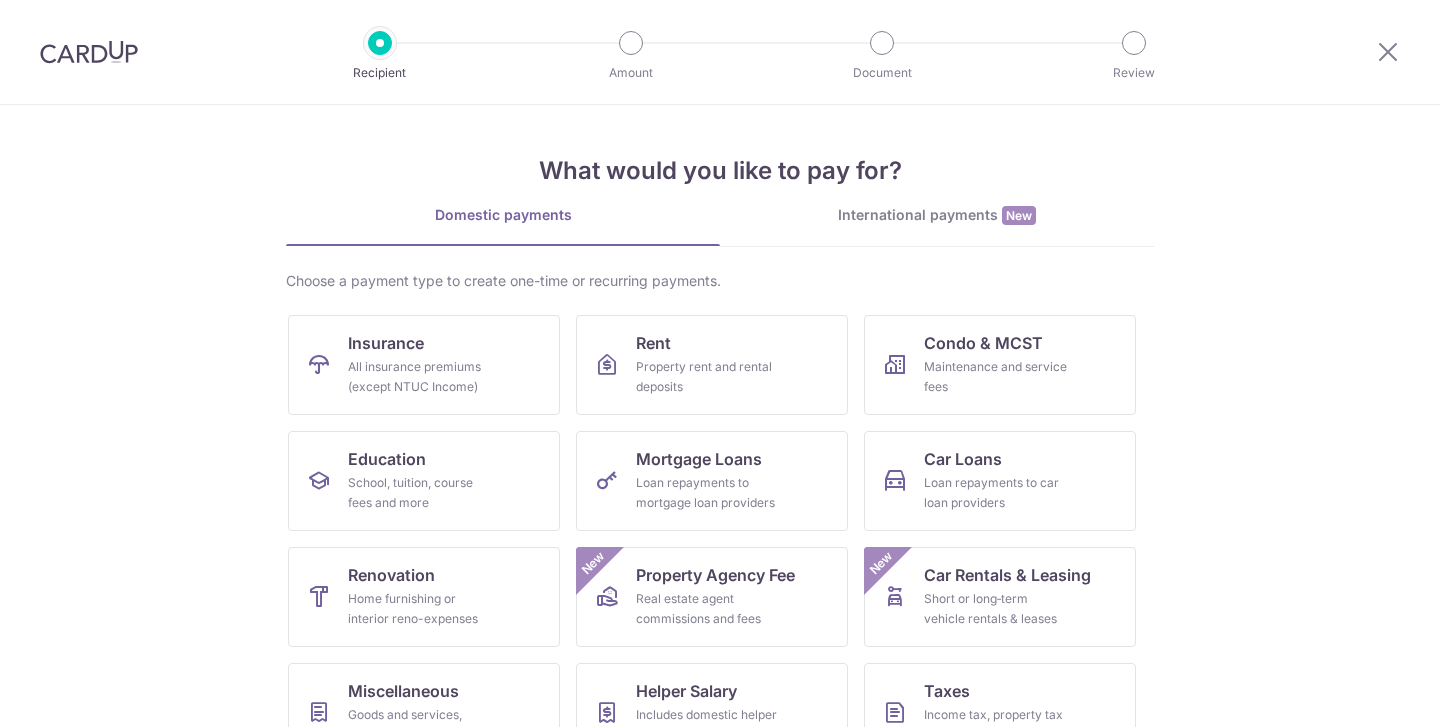scroll, scrollTop: 0, scrollLeft: 0, axis: both 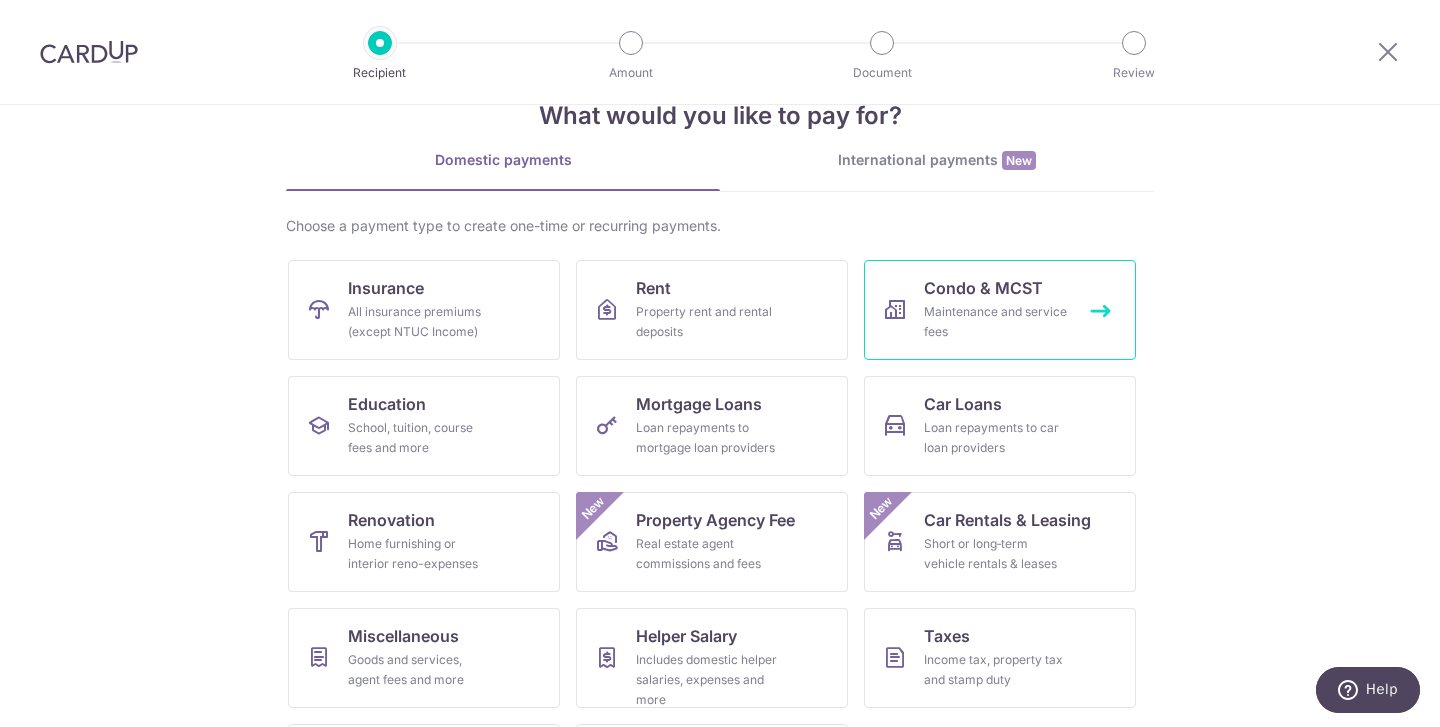 click on "Maintenance and service fees" at bounding box center (996, 322) 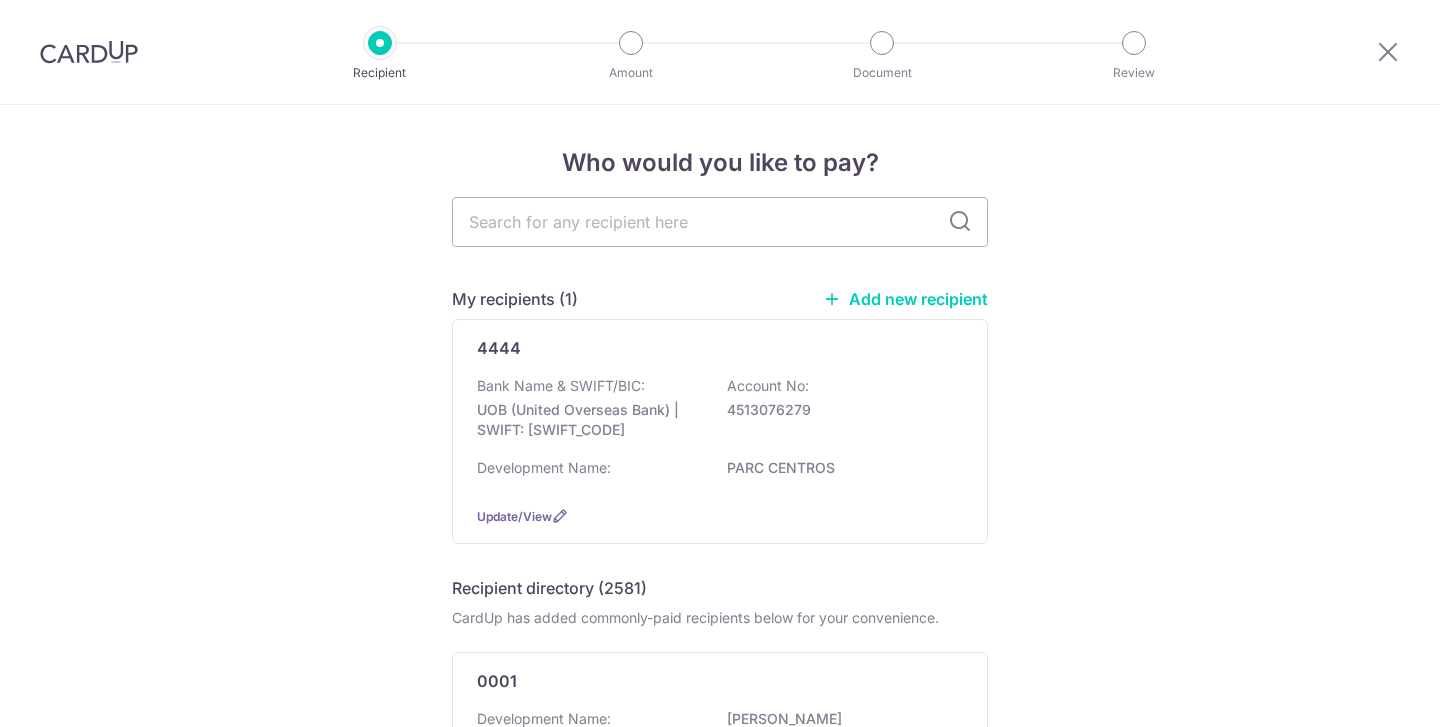scroll, scrollTop: 0, scrollLeft: 0, axis: both 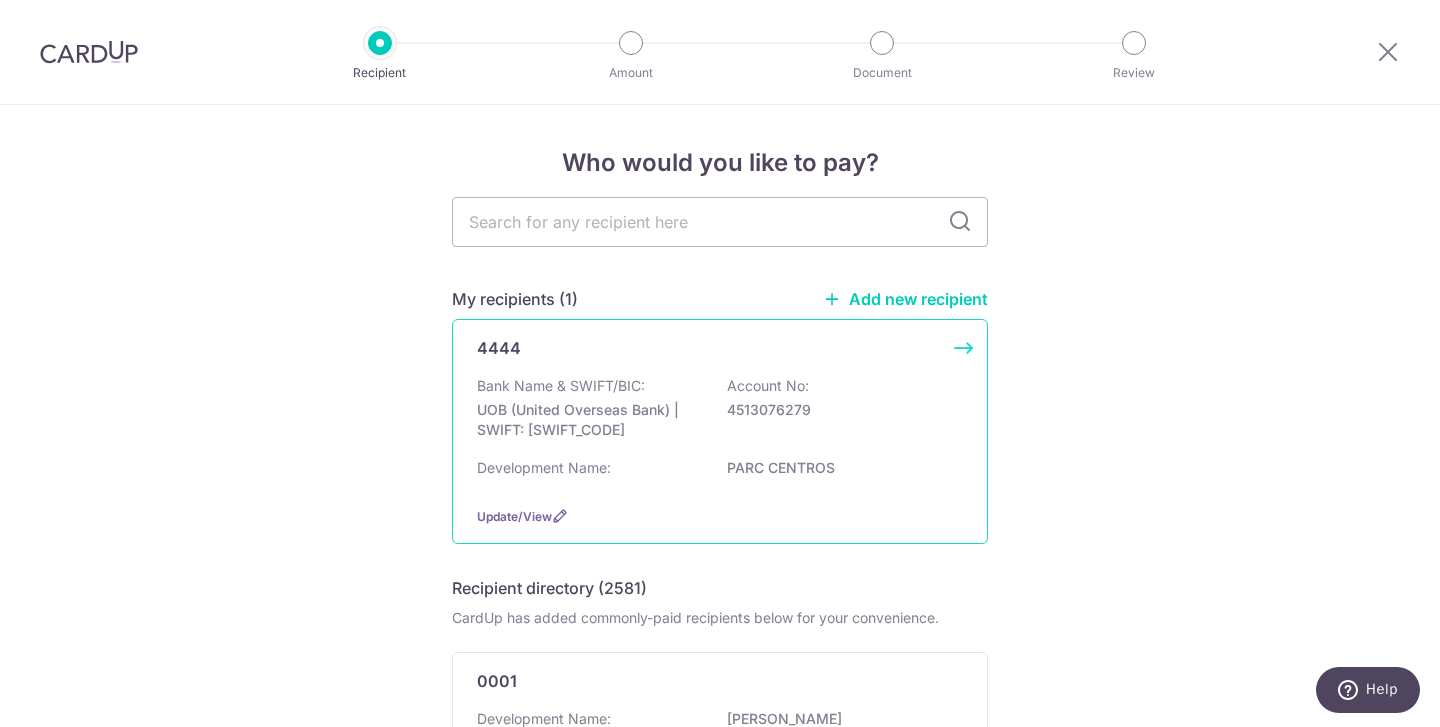 click on "Bank Name & SWIFT/BIC:" at bounding box center (561, 386) 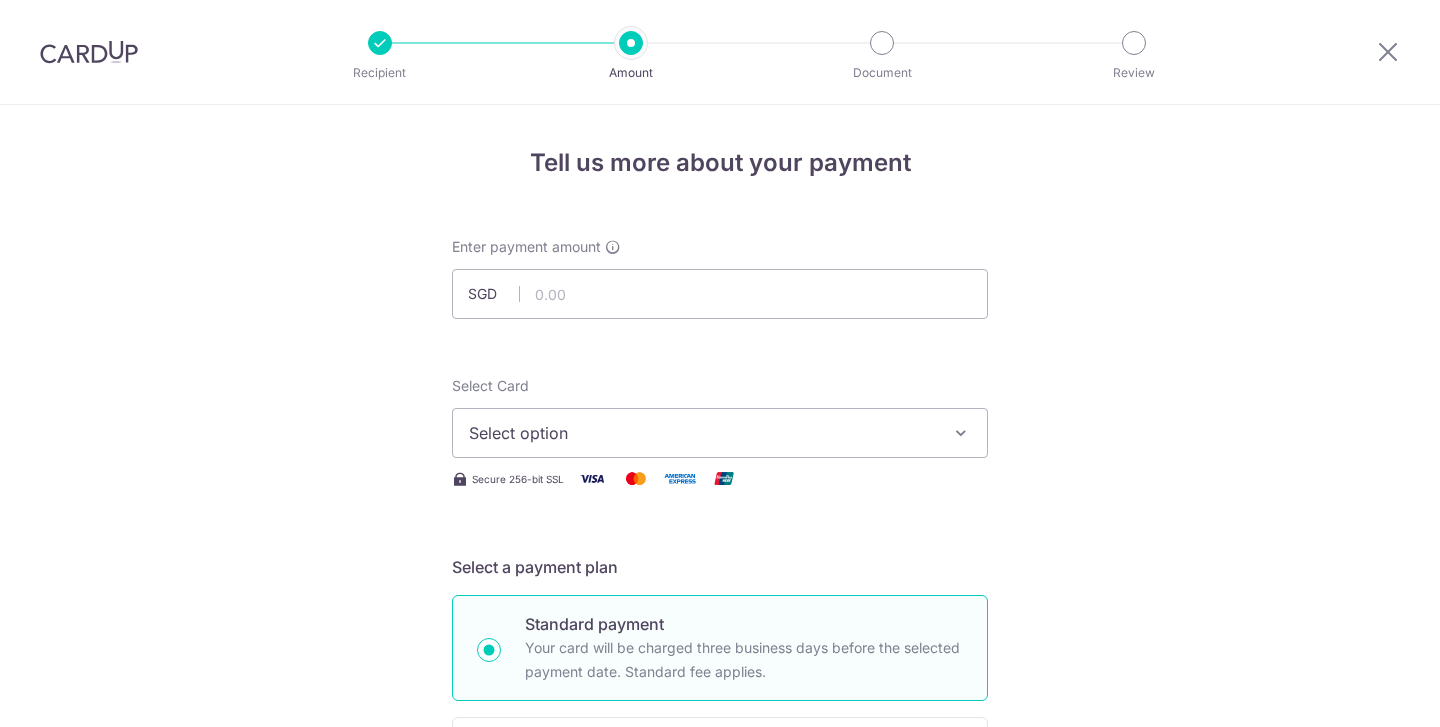 scroll, scrollTop: 0, scrollLeft: 0, axis: both 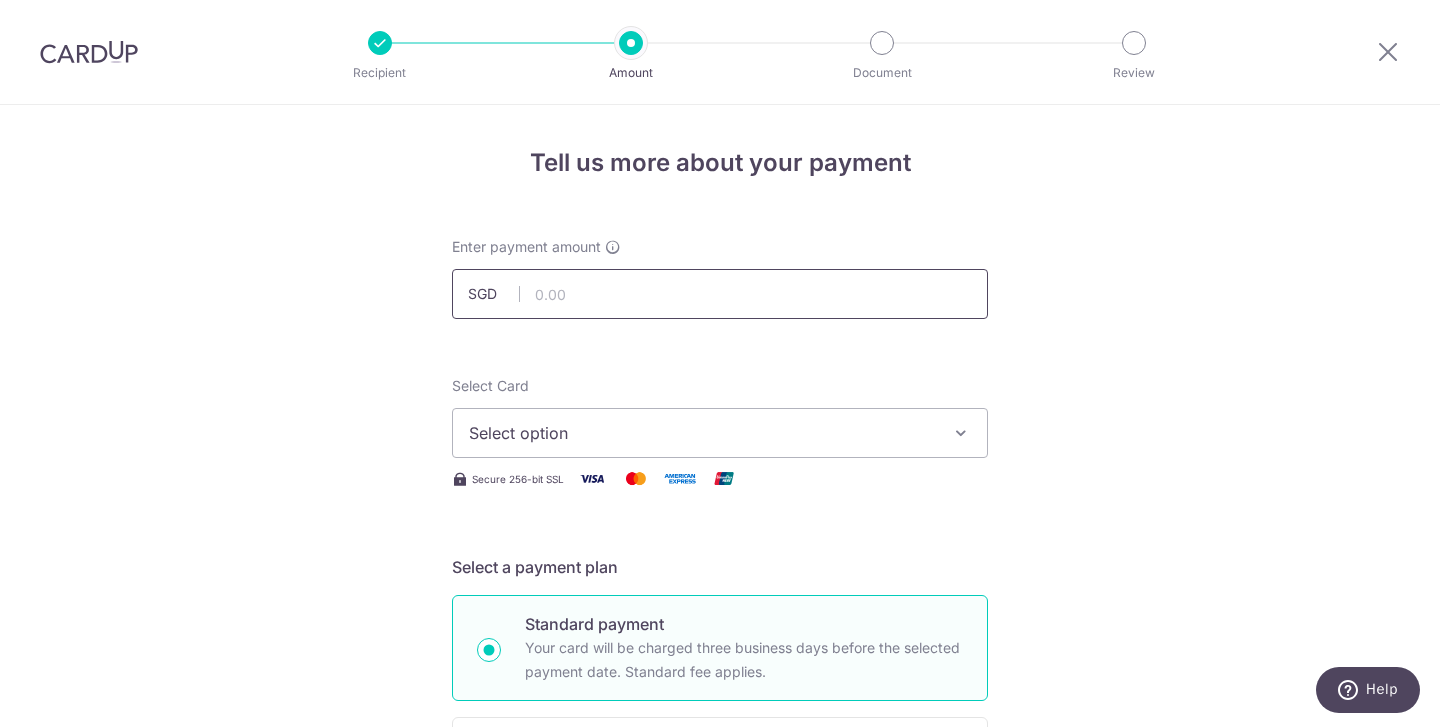 click at bounding box center [720, 294] 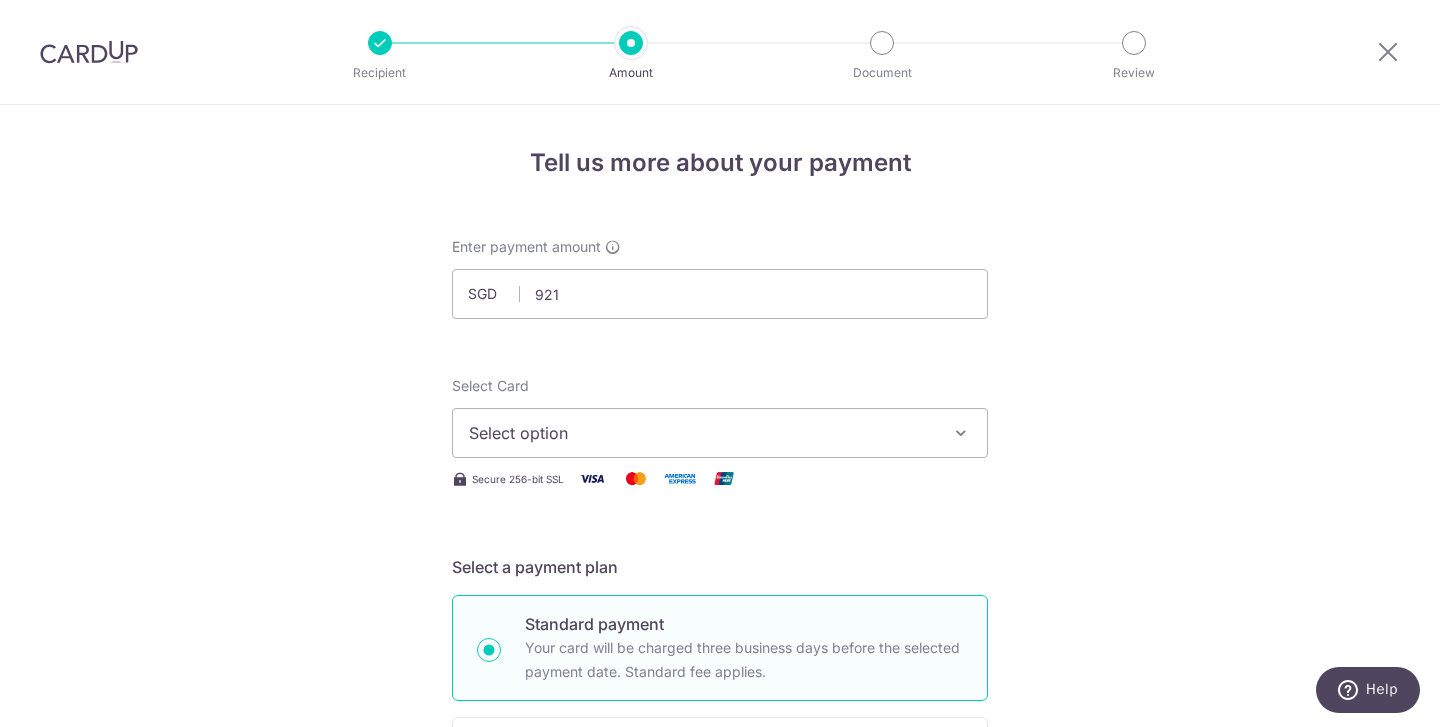 type on "921.00" 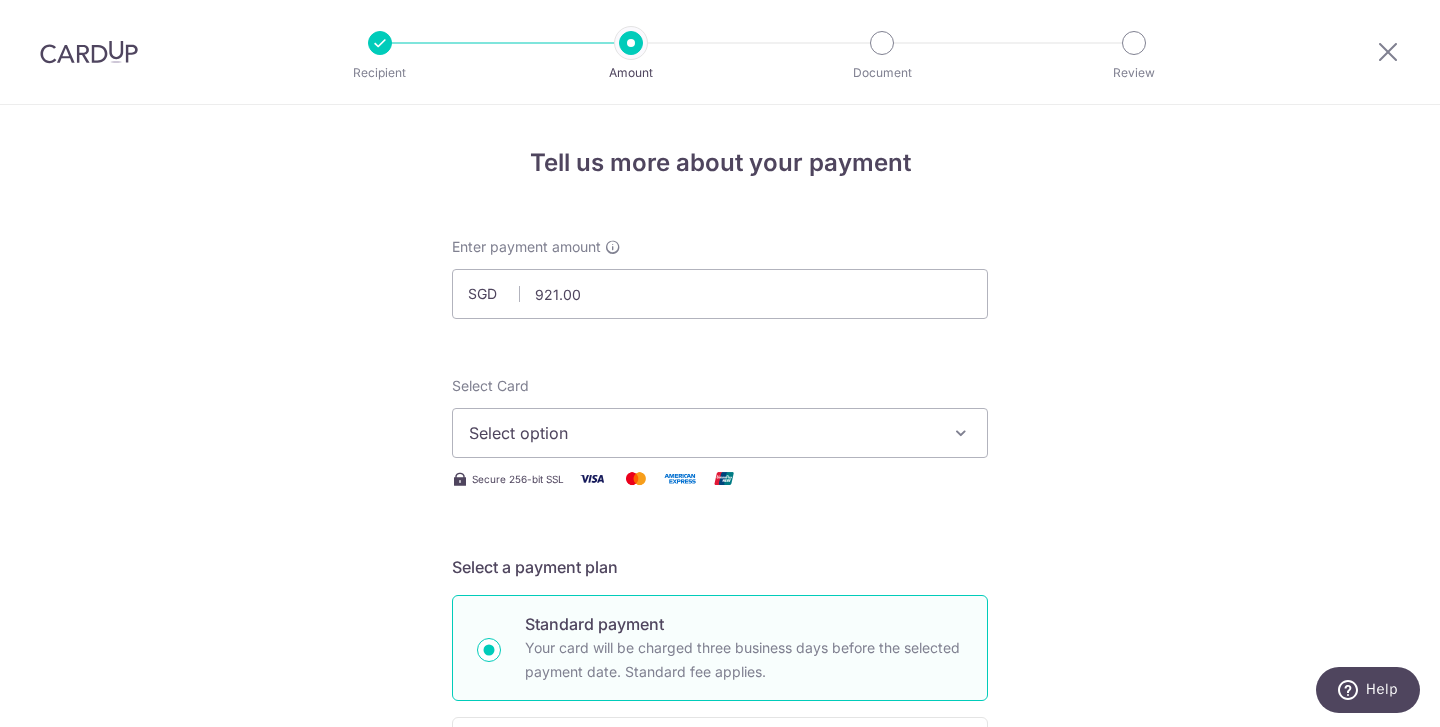 click on "Select option" at bounding box center [720, 433] 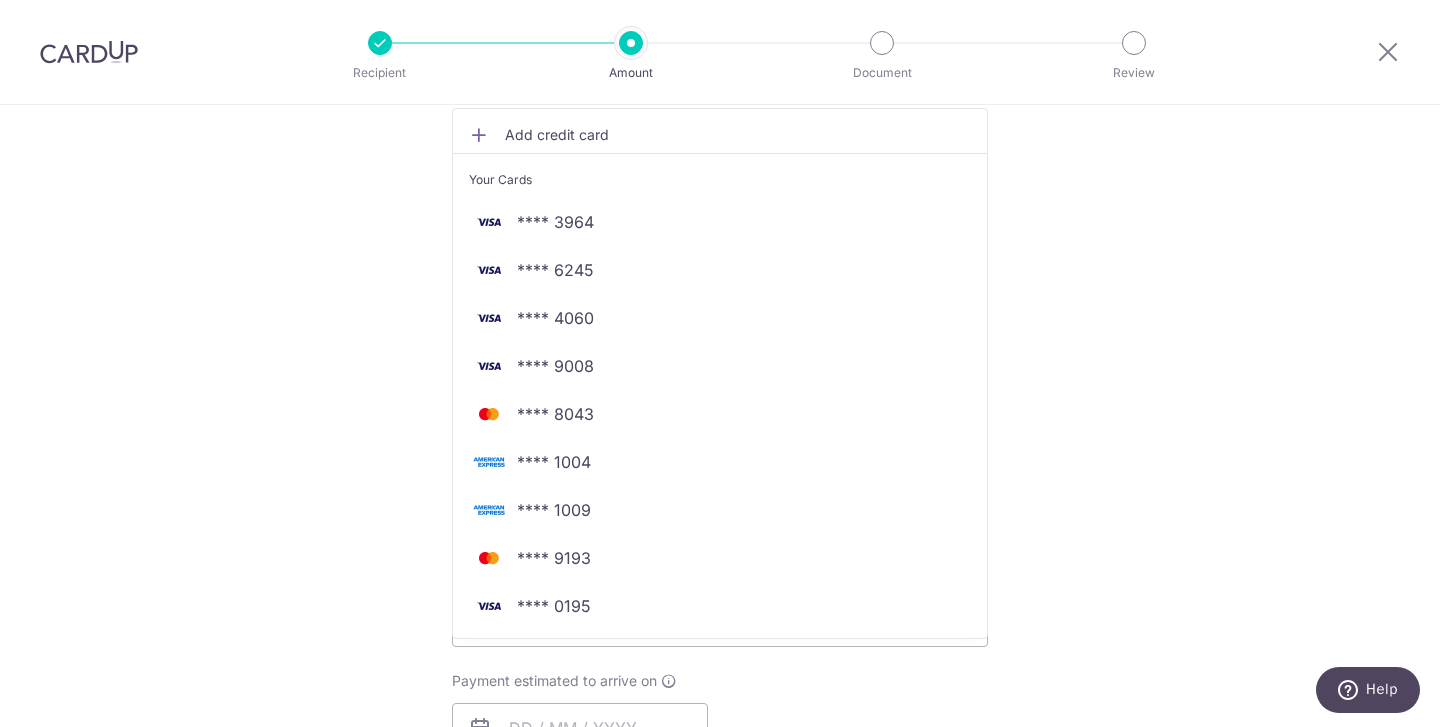 scroll, scrollTop: 388, scrollLeft: 0, axis: vertical 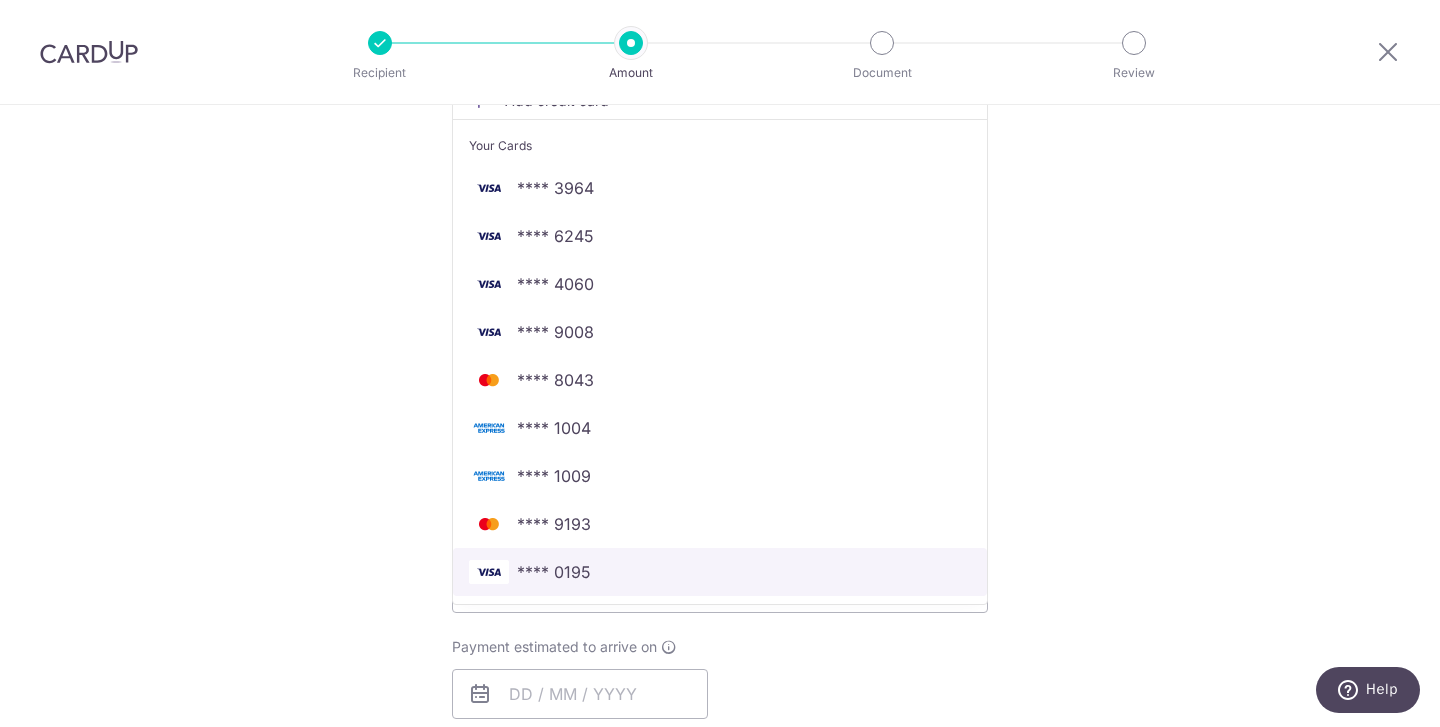 click on "**** 0195" at bounding box center [720, 572] 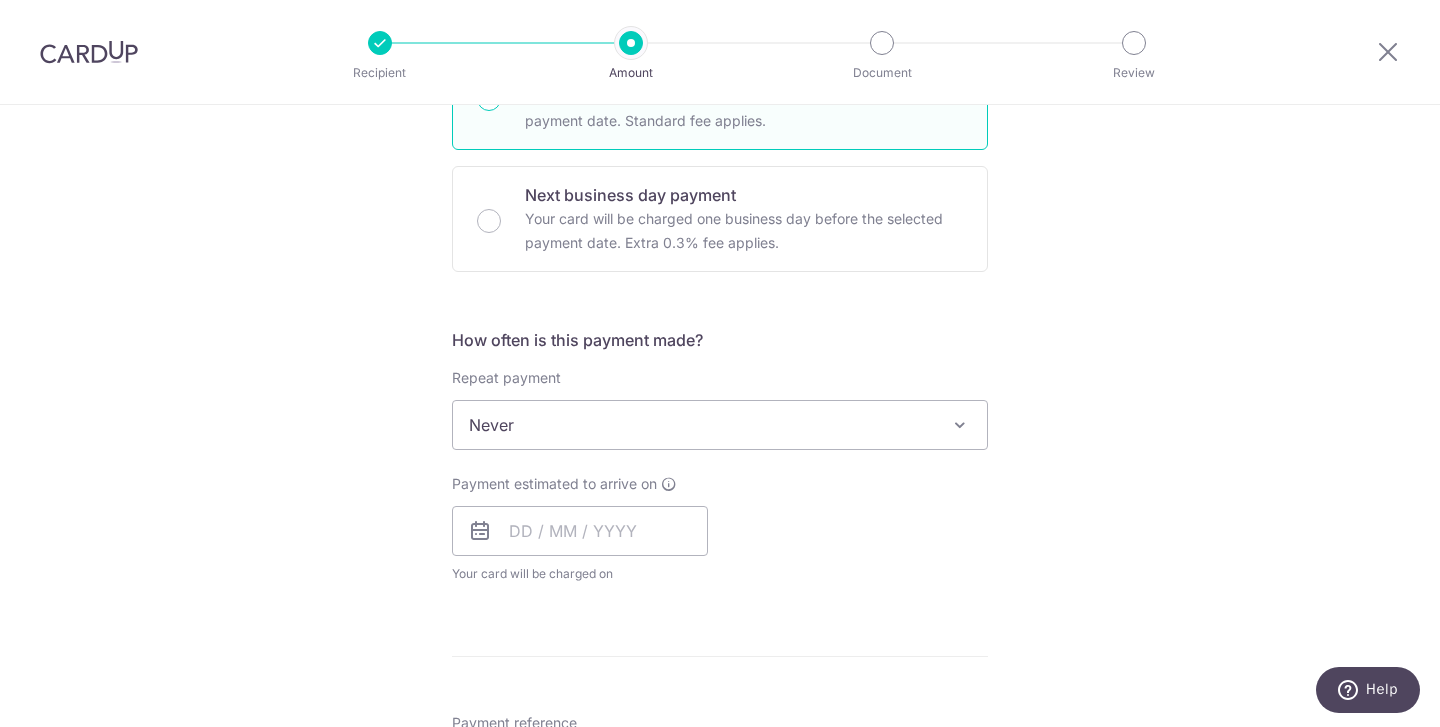 scroll, scrollTop: 626, scrollLeft: 0, axis: vertical 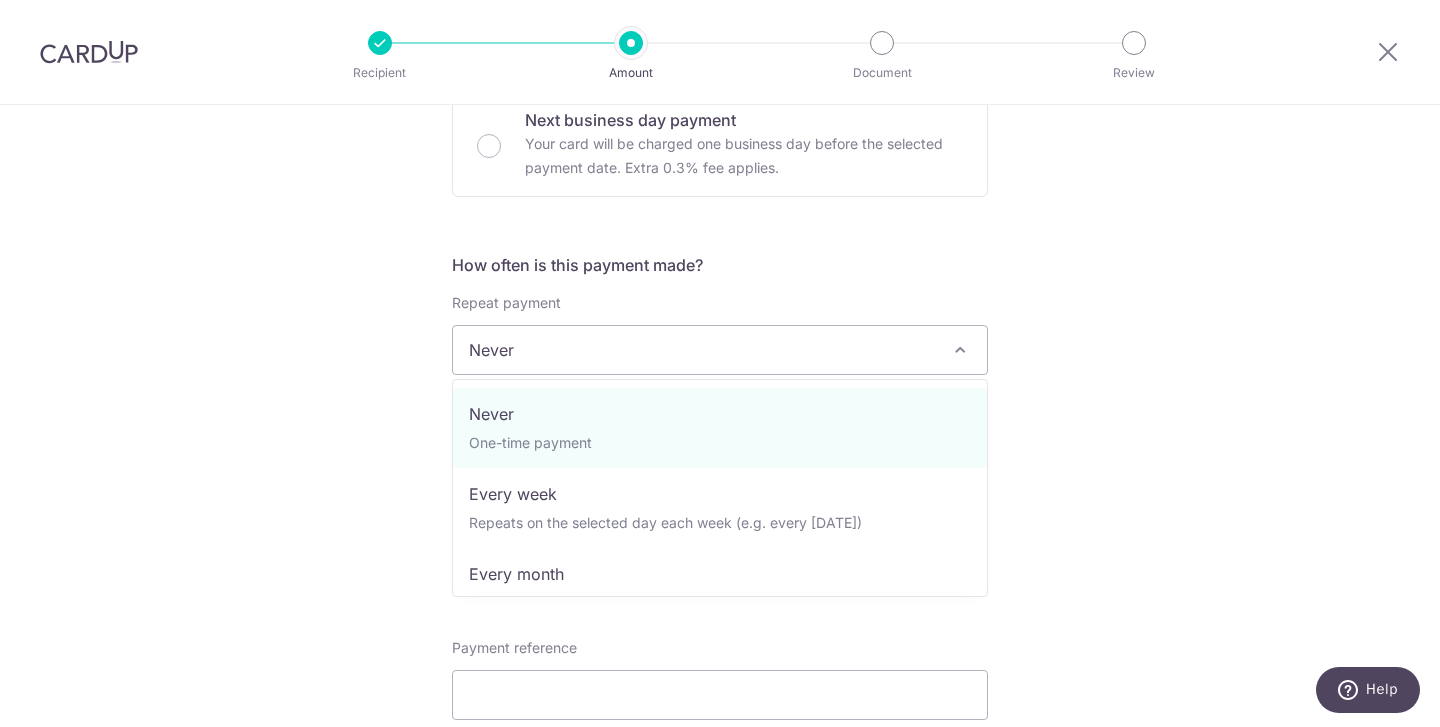 click on "Never" at bounding box center [720, 350] 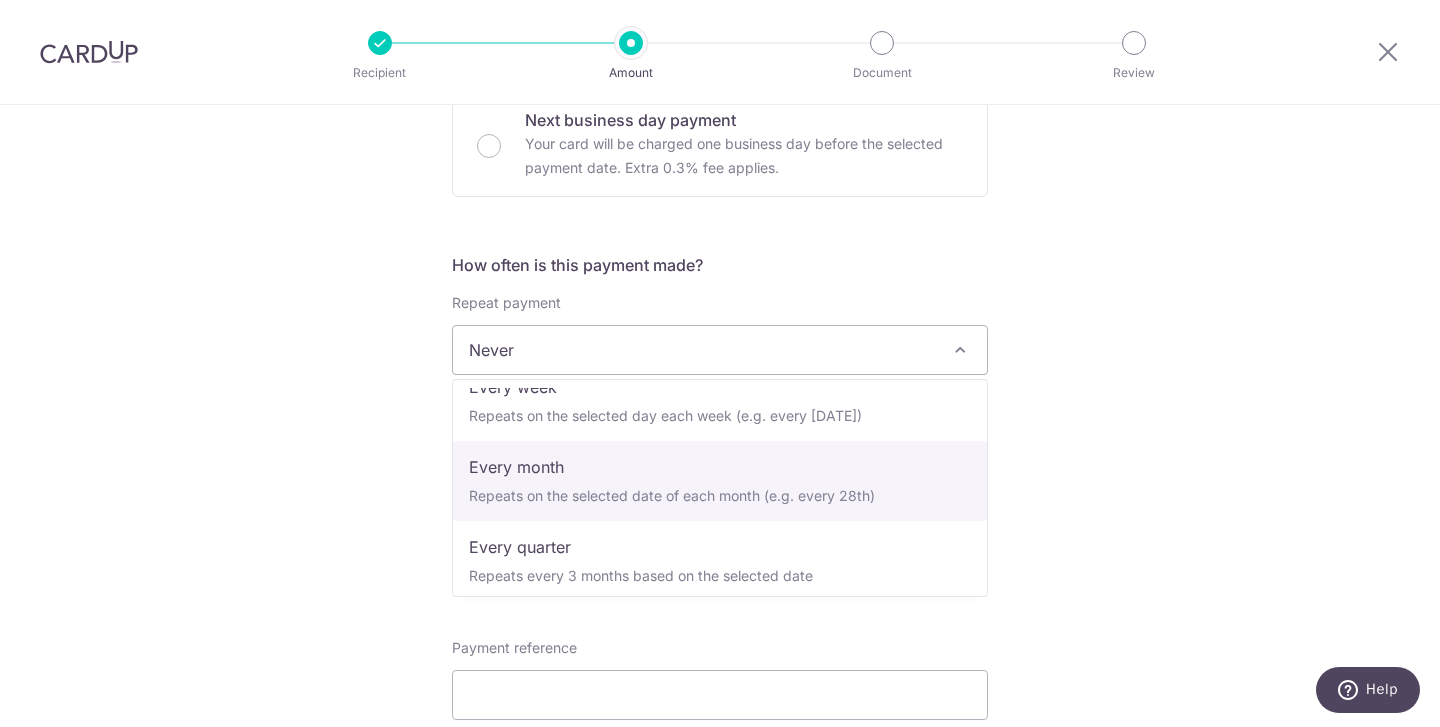scroll, scrollTop: 161, scrollLeft: 0, axis: vertical 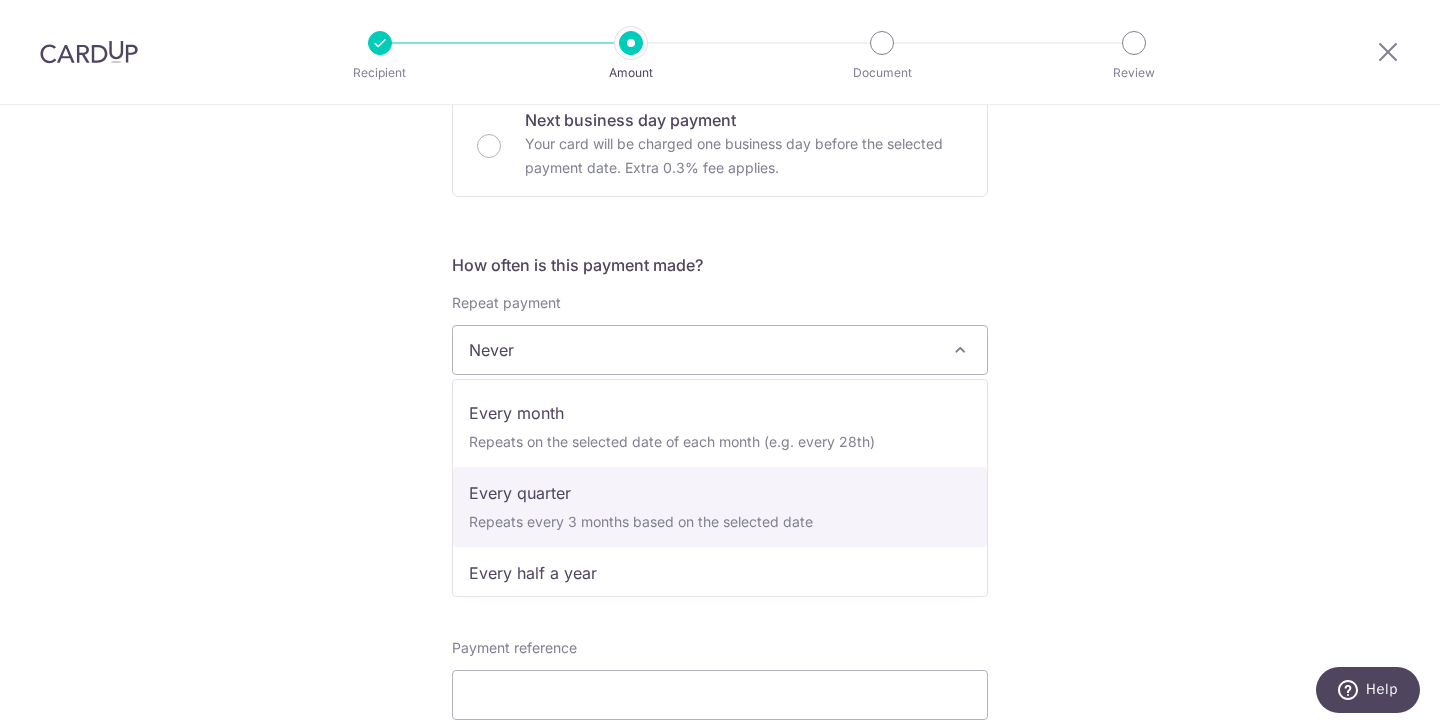 select on "4" 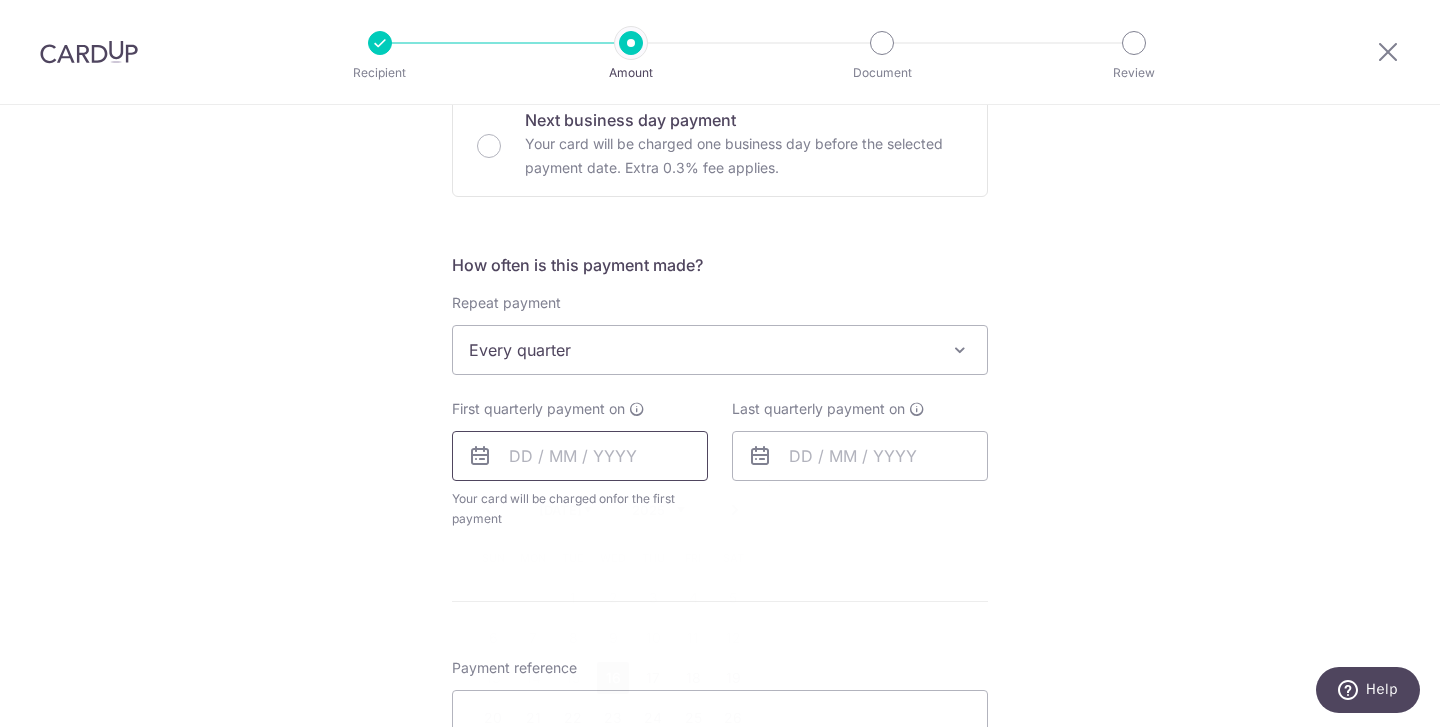 click at bounding box center (580, 456) 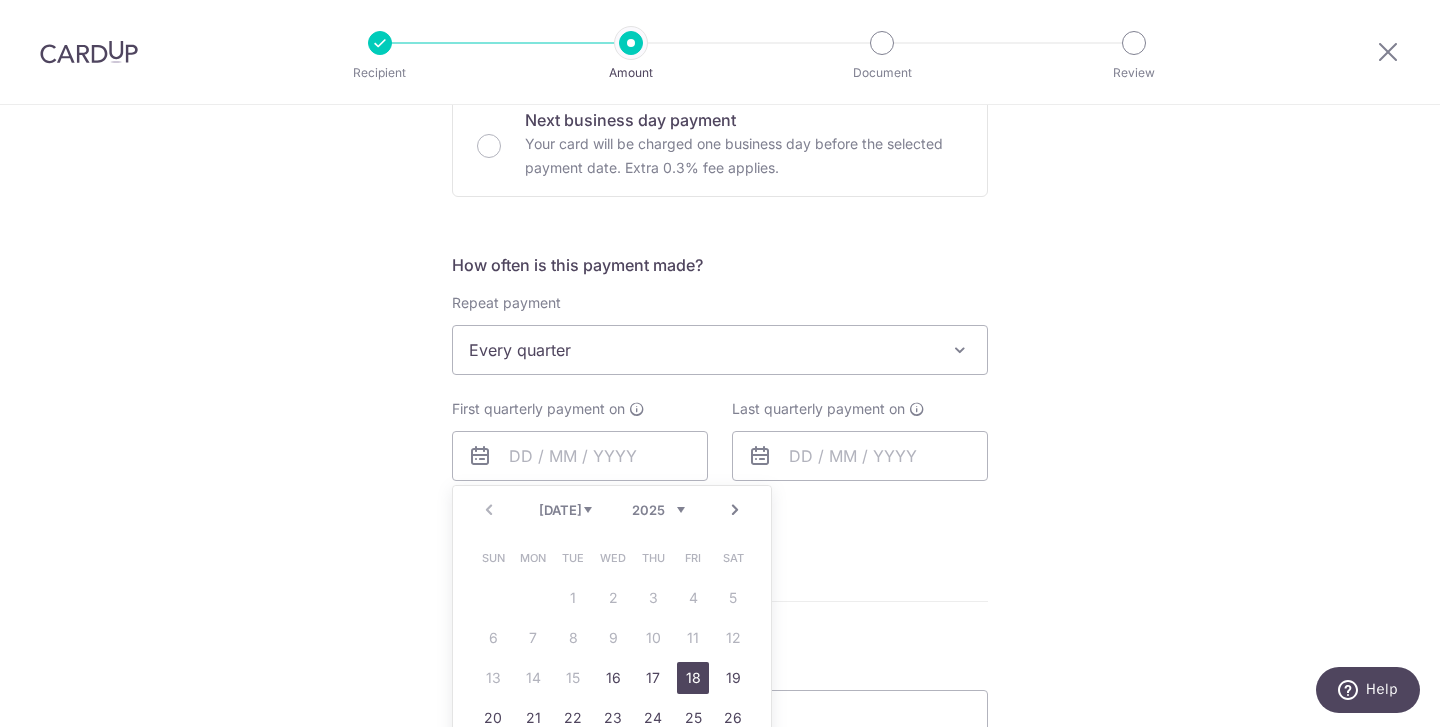 click on "18" at bounding box center (693, 678) 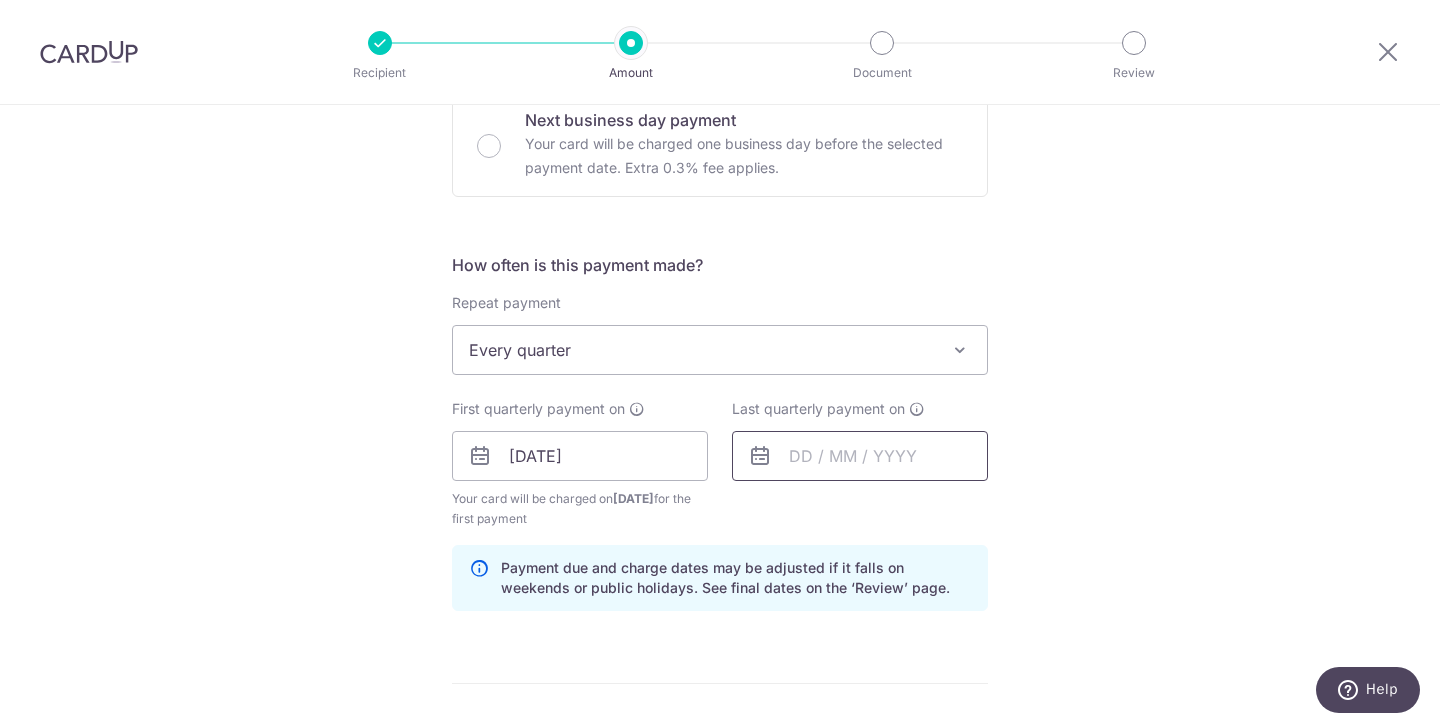 click at bounding box center [860, 456] 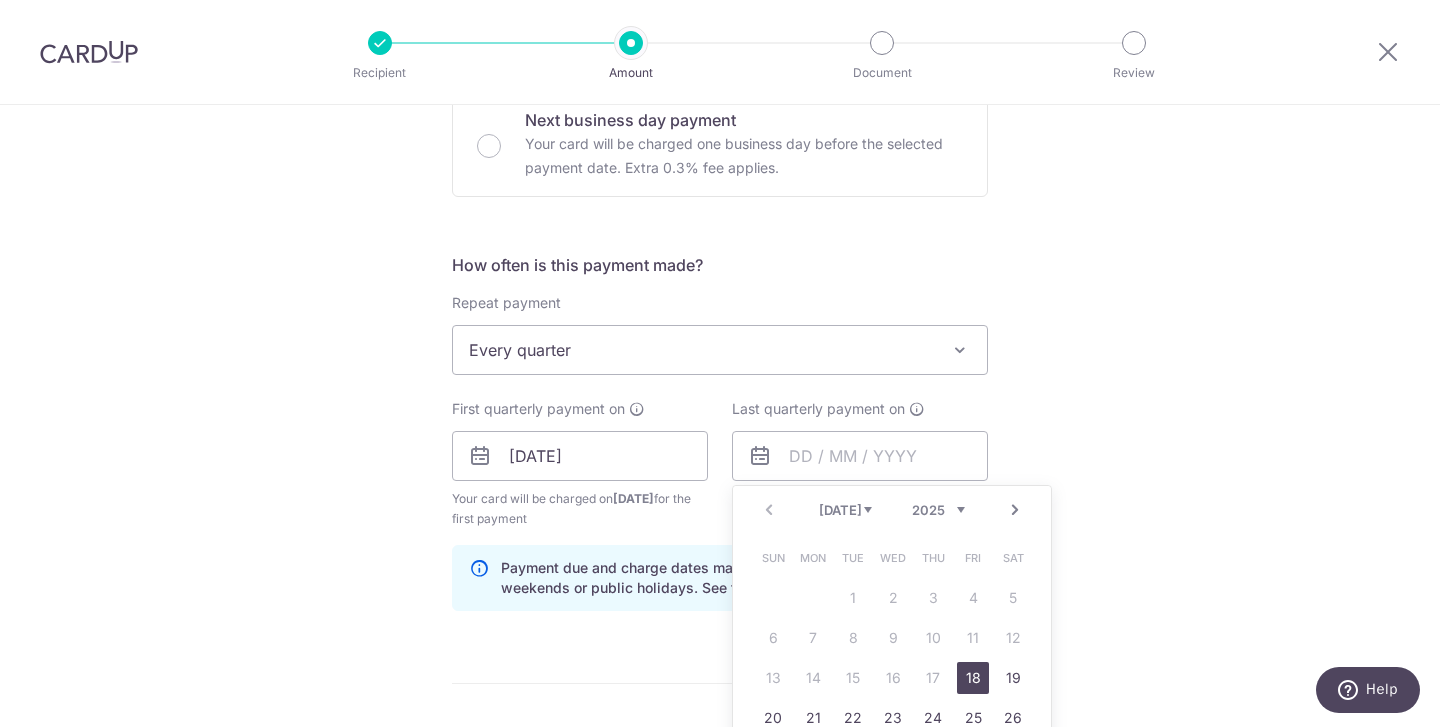 click on "Next" at bounding box center (1015, 510) 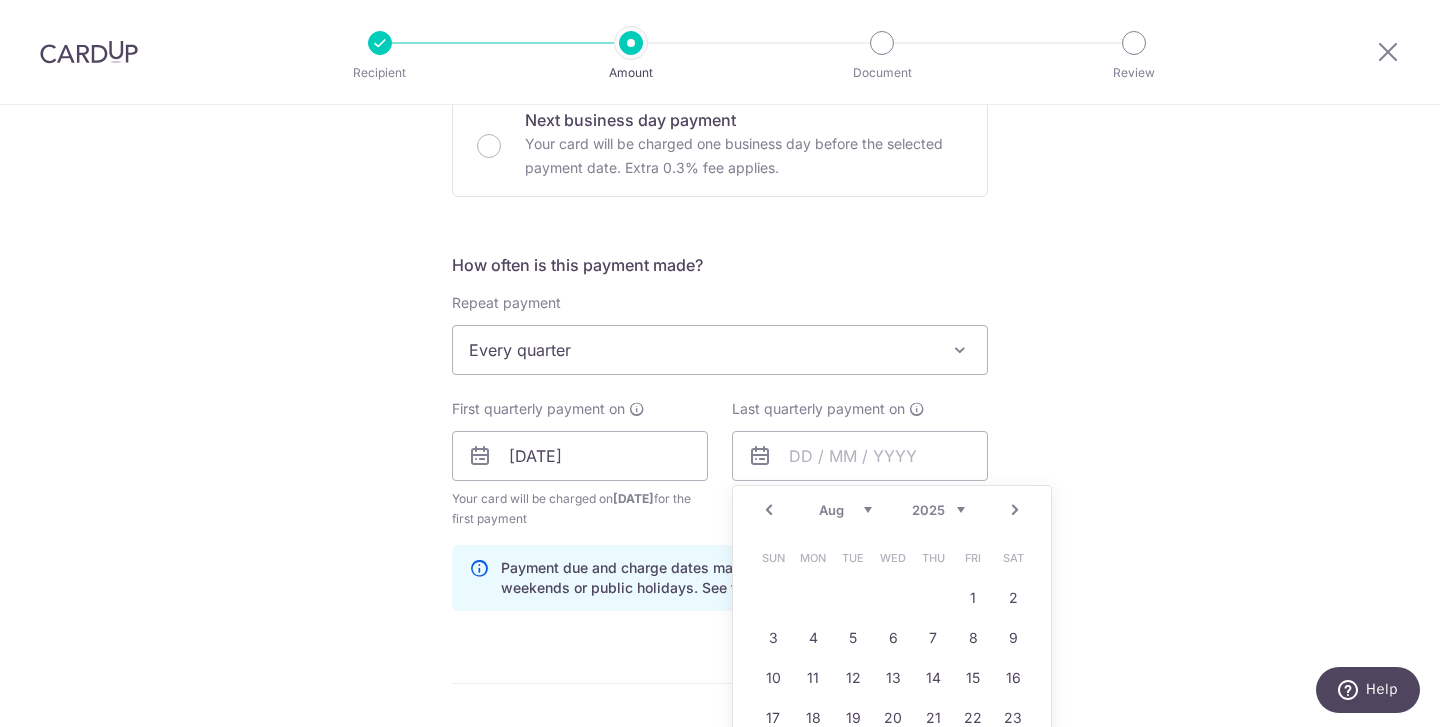 click on "Next" at bounding box center (1015, 510) 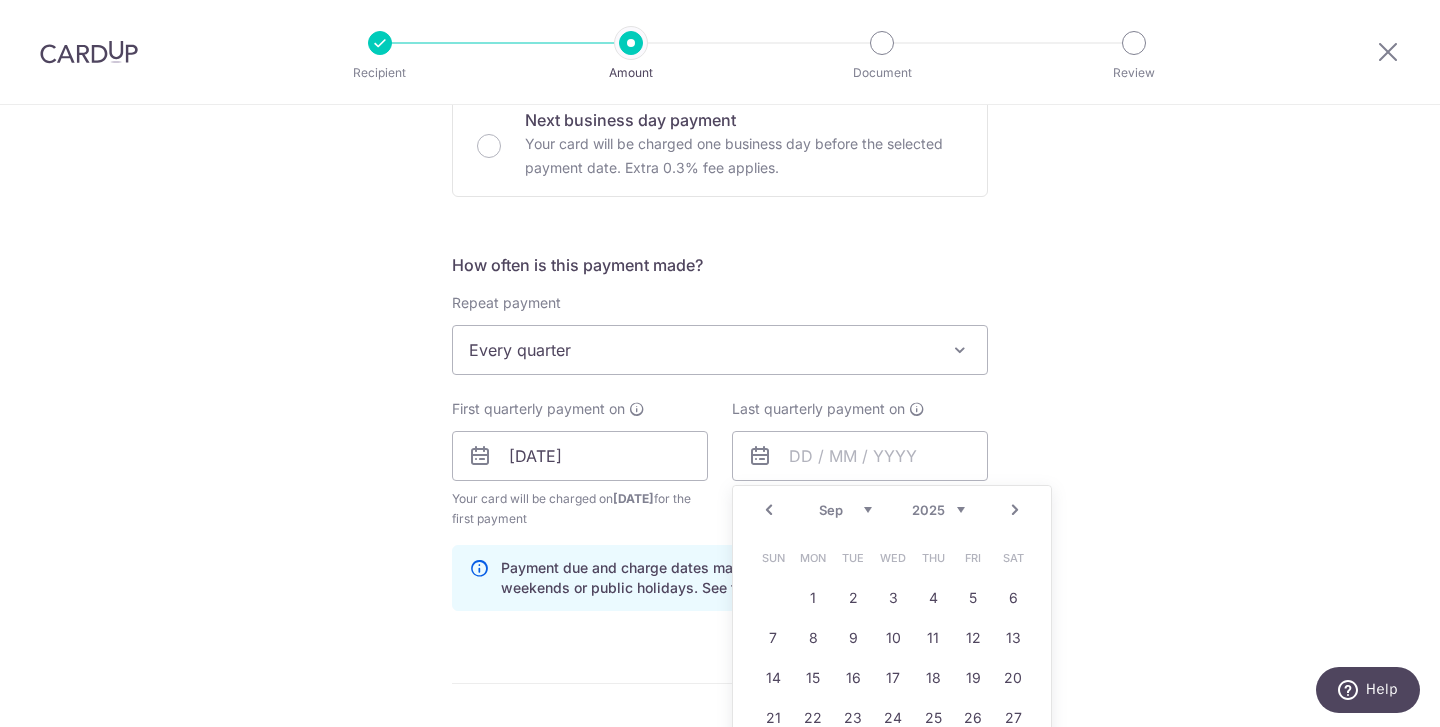 click on "Next" at bounding box center (1015, 510) 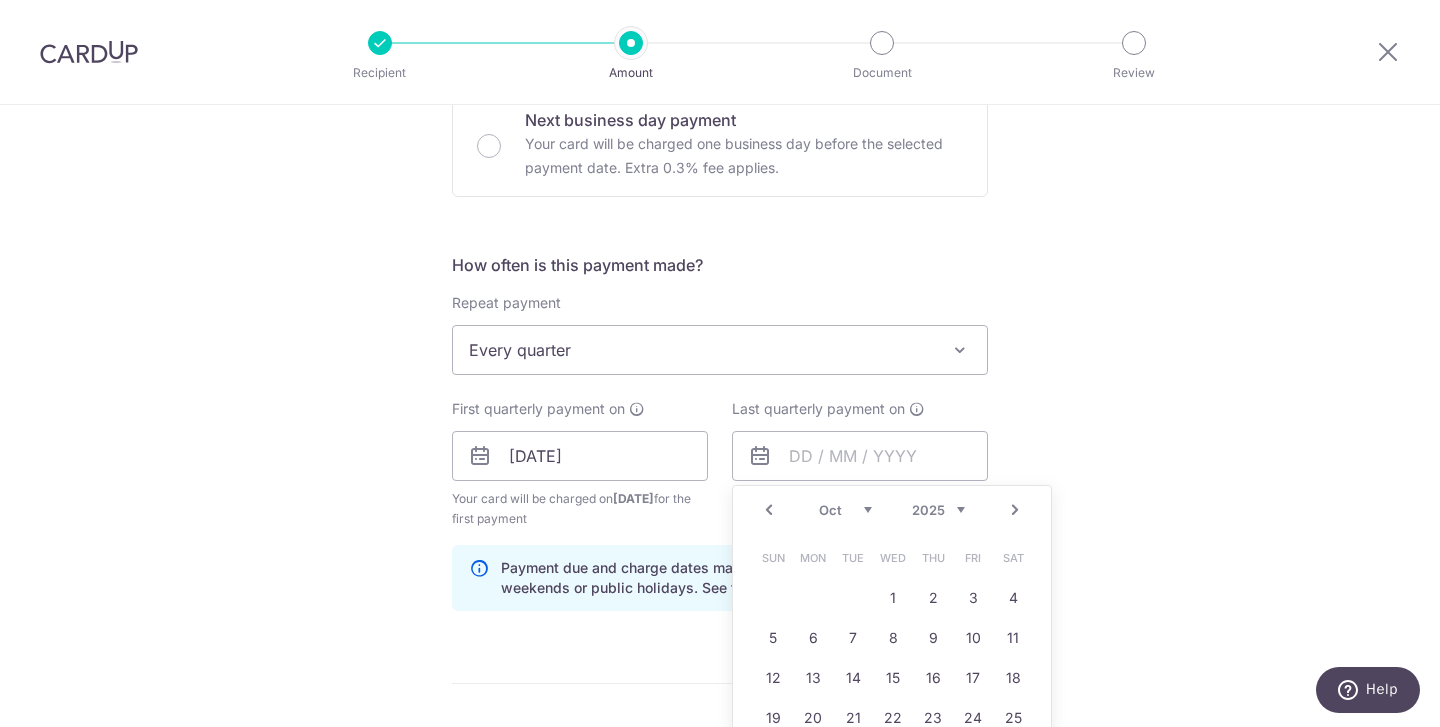 click on "Next" at bounding box center (1015, 510) 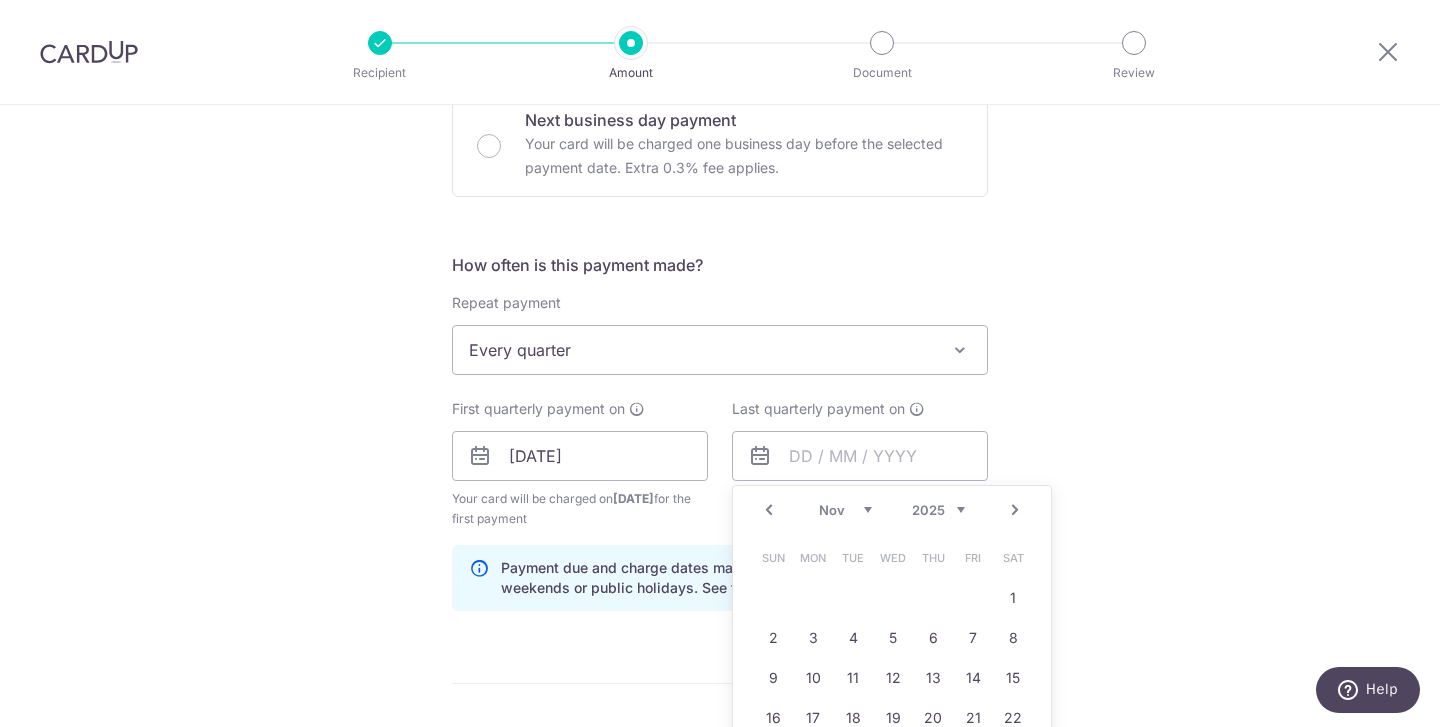 click on "Next" at bounding box center [1015, 510] 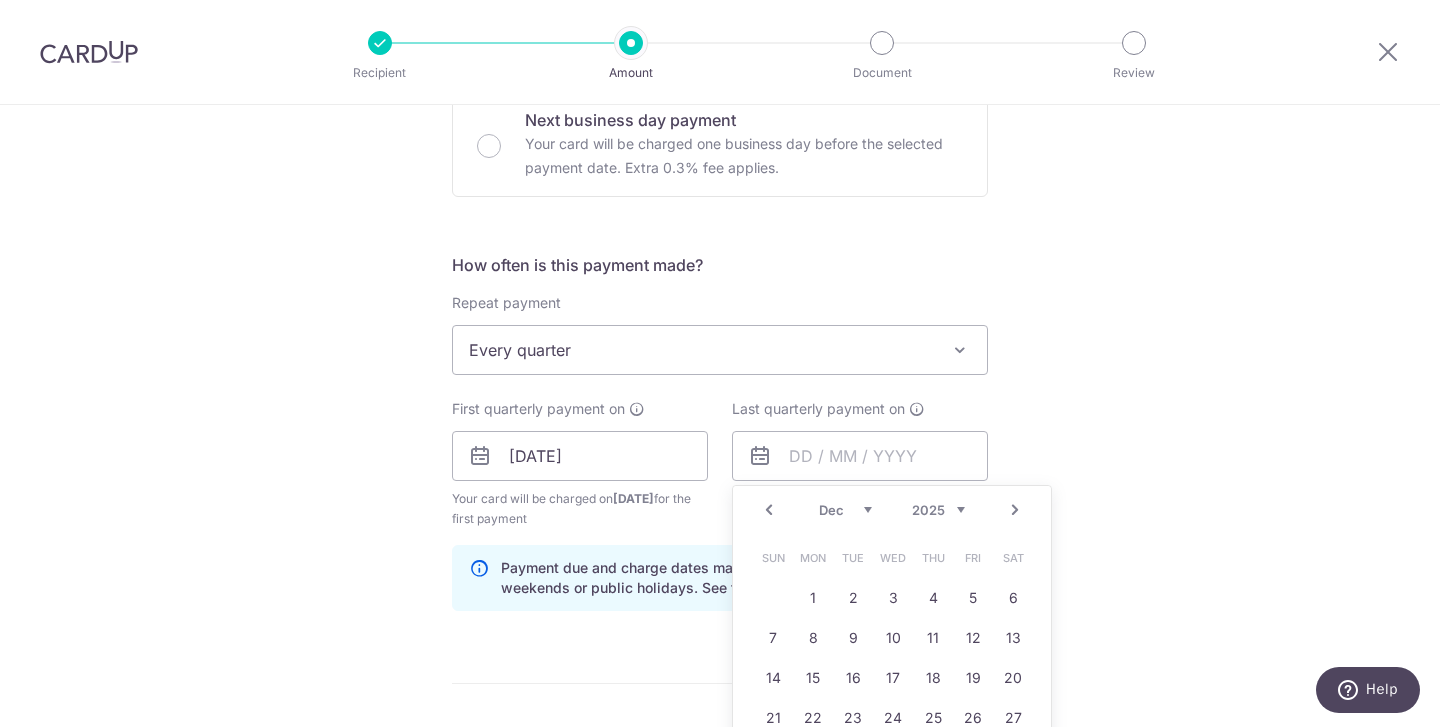 click on "Next" at bounding box center (1015, 510) 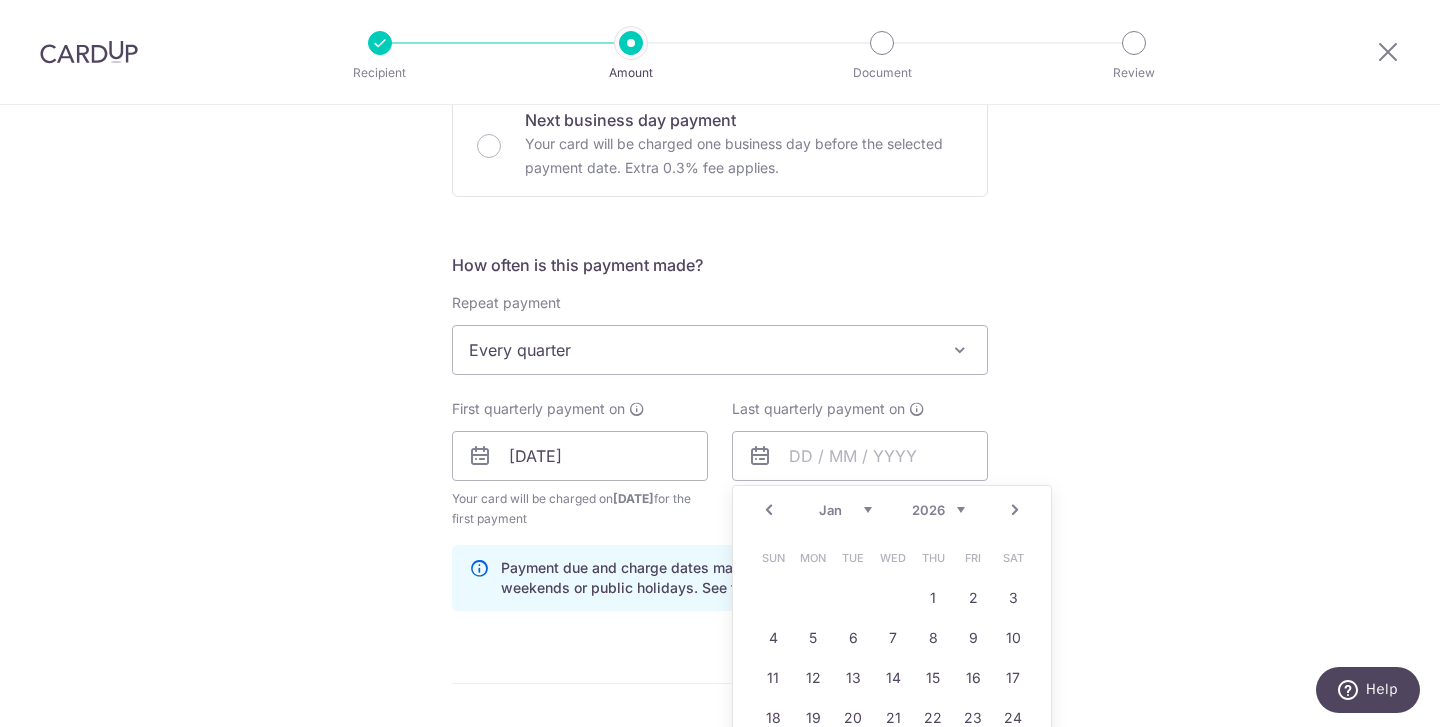 click on "Next" at bounding box center (1015, 510) 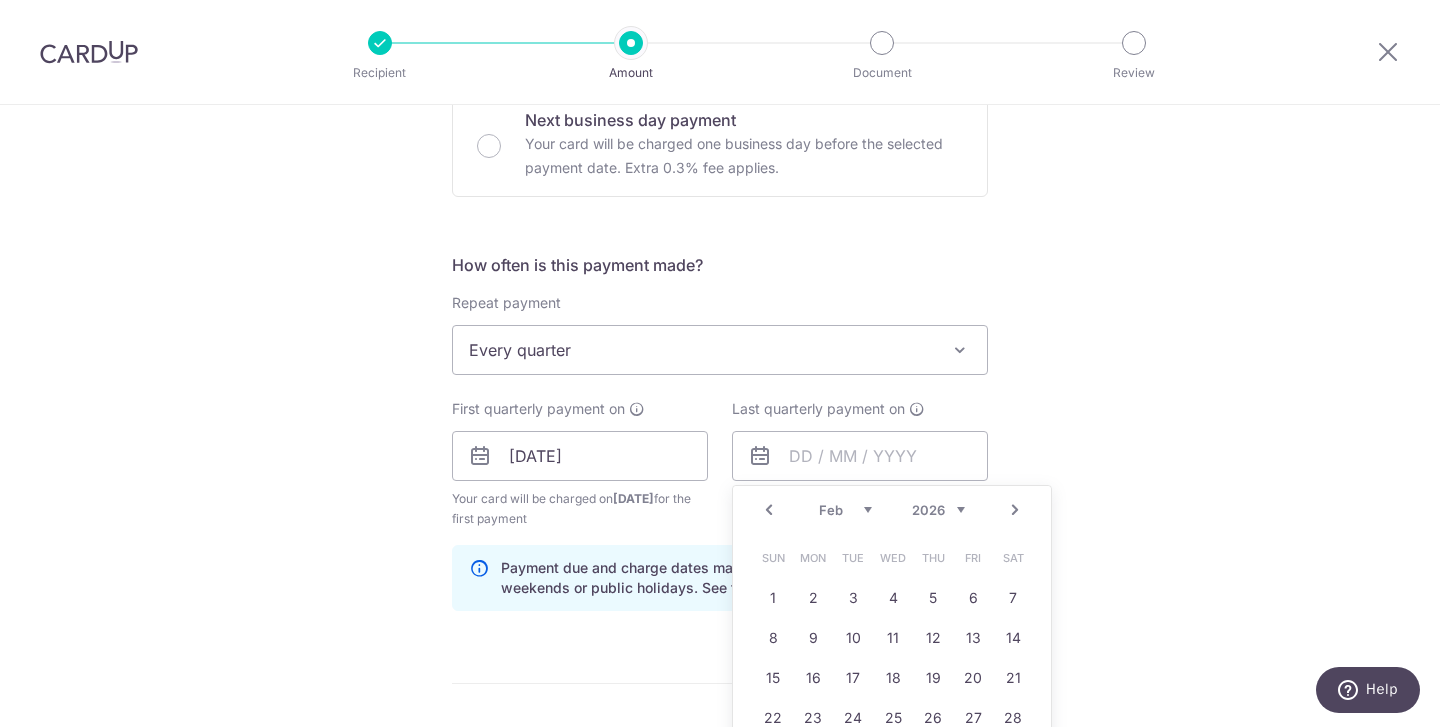 click on "Next" at bounding box center (1015, 510) 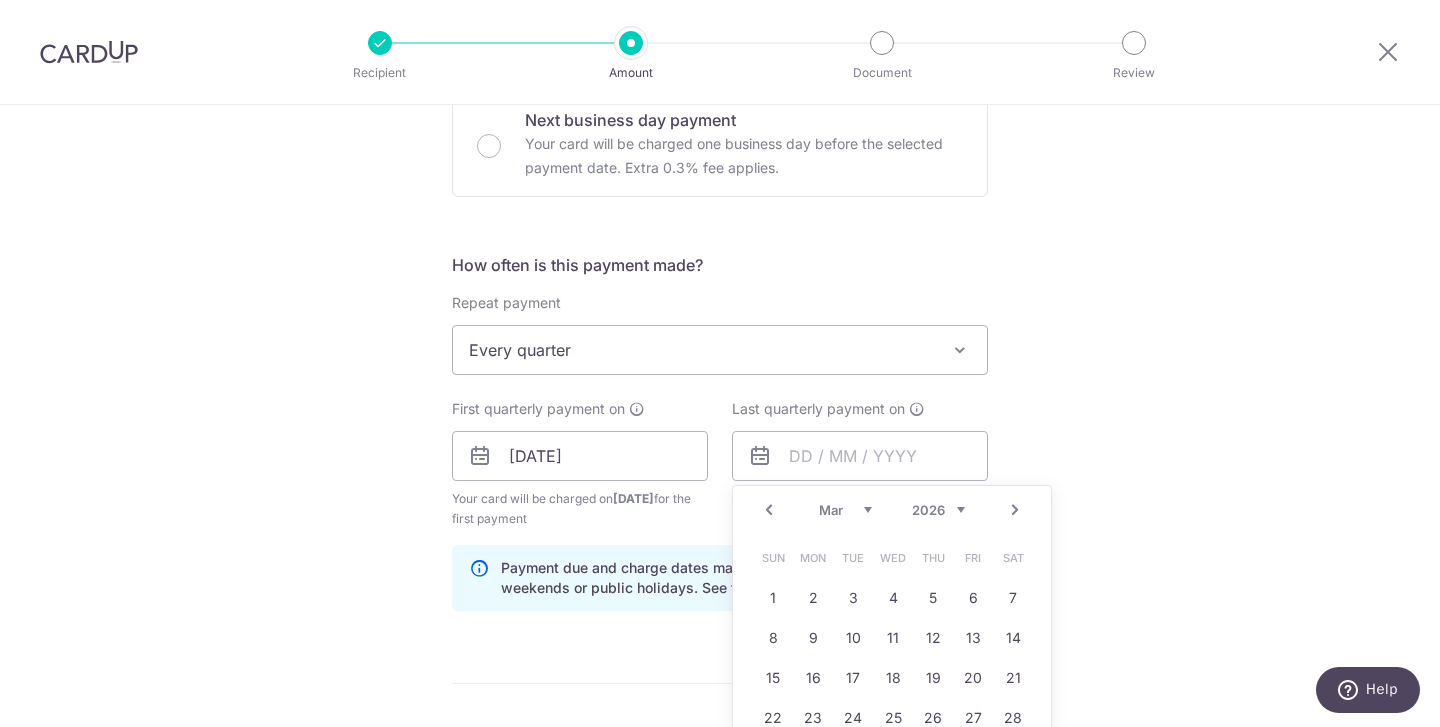 click on "Prev" at bounding box center [769, 510] 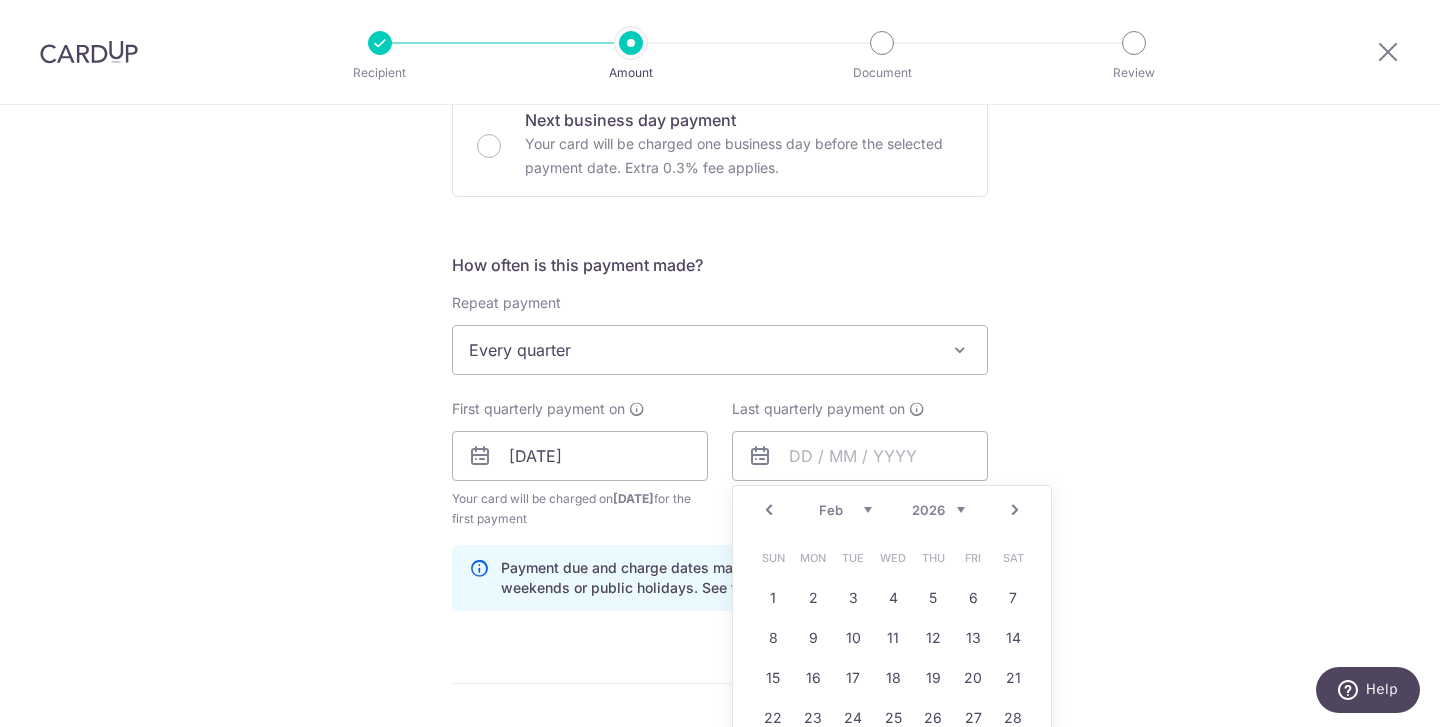 click on "Prev" at bounding box center [769, 510] 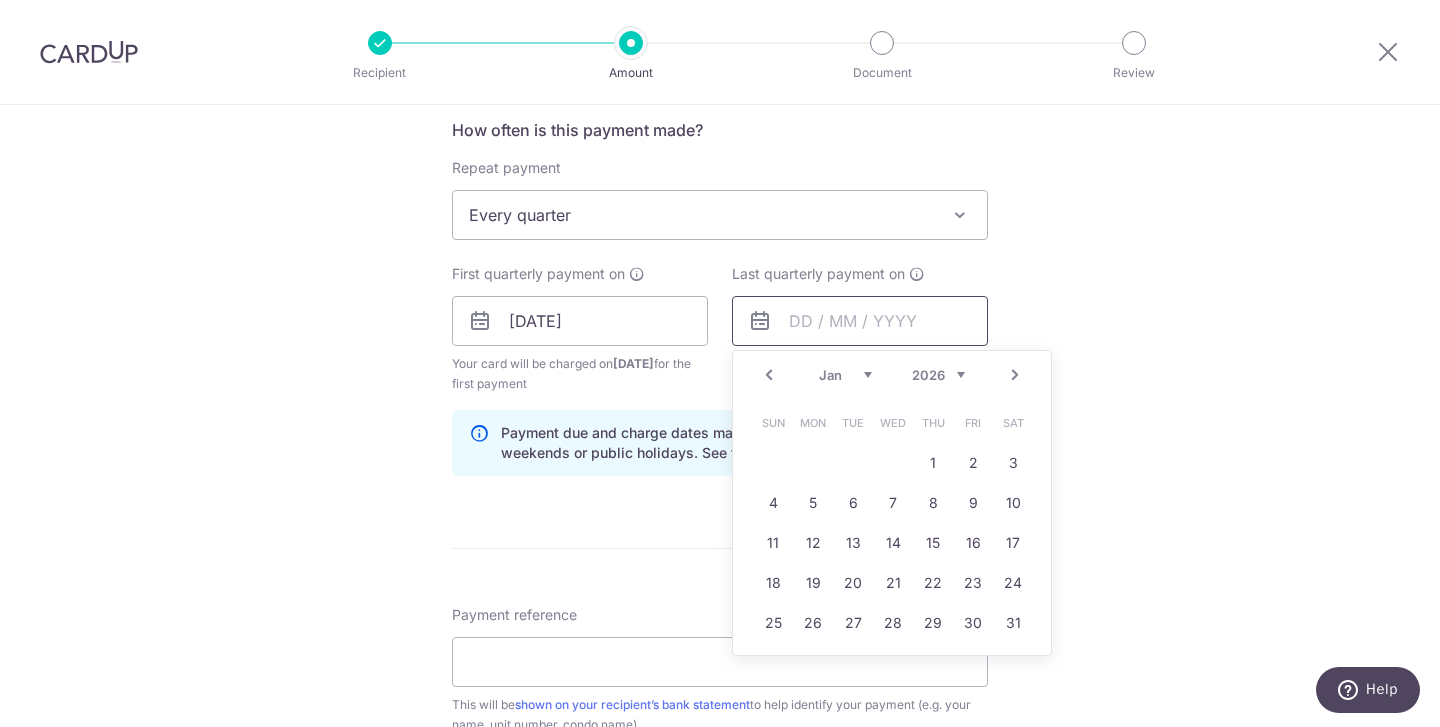 scroll, scrollTop: 787, scrollLeft: 0, axis: vertical 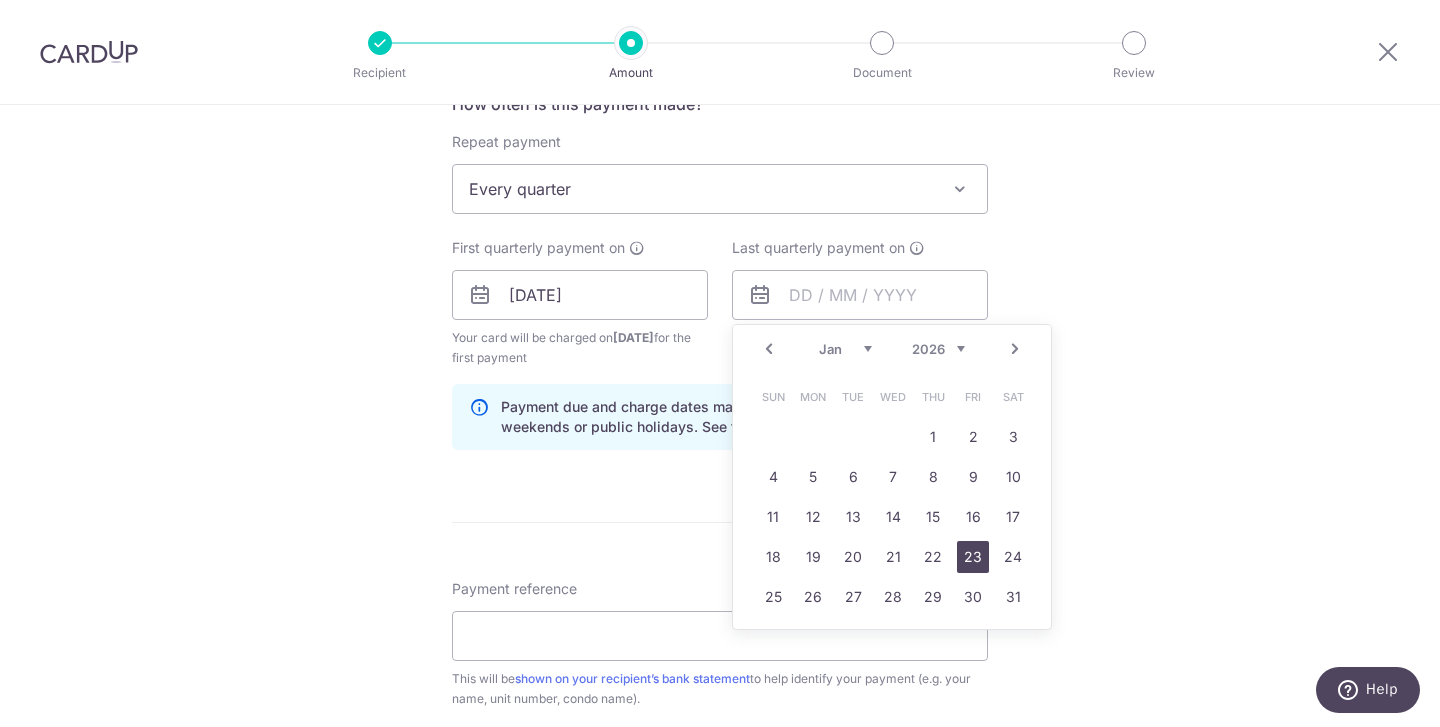 click on "23" at bounding box center (973, 557) 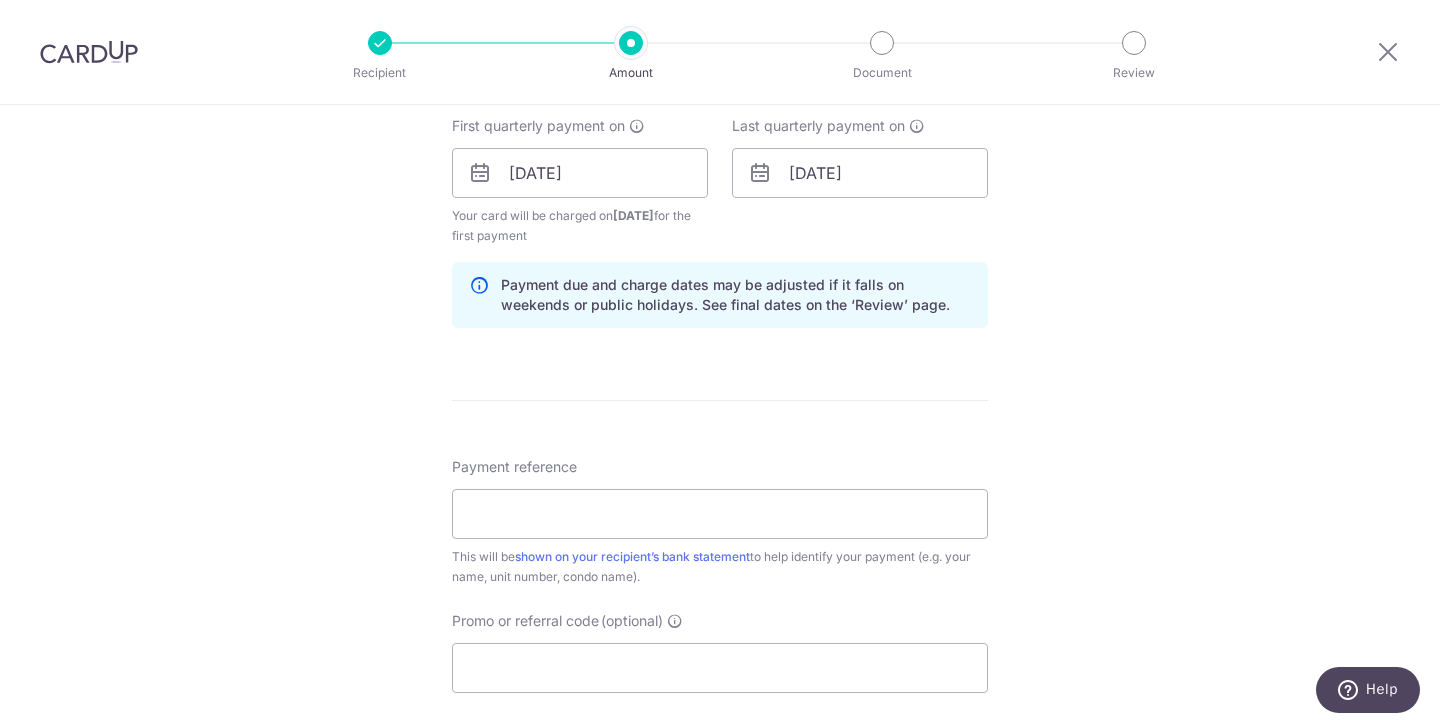 scroll, scrollTop: 965, scrollLeft: 0, axis: vertical 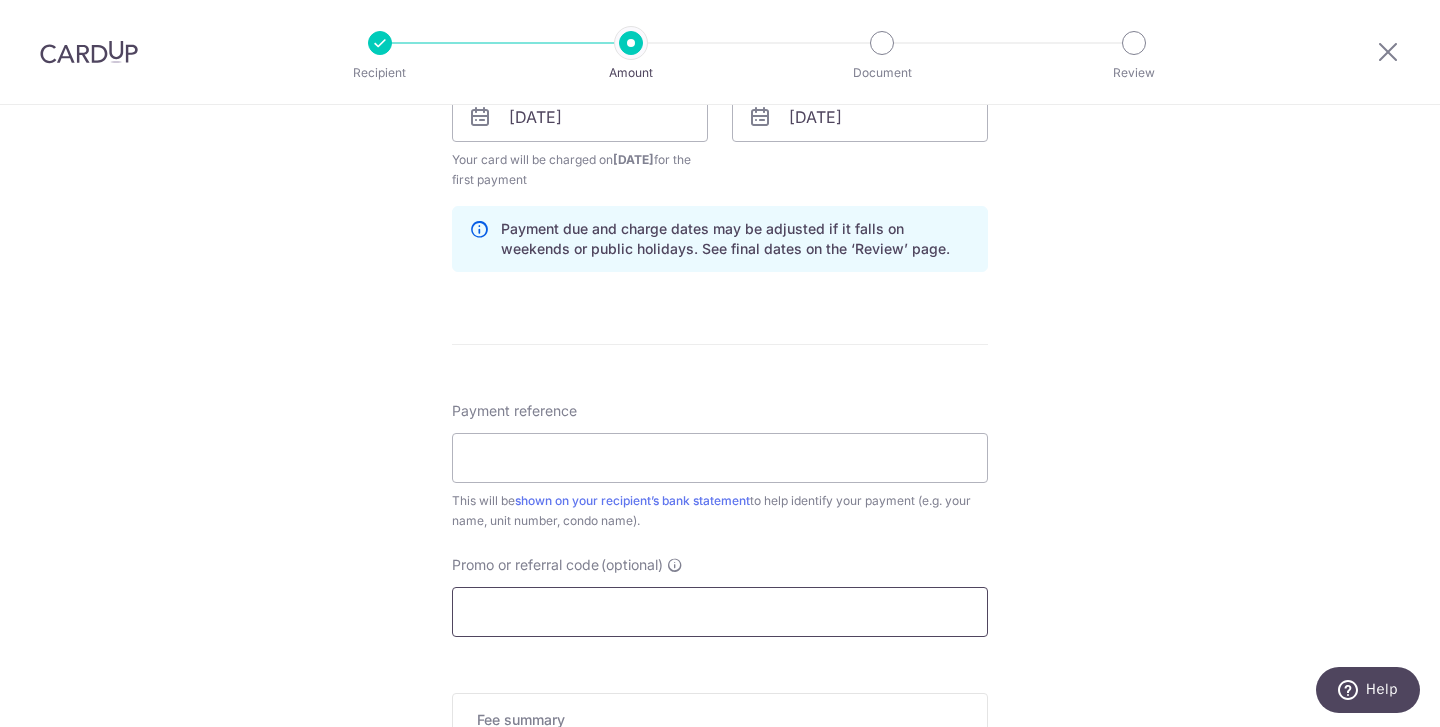 click on "Promo or referral code
(optional)" at bounding box center (720, 612) 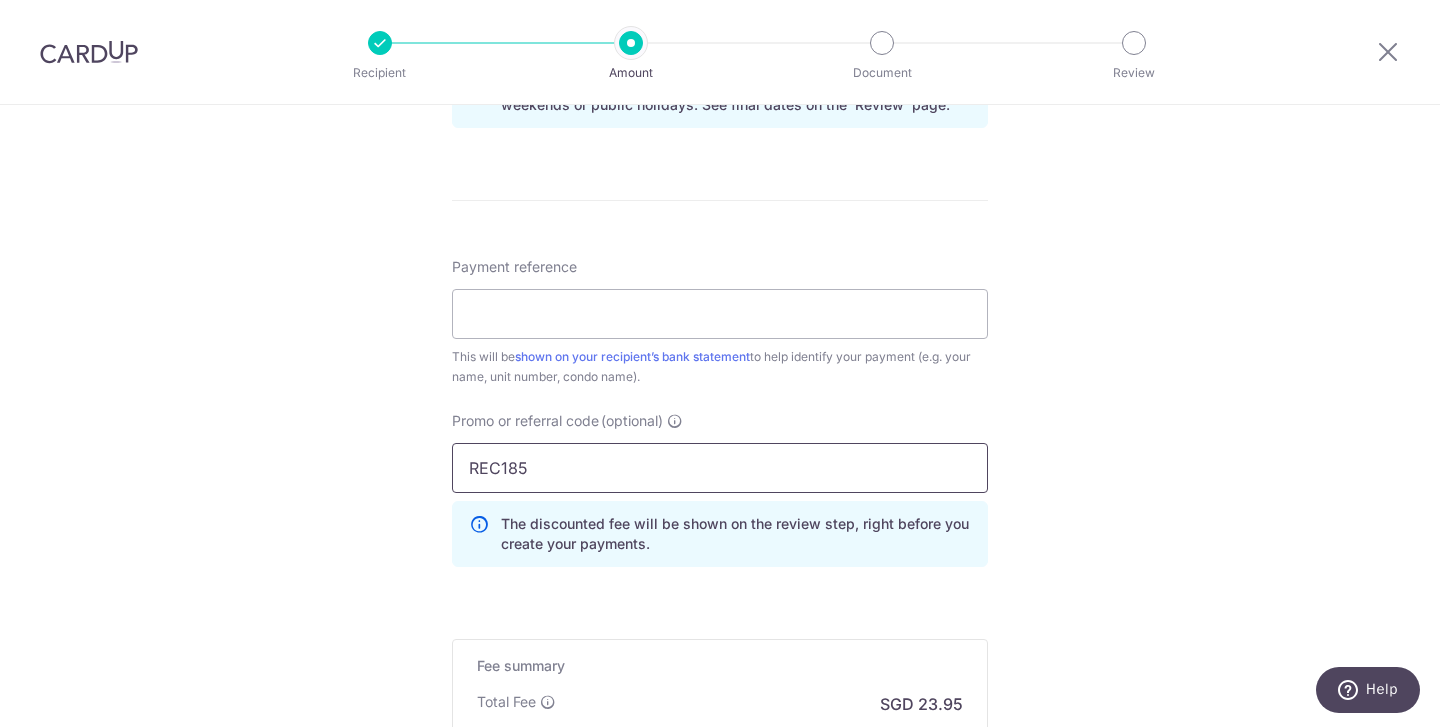 scroll, scrollTop: 1110, scrollLeft: 0, axis: vertical 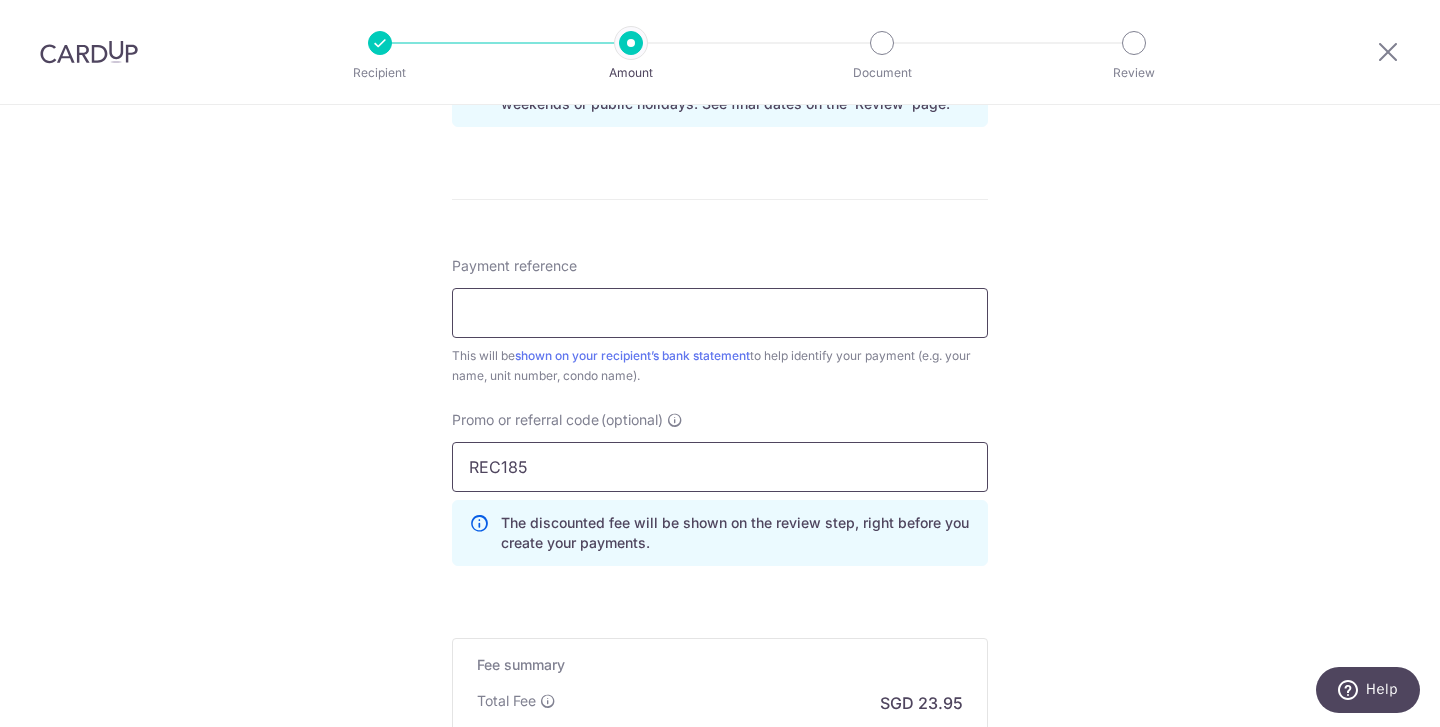 type on "REC185" 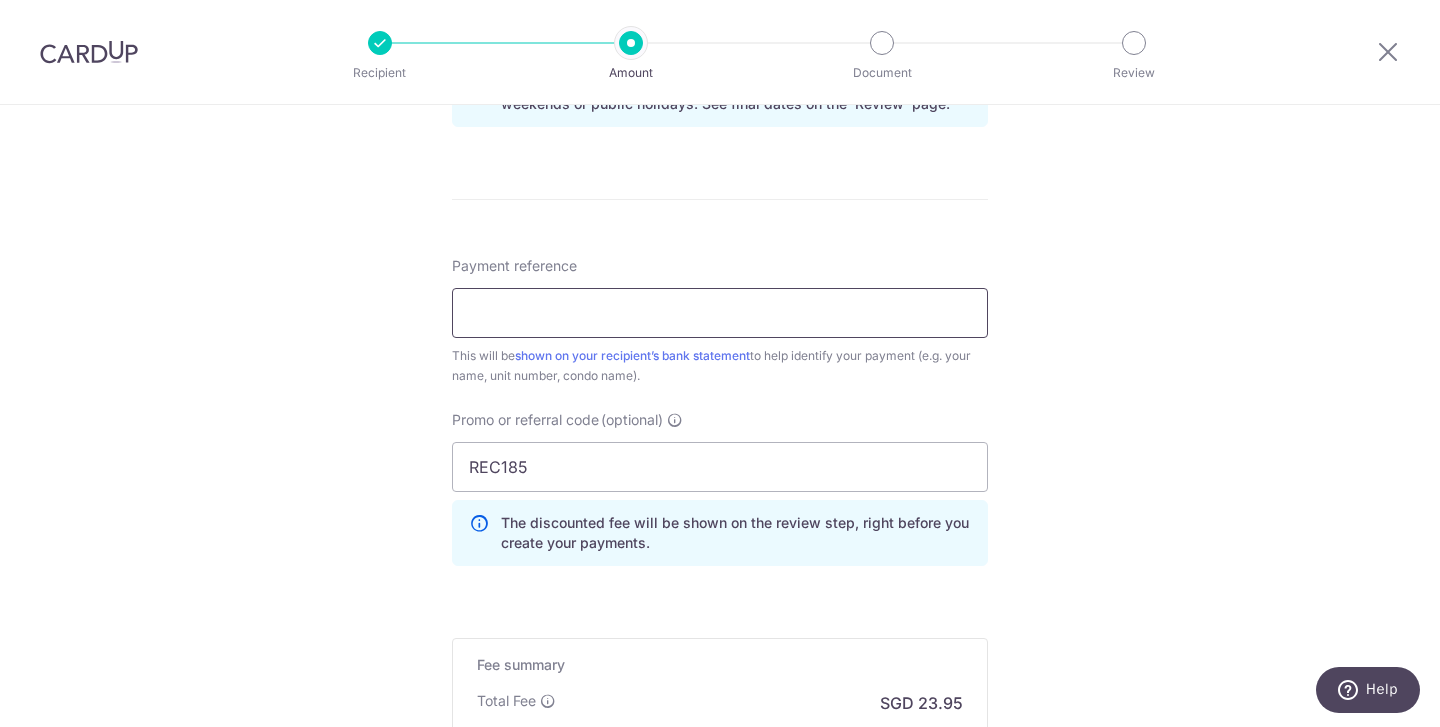 click on "Payment reference" at bounding box center [720, 313] 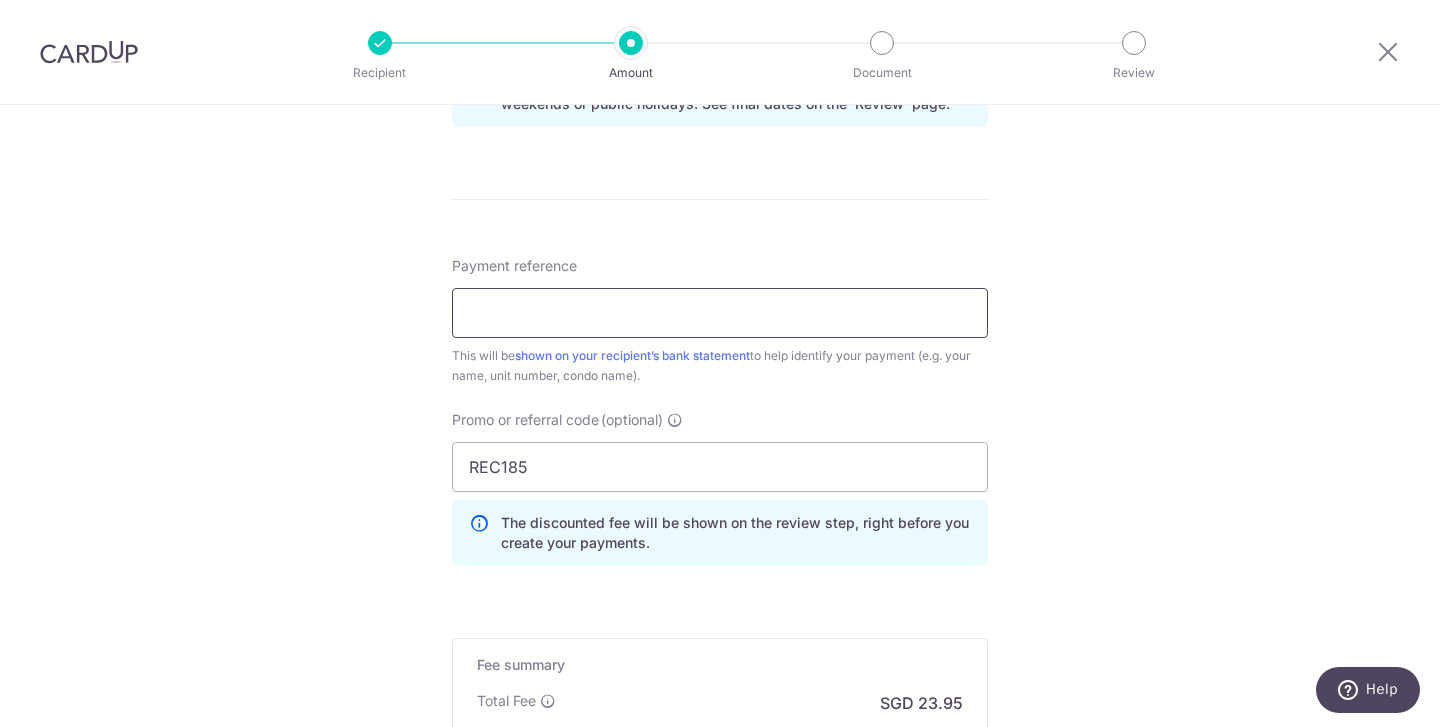 paste on "94-05-34 APR-JUN 2025" 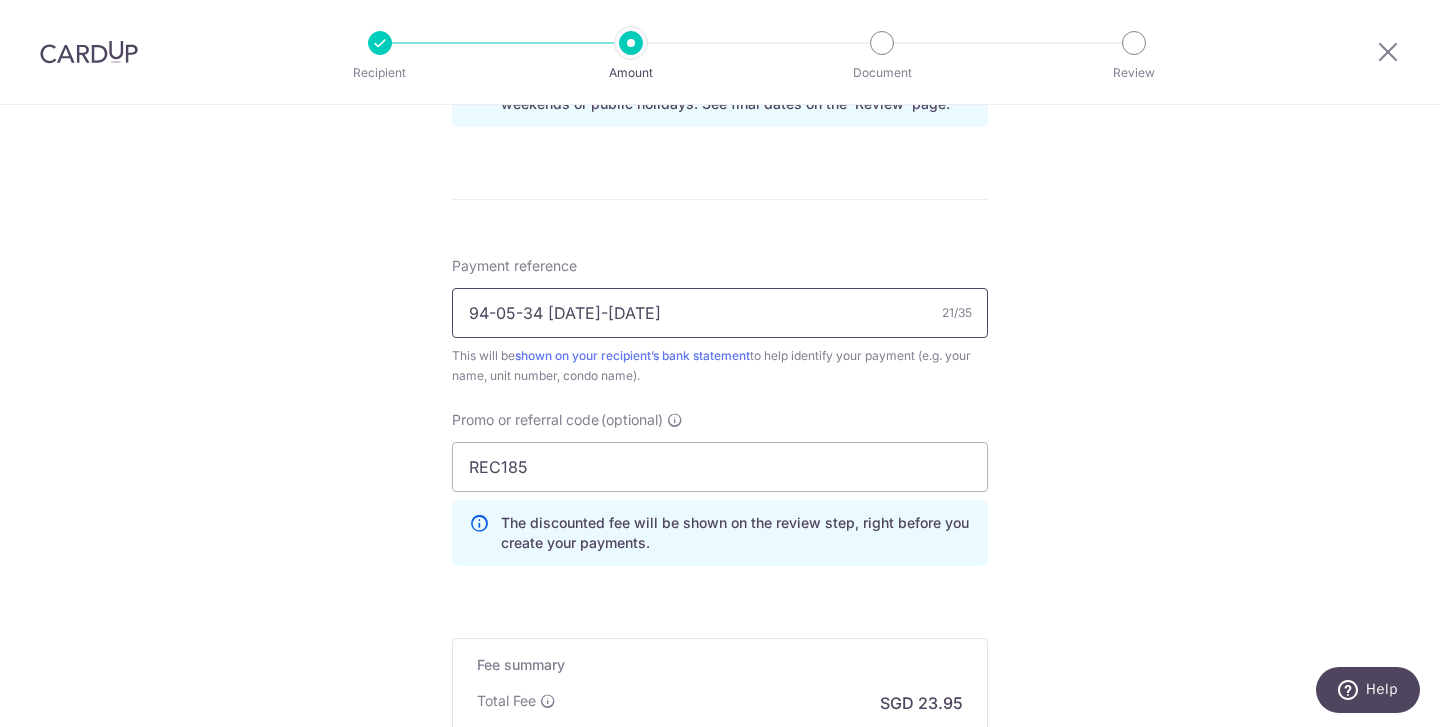 click on "94-05-34 APR-JUN 2025" at bounding box center [720, 313] 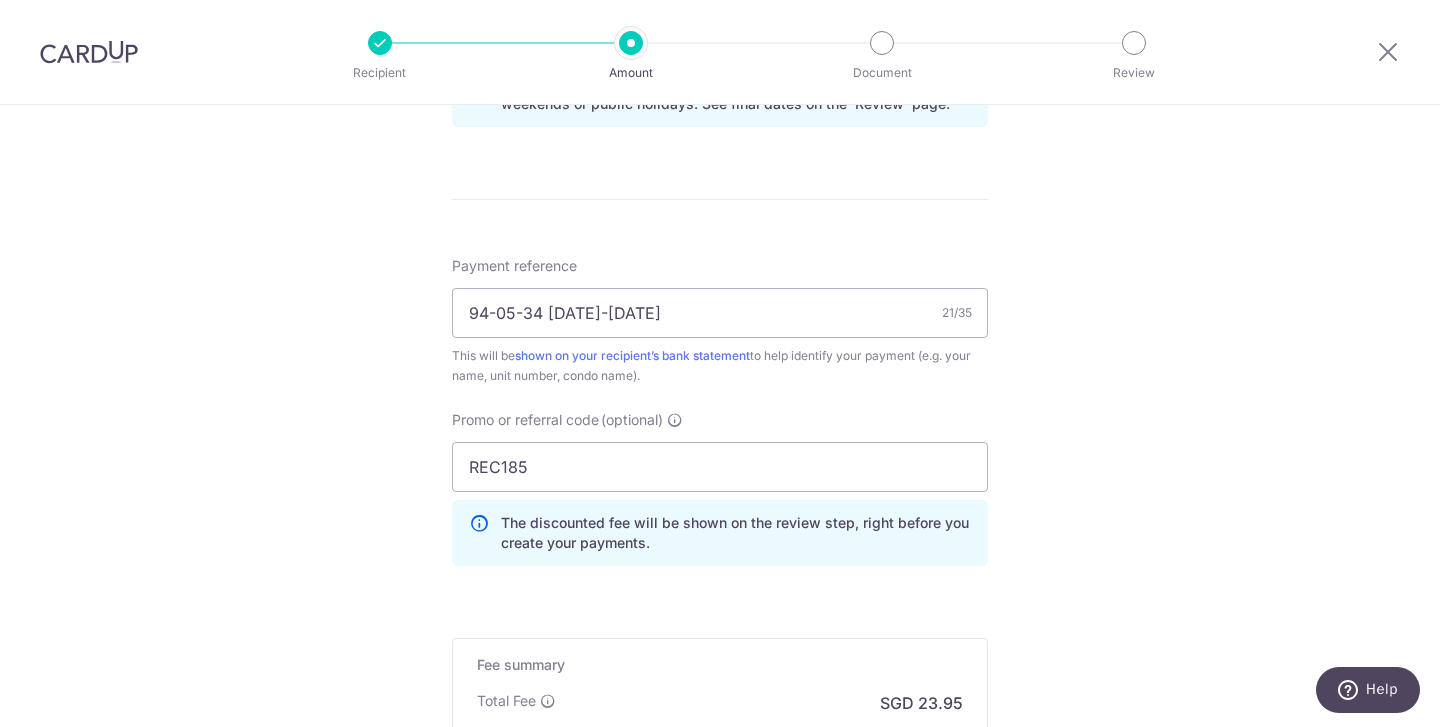 click on "Tell us more about your payment
Enter payment amount
SGD
921.00
921.00
Select Card
**** 0195
Add credit card
Your Cards
**** 3964
**** 6245
**** 4060
**** 9008
**** 8043
**** 1004
**** 1009
**** 9193
**** 0195
Secure 256-bit SSL" at bounding box center (720, -5) 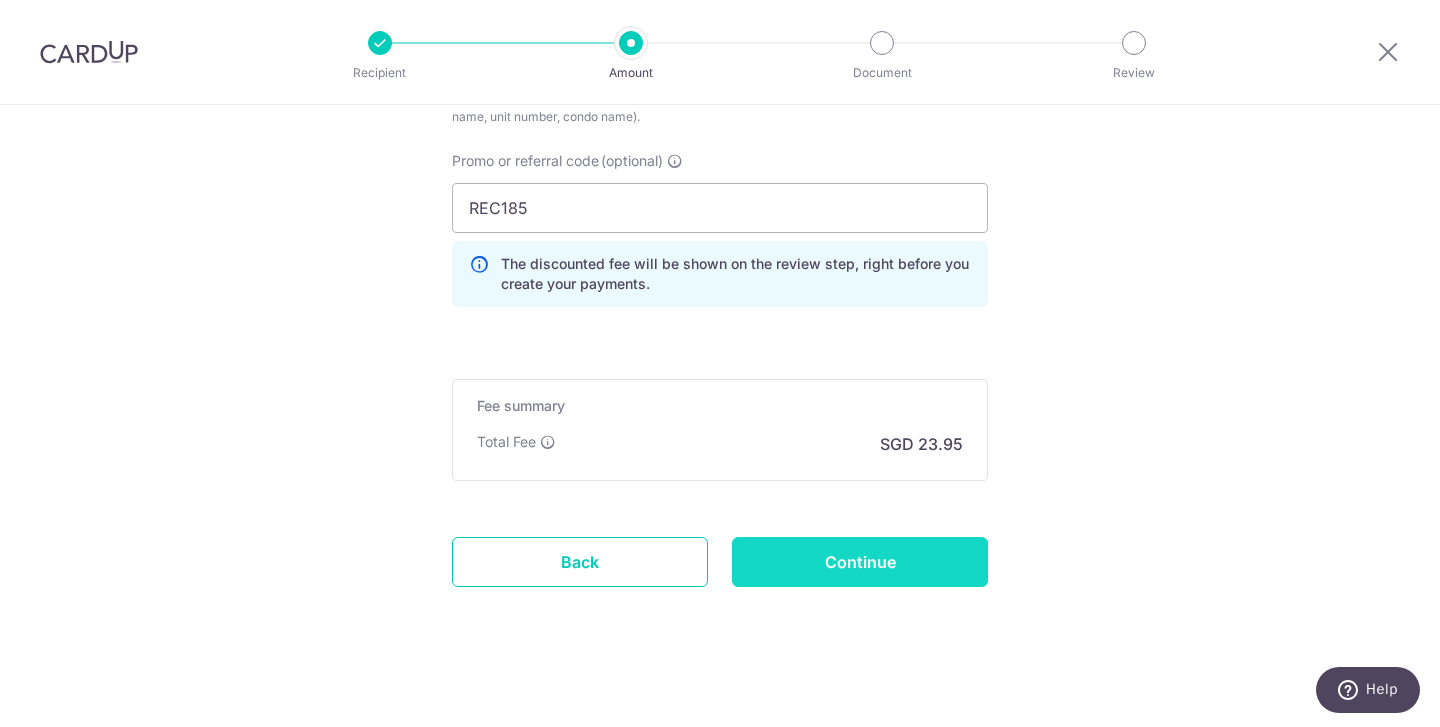 click on "Continue" at bounding box center [860, 562] 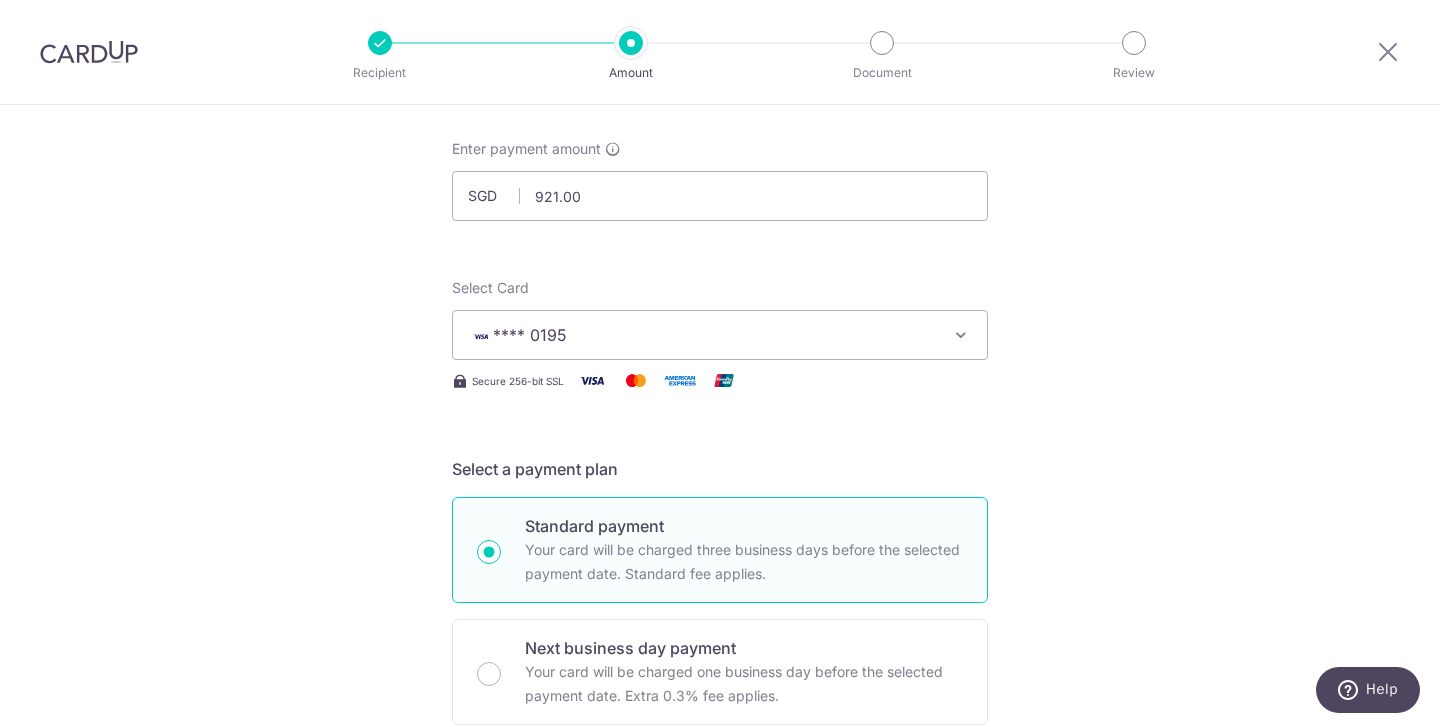 scroll, scrollTop: 95, scrollLeft: 0, axis: vertical 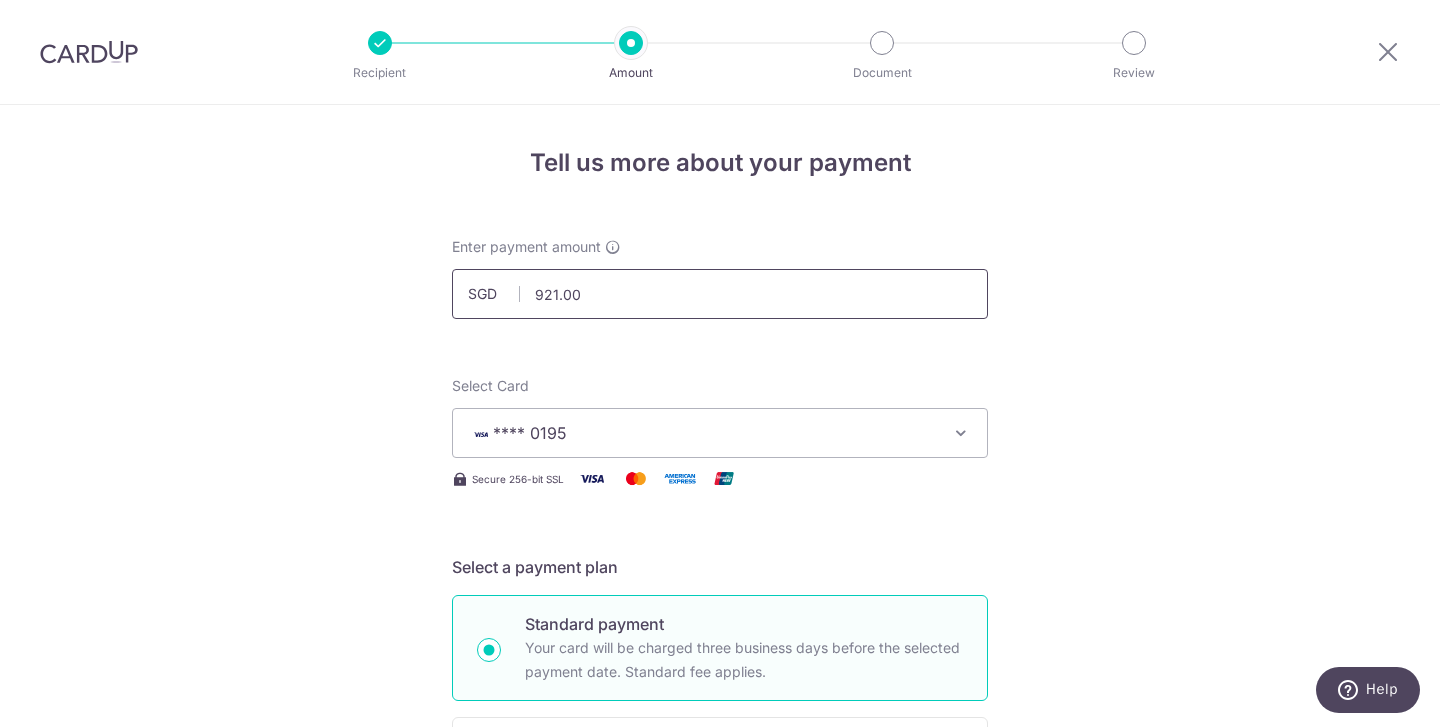 click on "921.00" at bounding box center [720, 294] 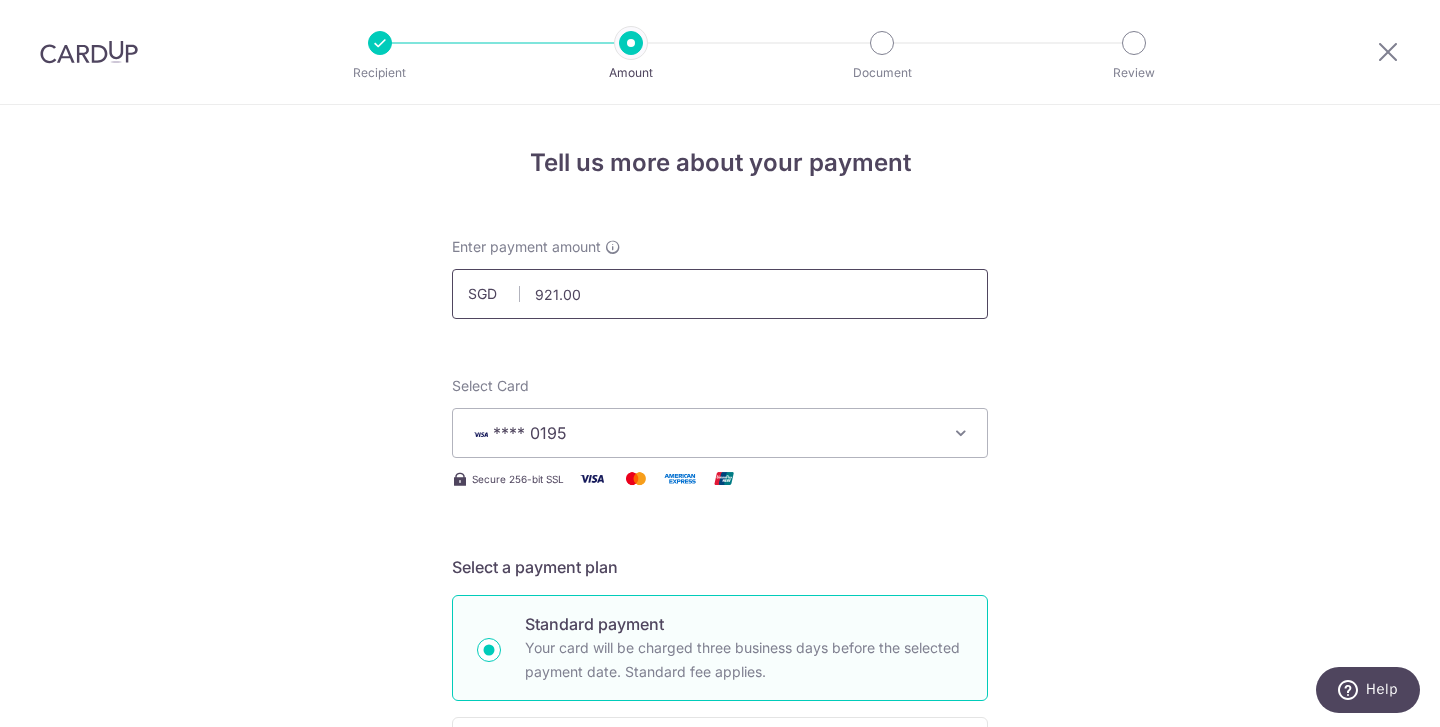 paste on "0.962199" 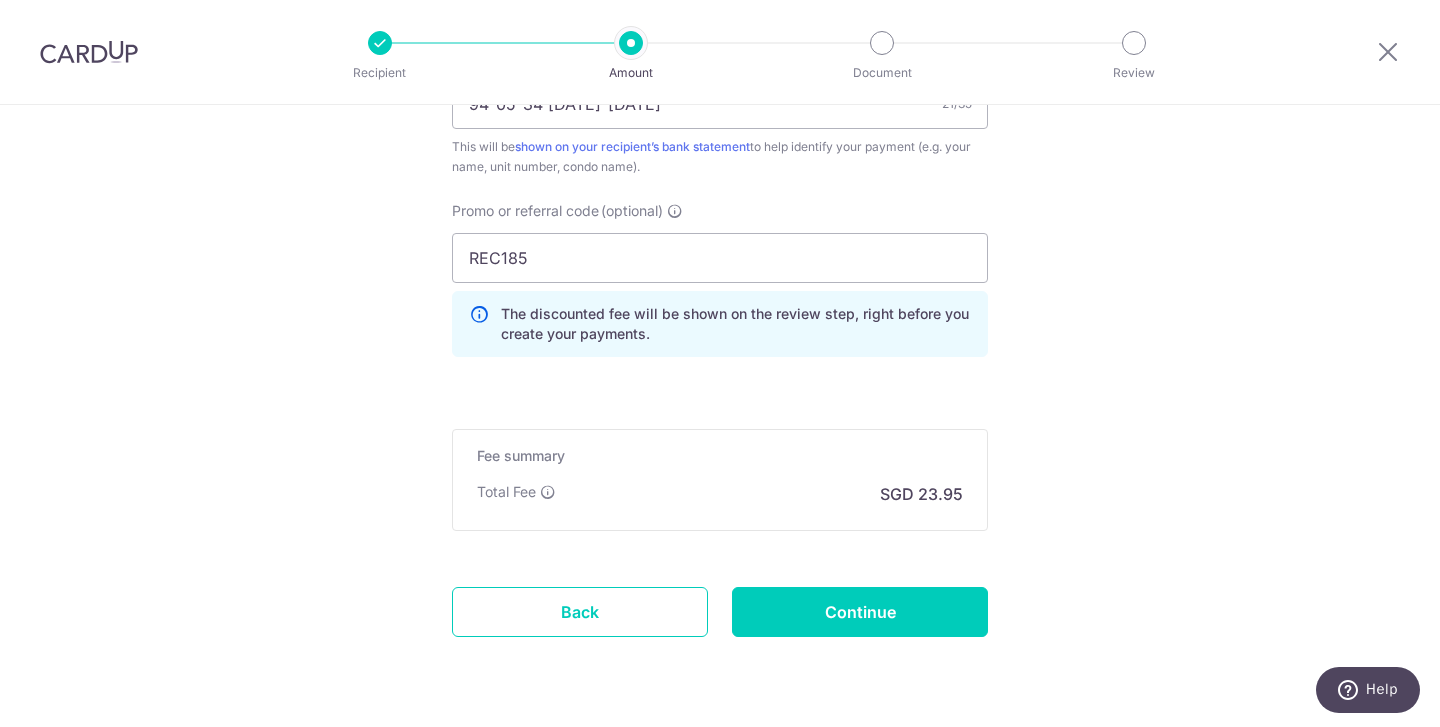 scroll, scrollTop: 1277, scrollLeft: 0, axis: vertical 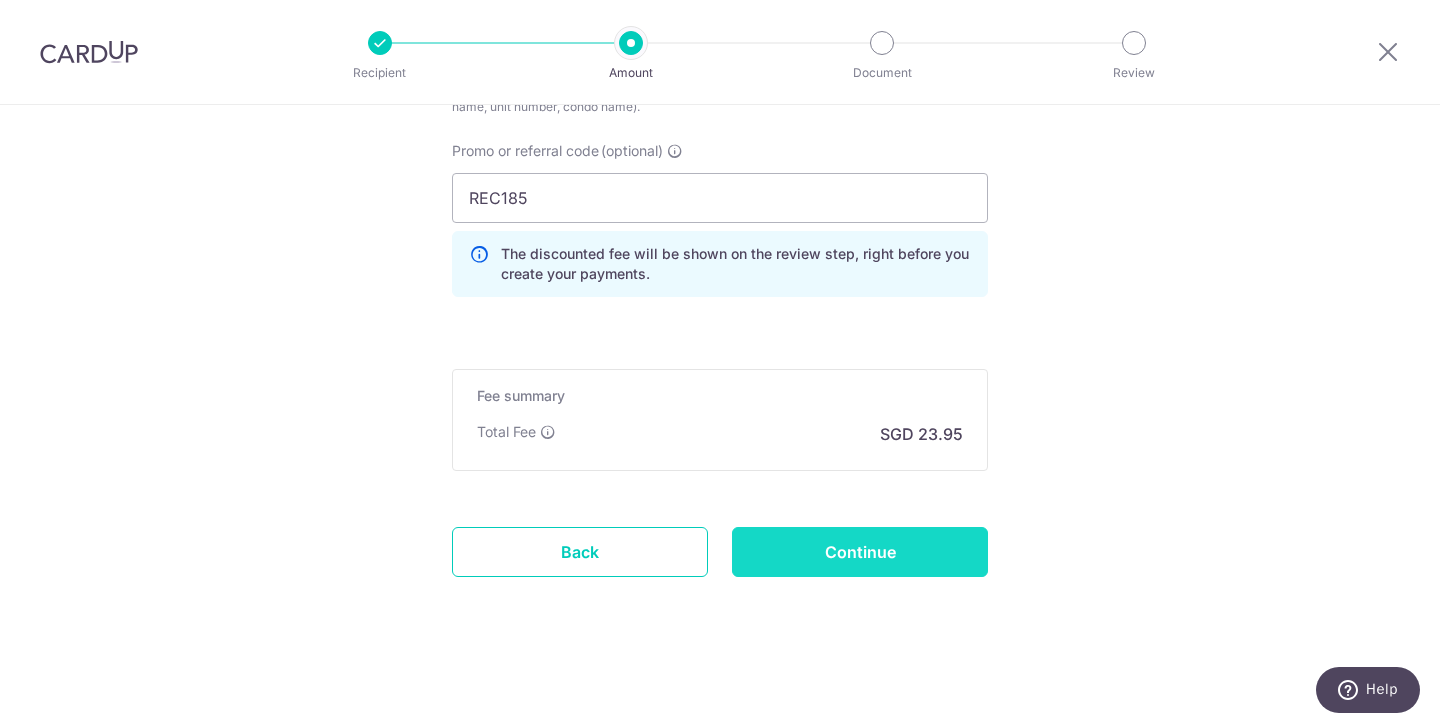 type on "920.96" 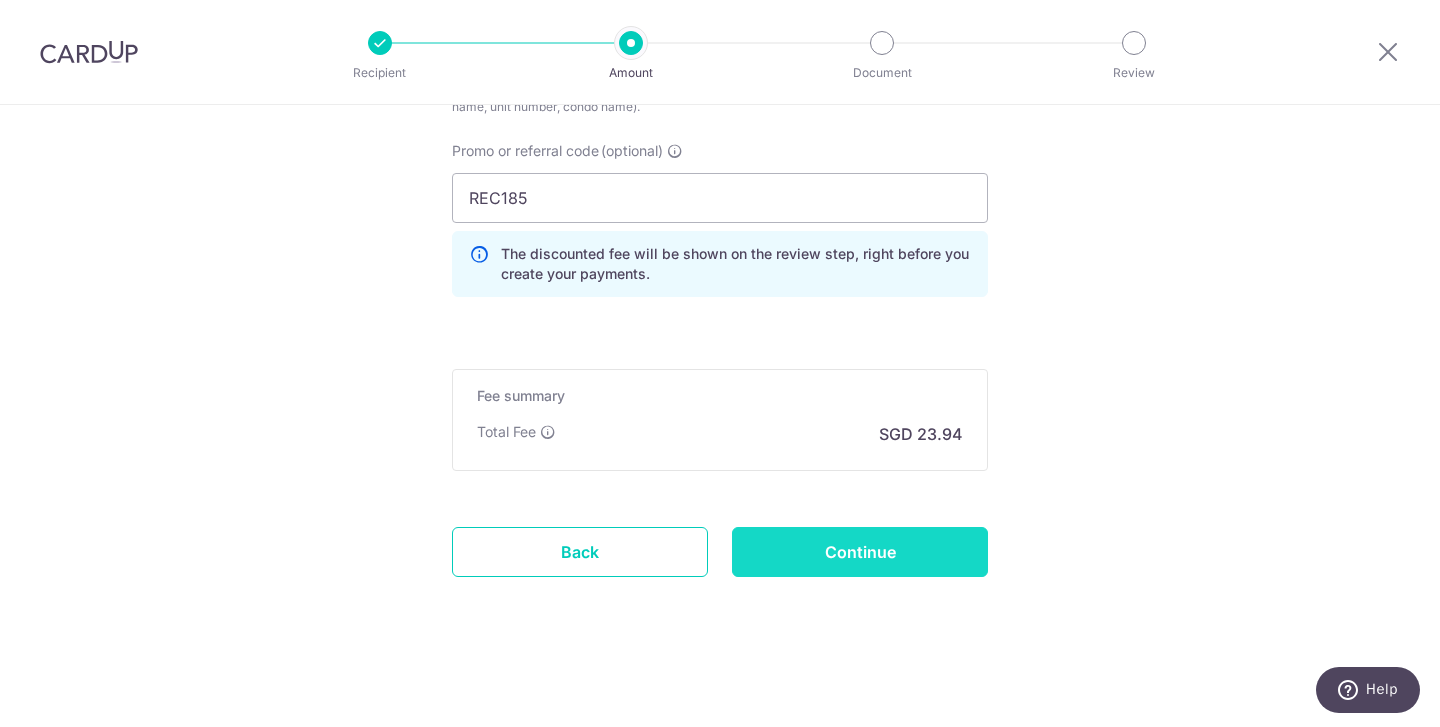click on "Continue" at bounding box center [860, 552] 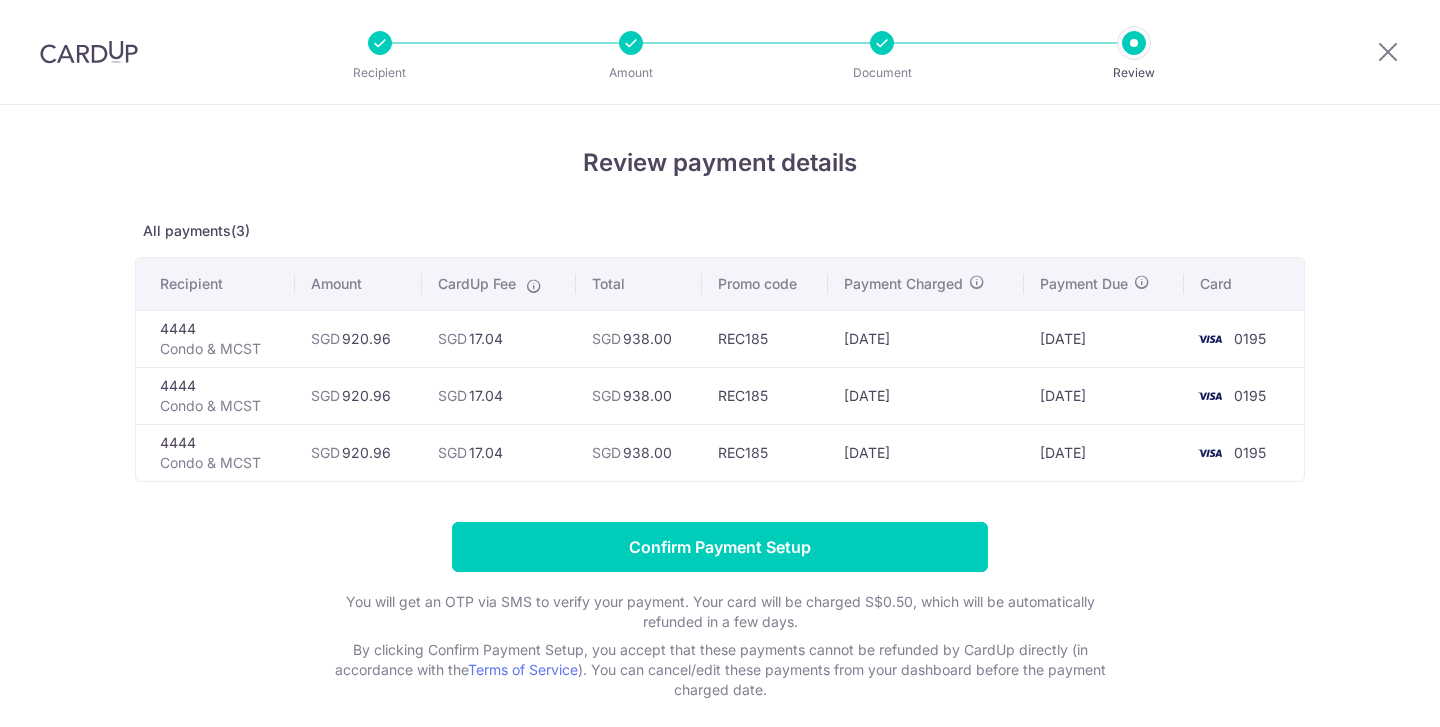 scroll, scrollTop: 0, scrollLeft: 0, axis: both 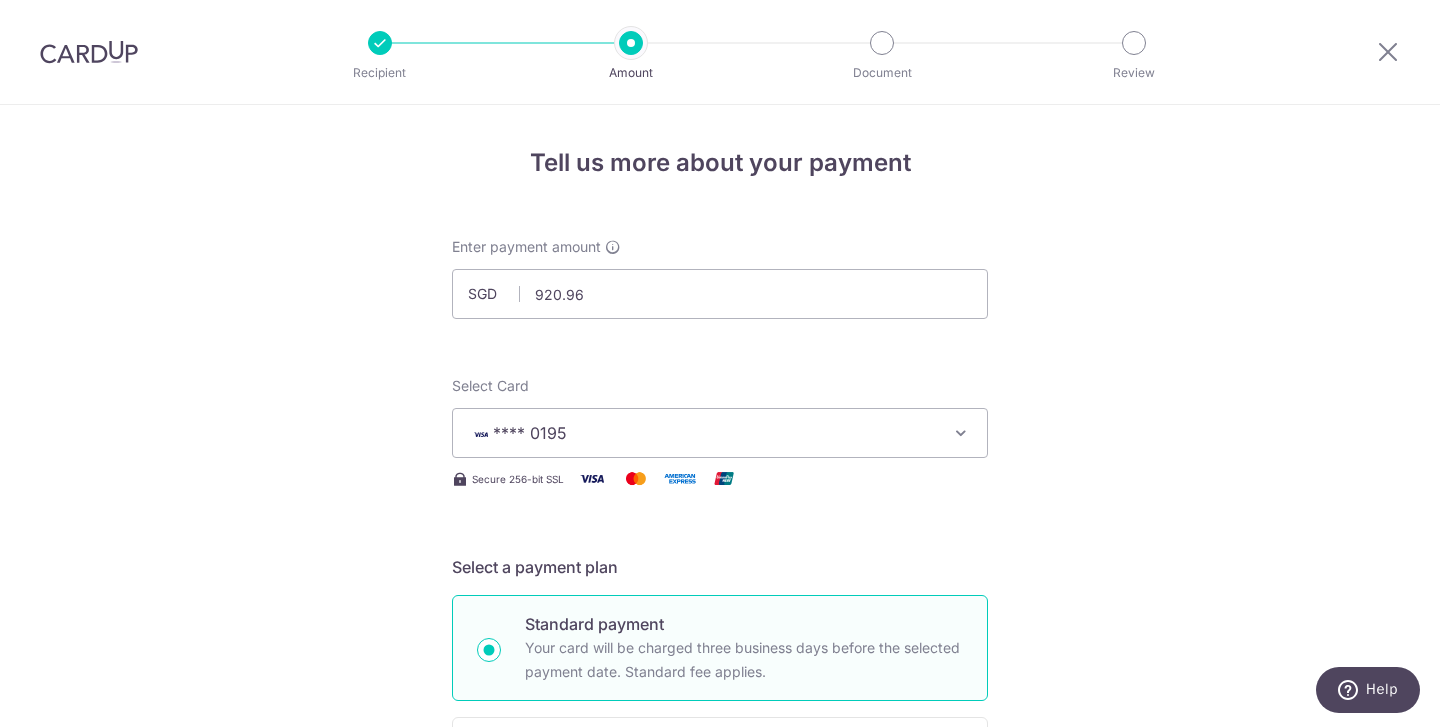 click on "920.96" at bounding box center [720, 294] 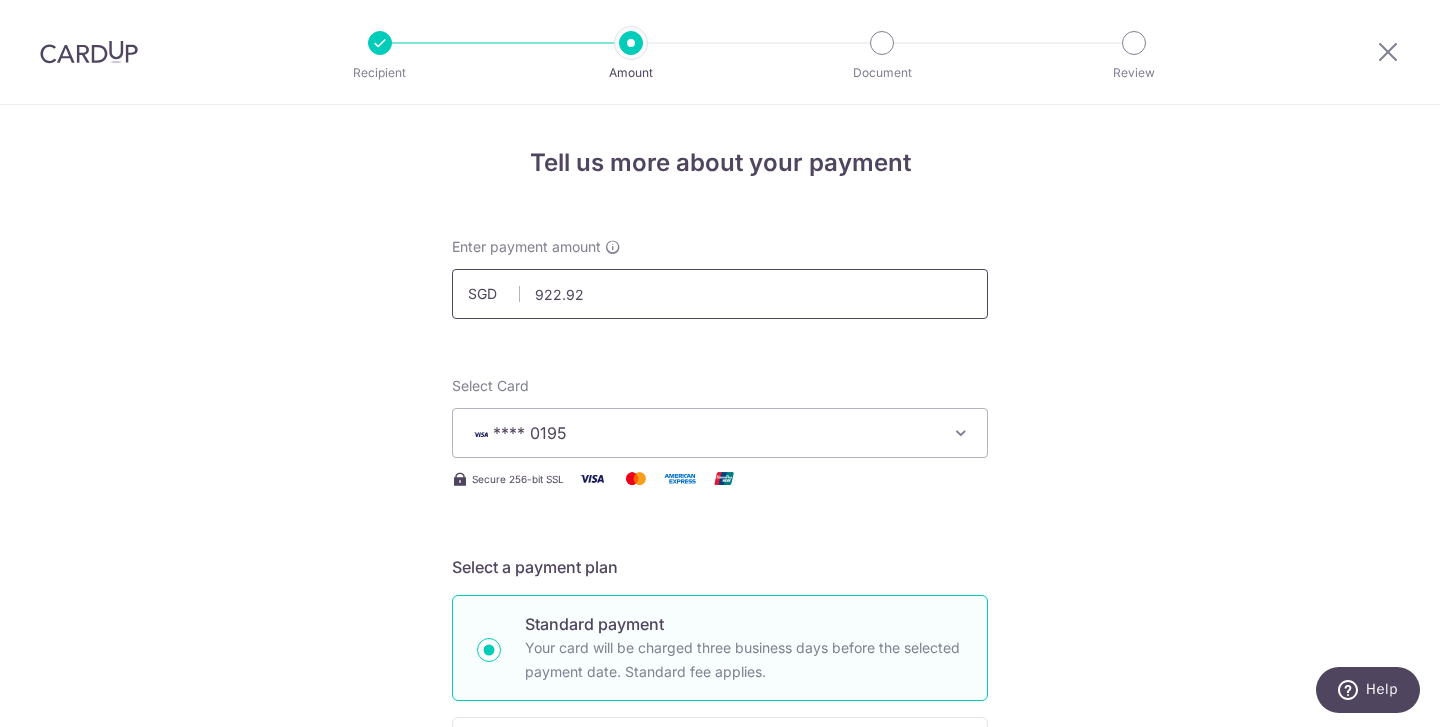 type on "922.92" 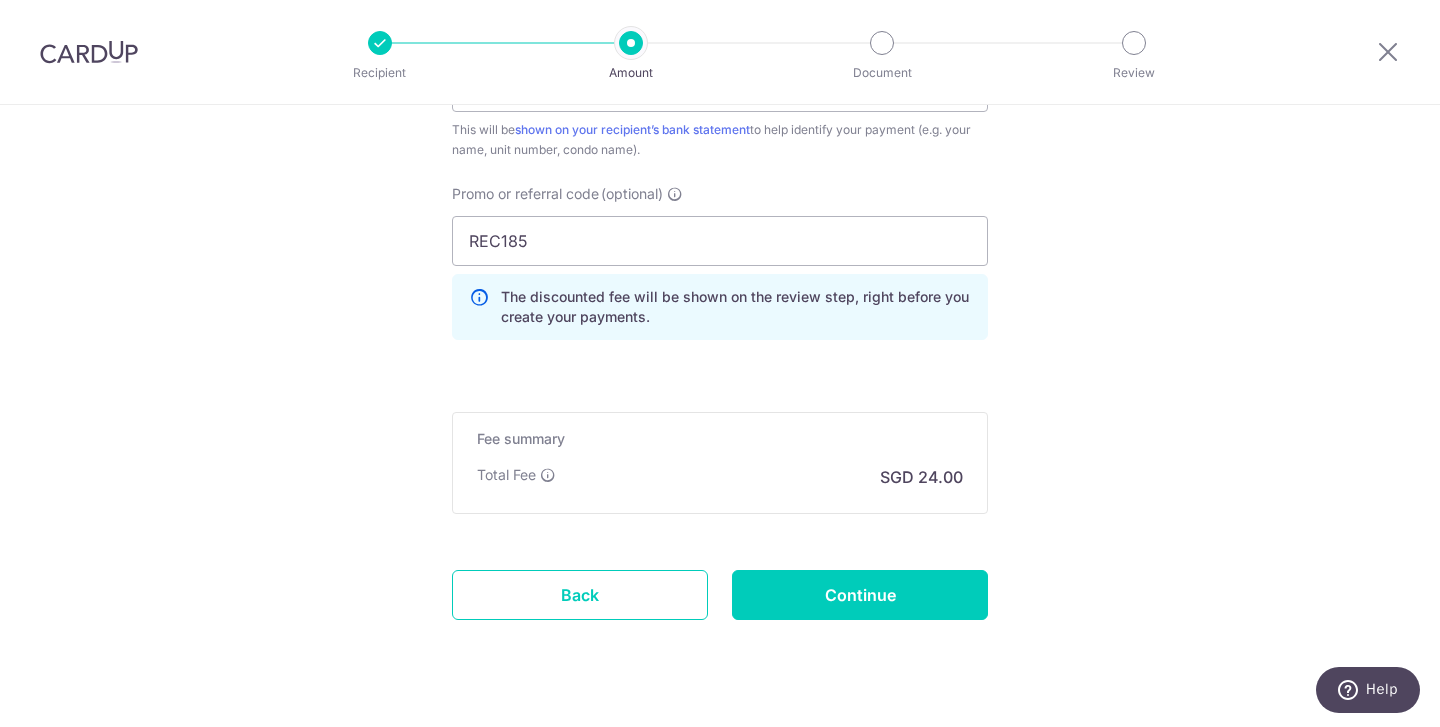 scroll, scrollTop: 1277, scrollLeft: 0, axis: vertical 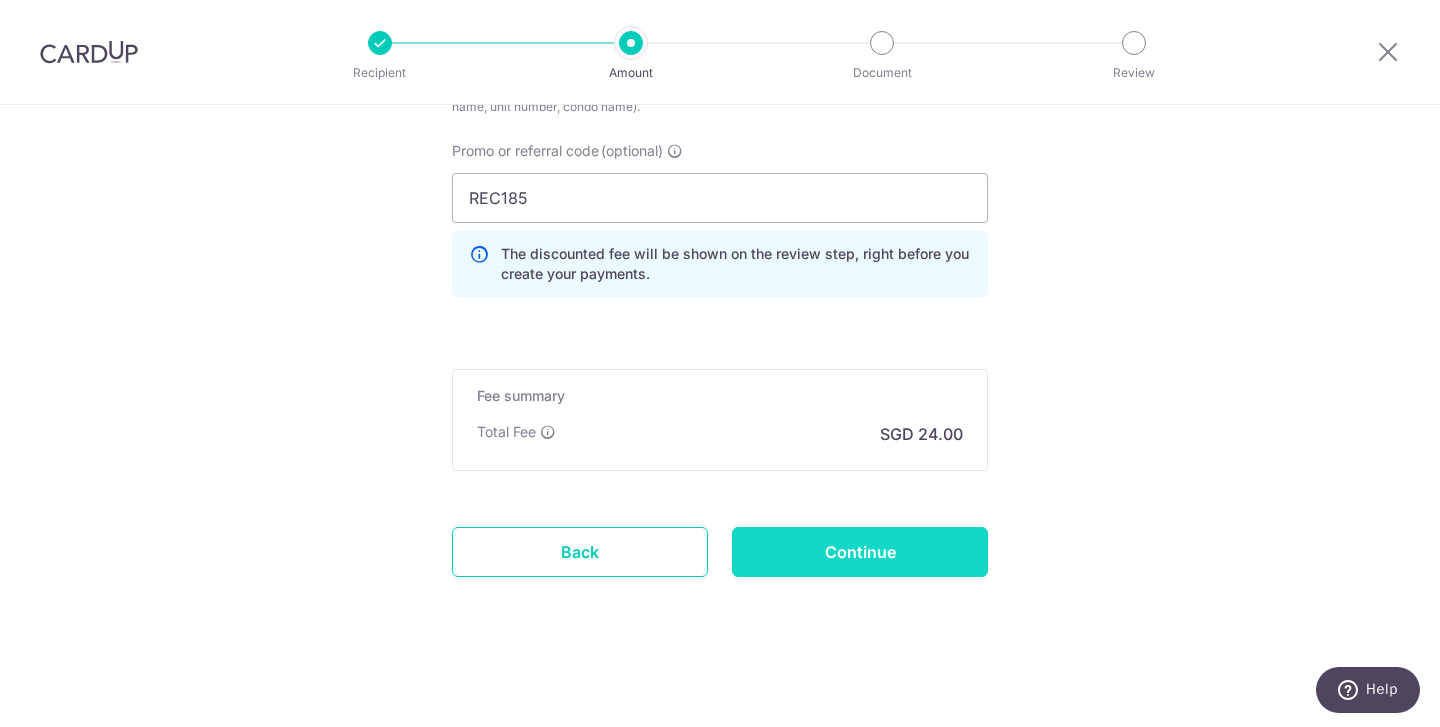 click on "Continue" at bounding box center [860, 552] 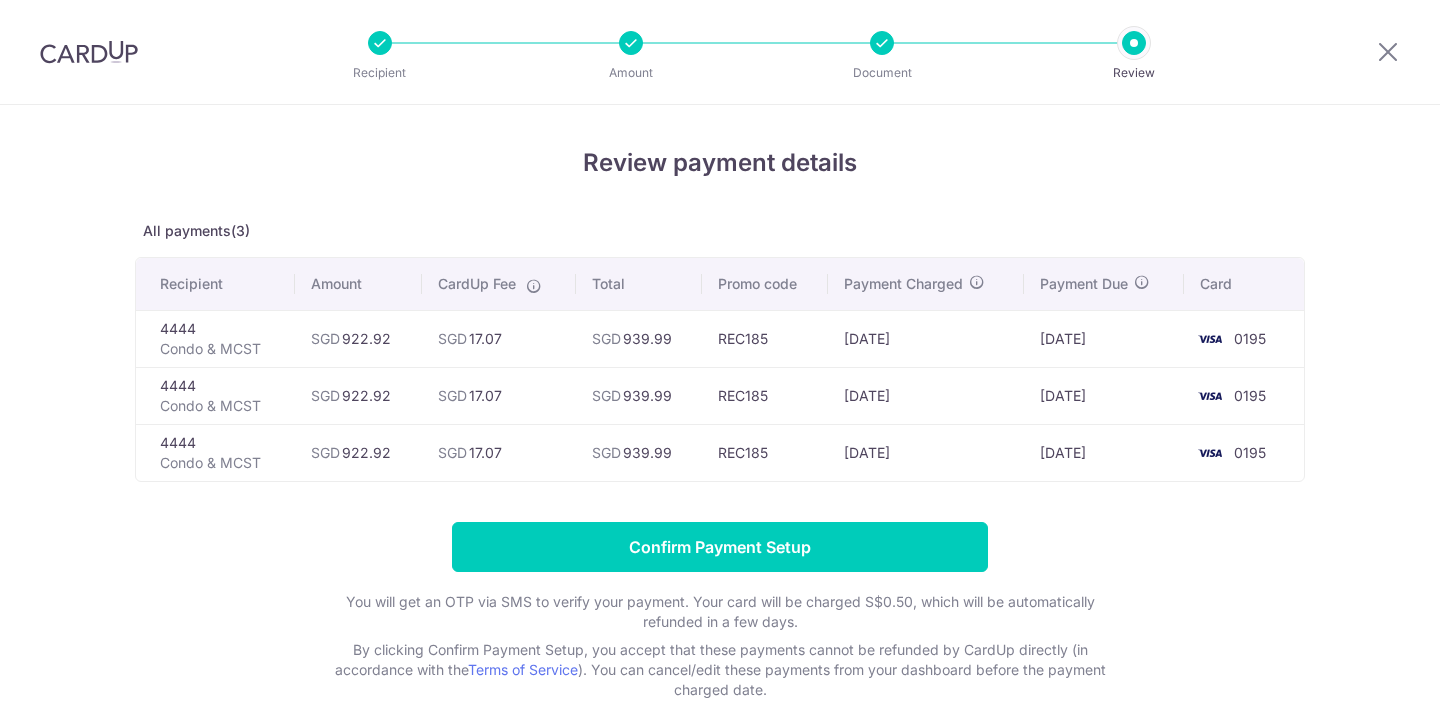 scroll, scrollTop: 0, scrollLeft: 0, axis: both 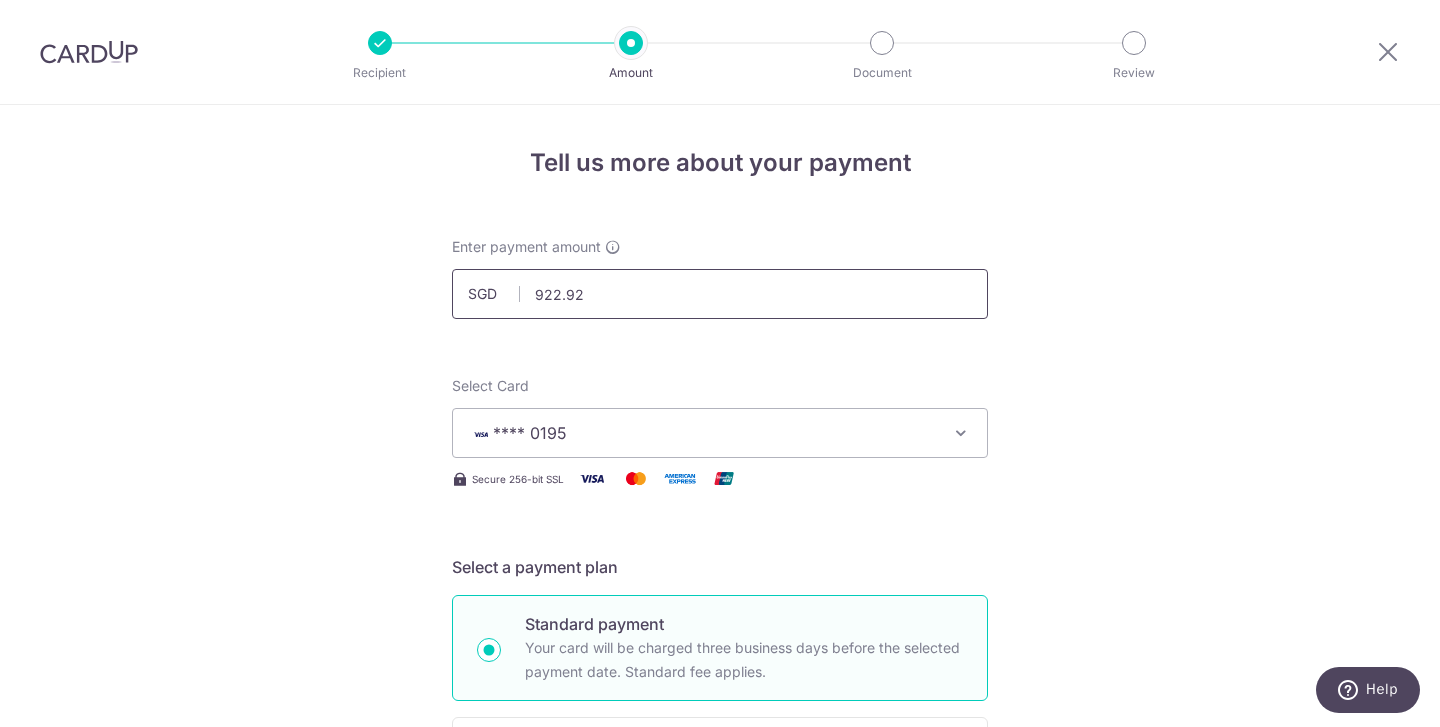 click on "922.92" at bounding box center (720, 294) 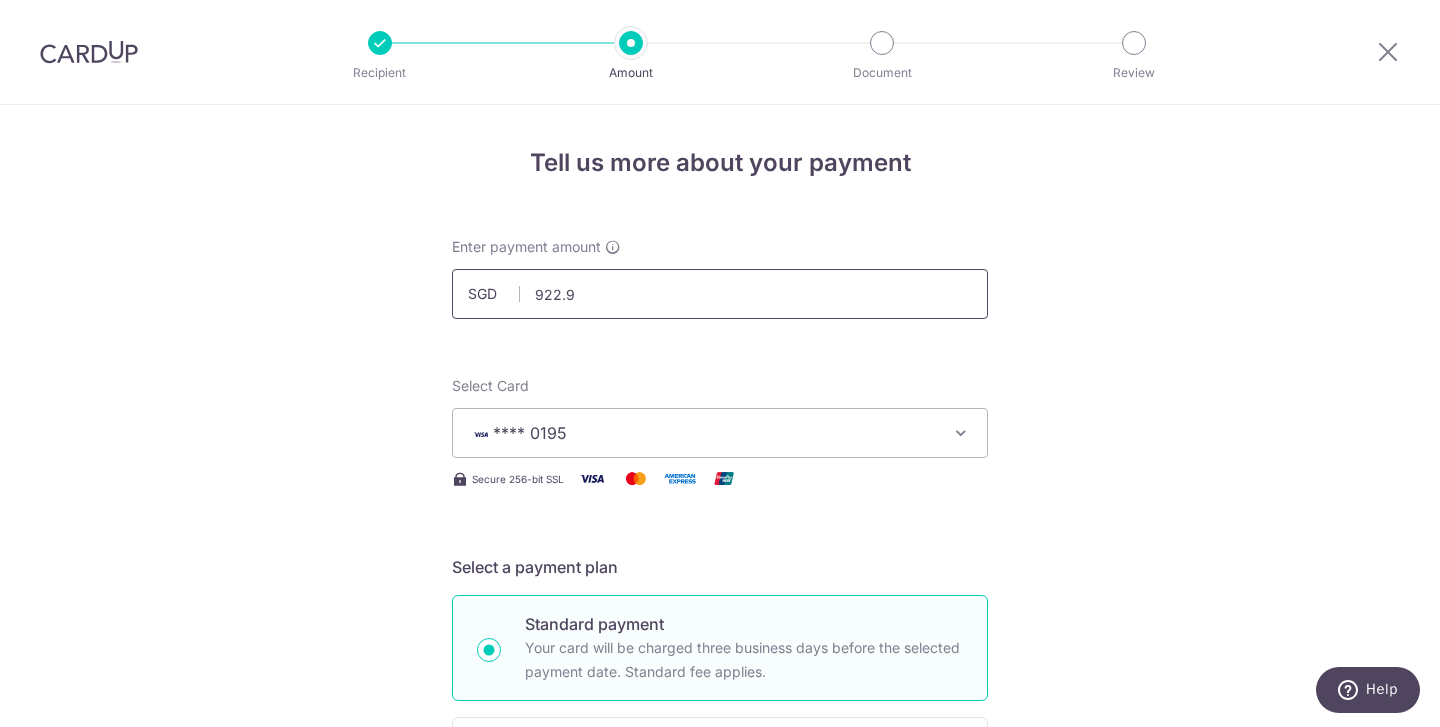 type on "922.93" 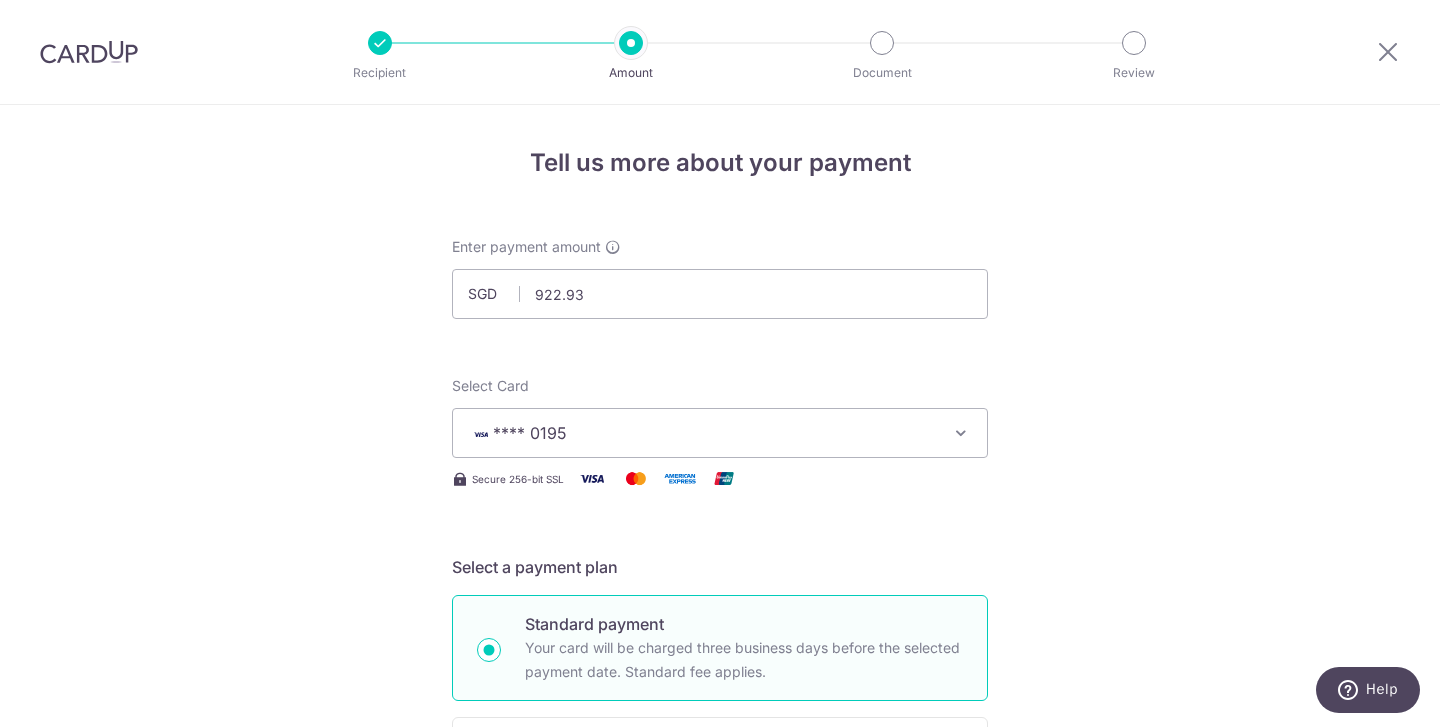 click on "Tell us more about your payment
Enter payment amount
SGD
922.93
922.92
Select Card
**** 0195
Add credit card
Your Cards
**** 3964
**** 6245
**** 4060
**** 9008
**** 8043
**** 1004
**** 1009
**** 9193
**** 0195
Secure 256-bit SSL" at bounding box center [720, 1054] 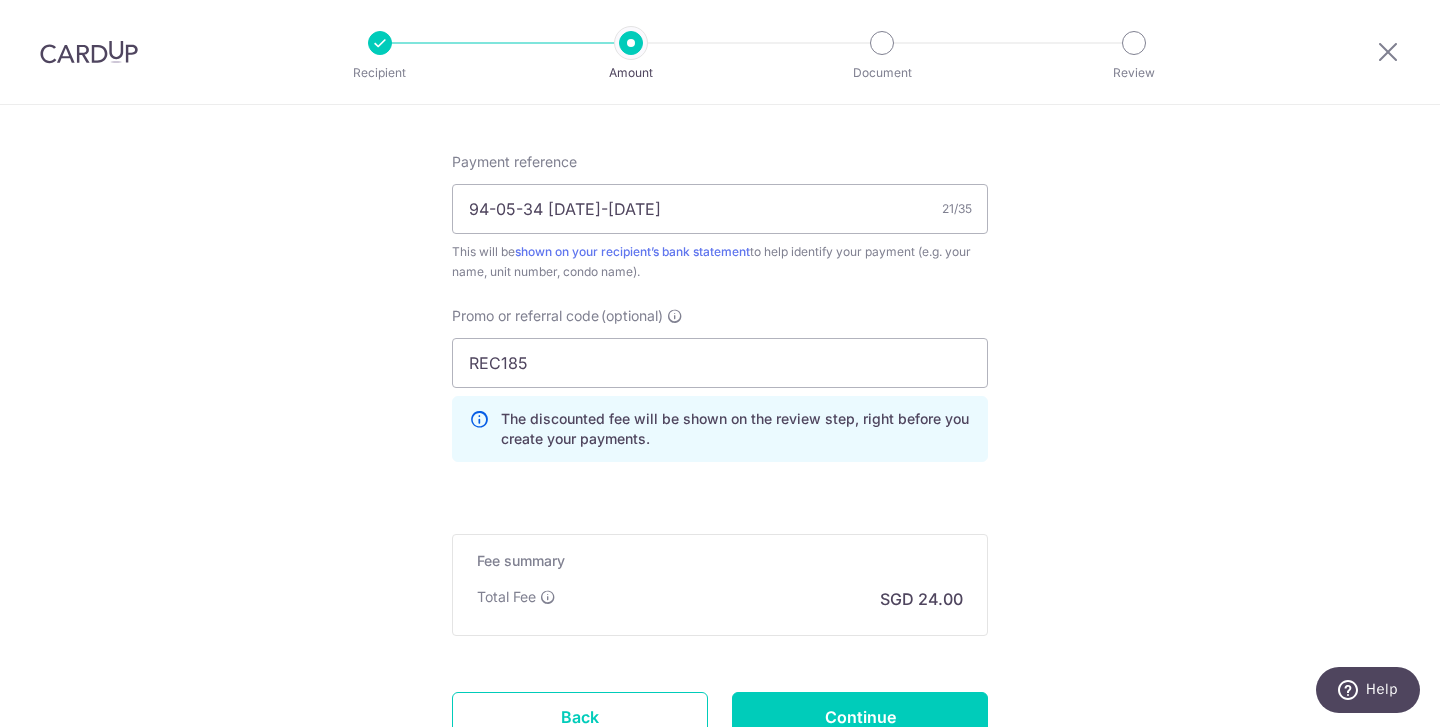scroll, scrollTop: 1277, scrollLeft: 0, axis: vertical 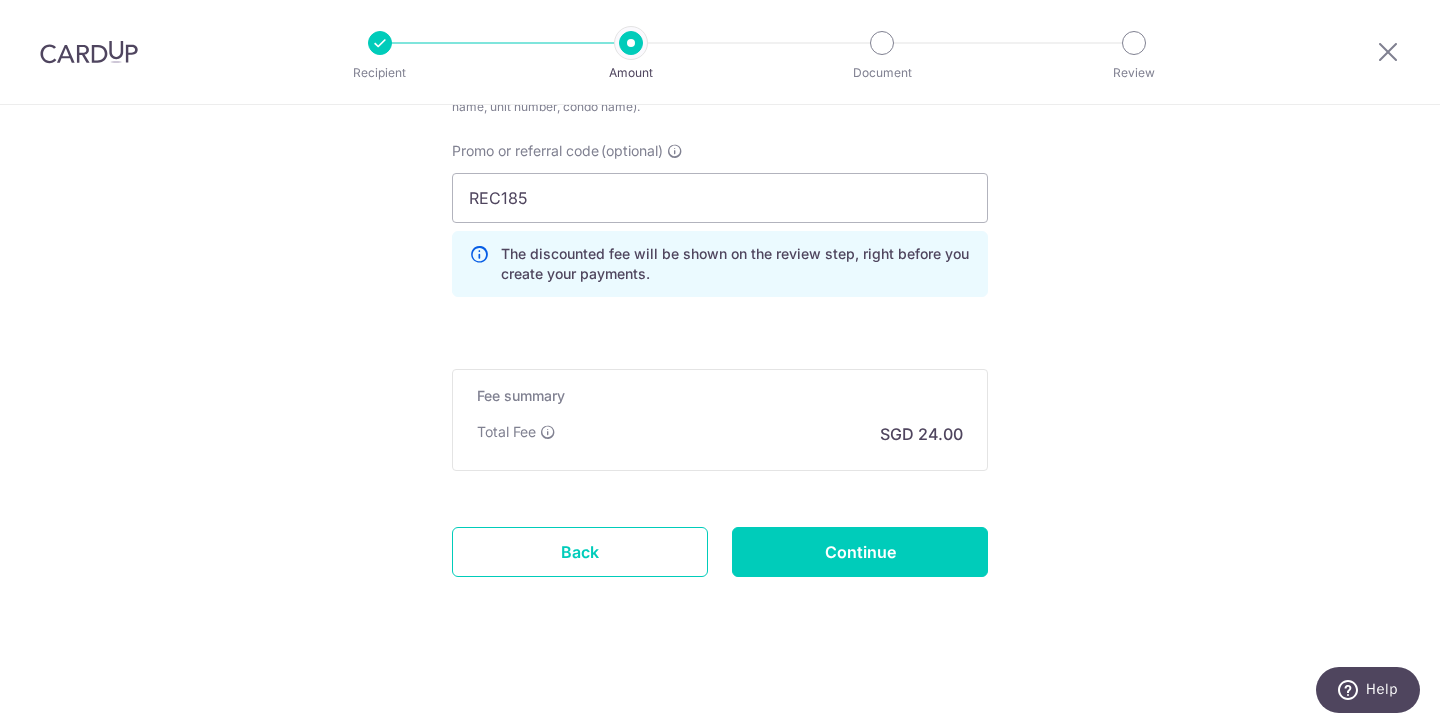 click on "Enter payment amount
SGD
922.93
922.93
Select Card
**** 0195
Add credit card
Your Cards
**** 3964
**** 6245
**** 4060
**** 9008
**** 8043
**** 1004
**** 1009
**** 9193
**** 0195
Secure 256-bit SSL" at bounding box center [720, -204] 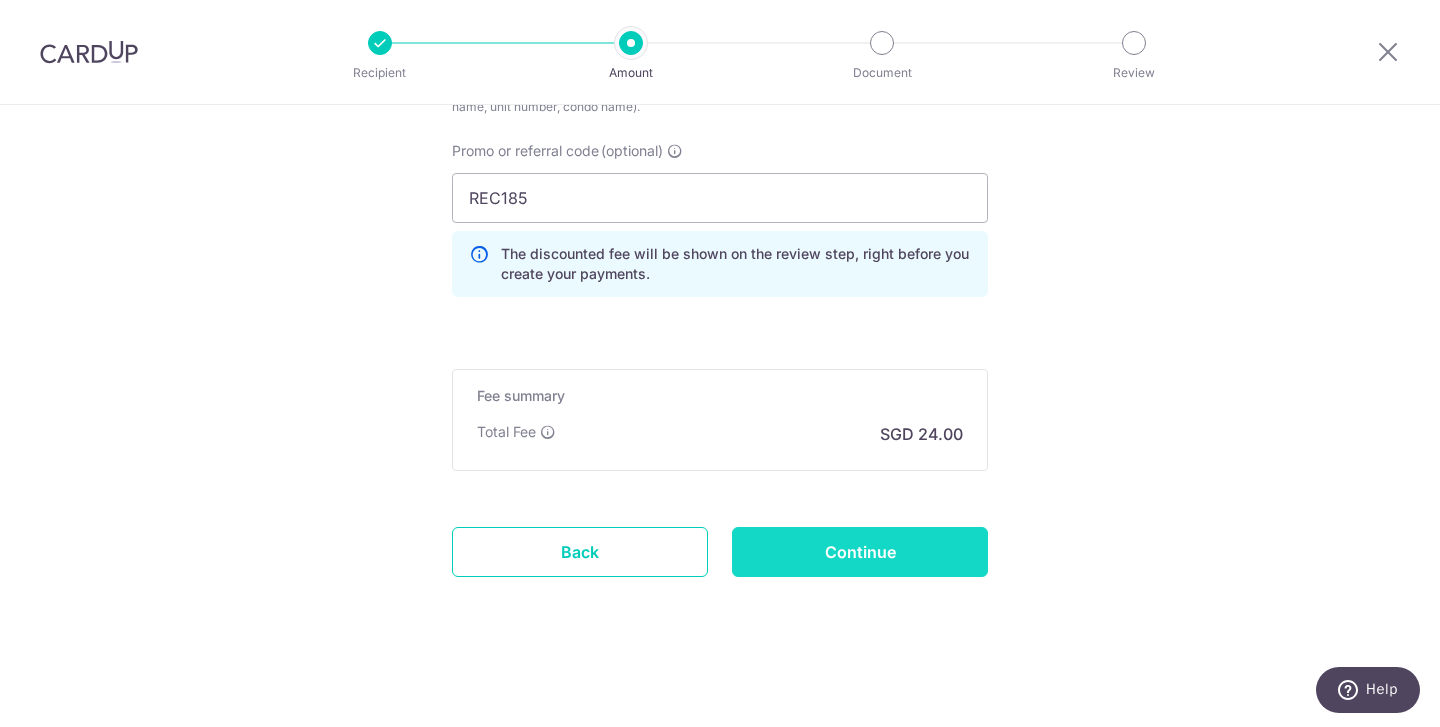 click on "Continue" at bounding box center [860, 552] 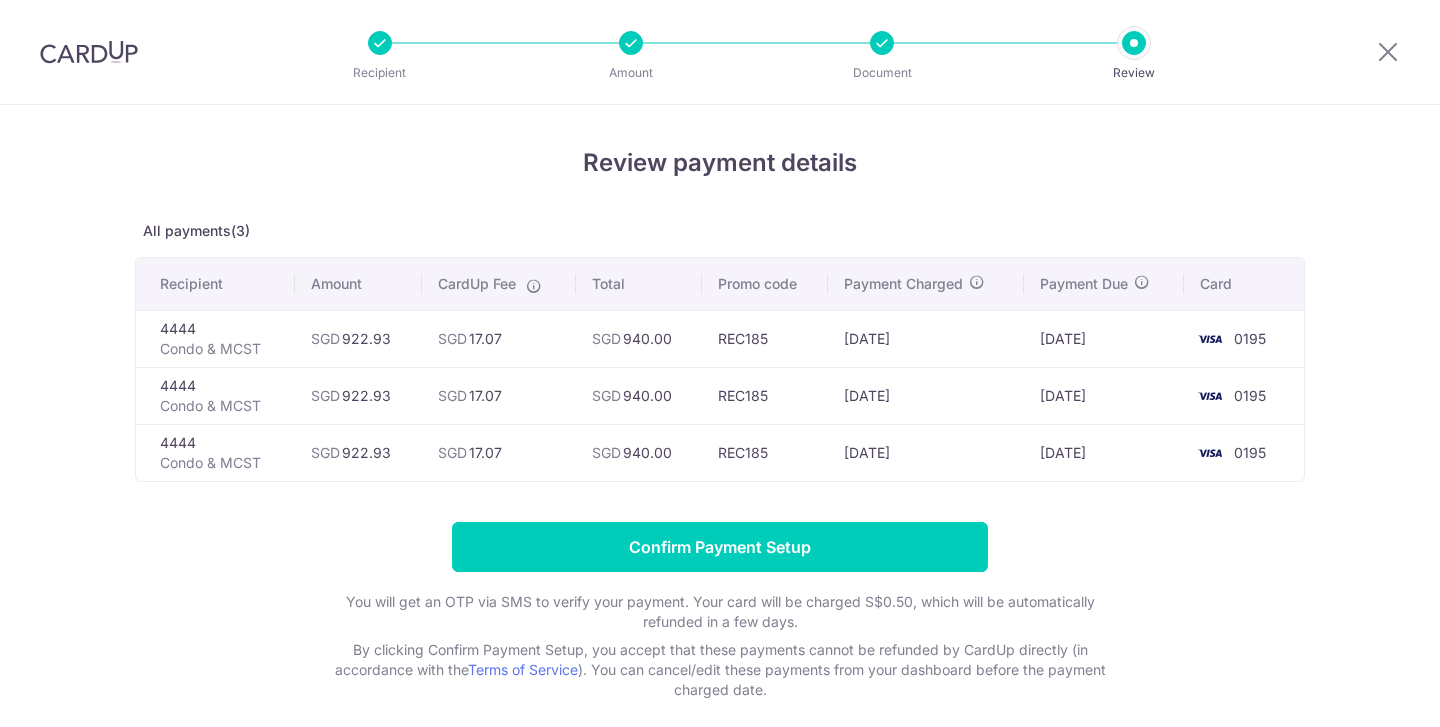 scroll, scrollTop: 0, scrollLeft: 0, axis: both 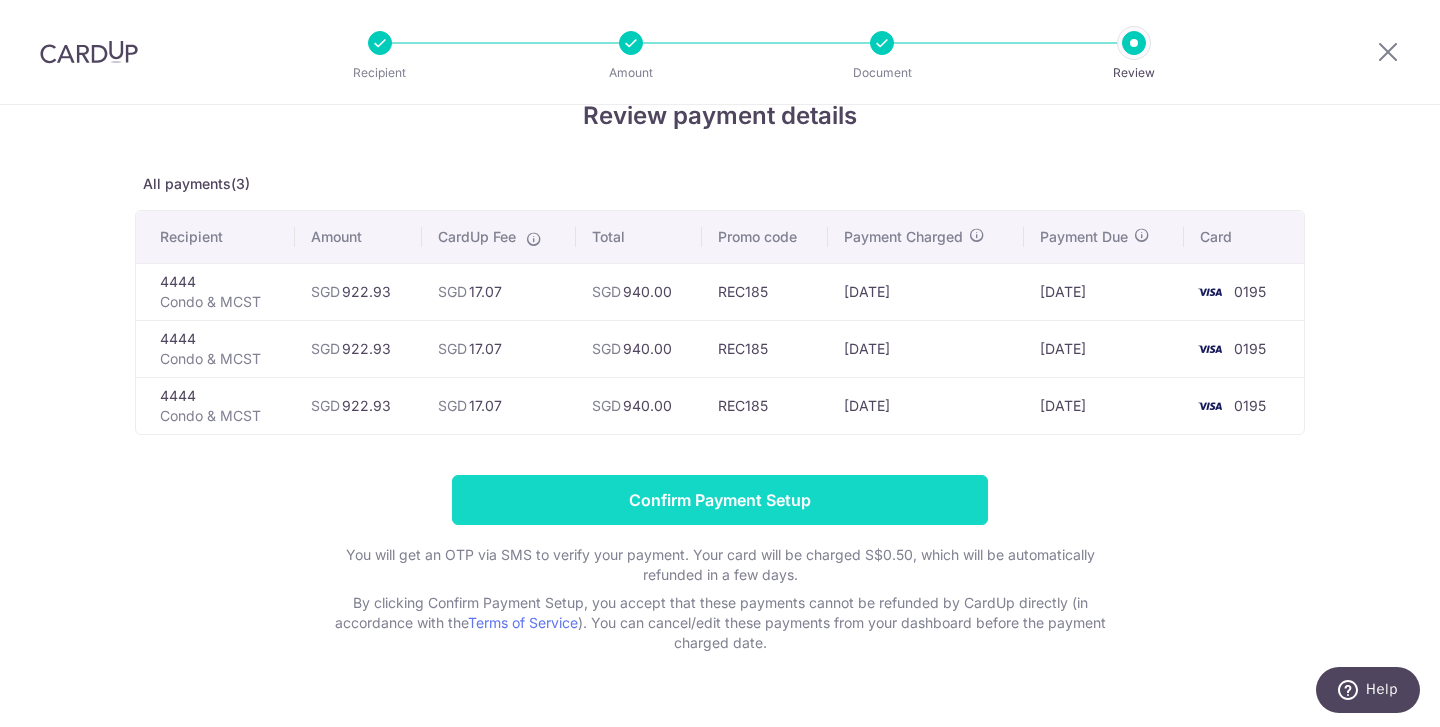 click on "Confirm Payment Setup" at bounding box center (720, 500) 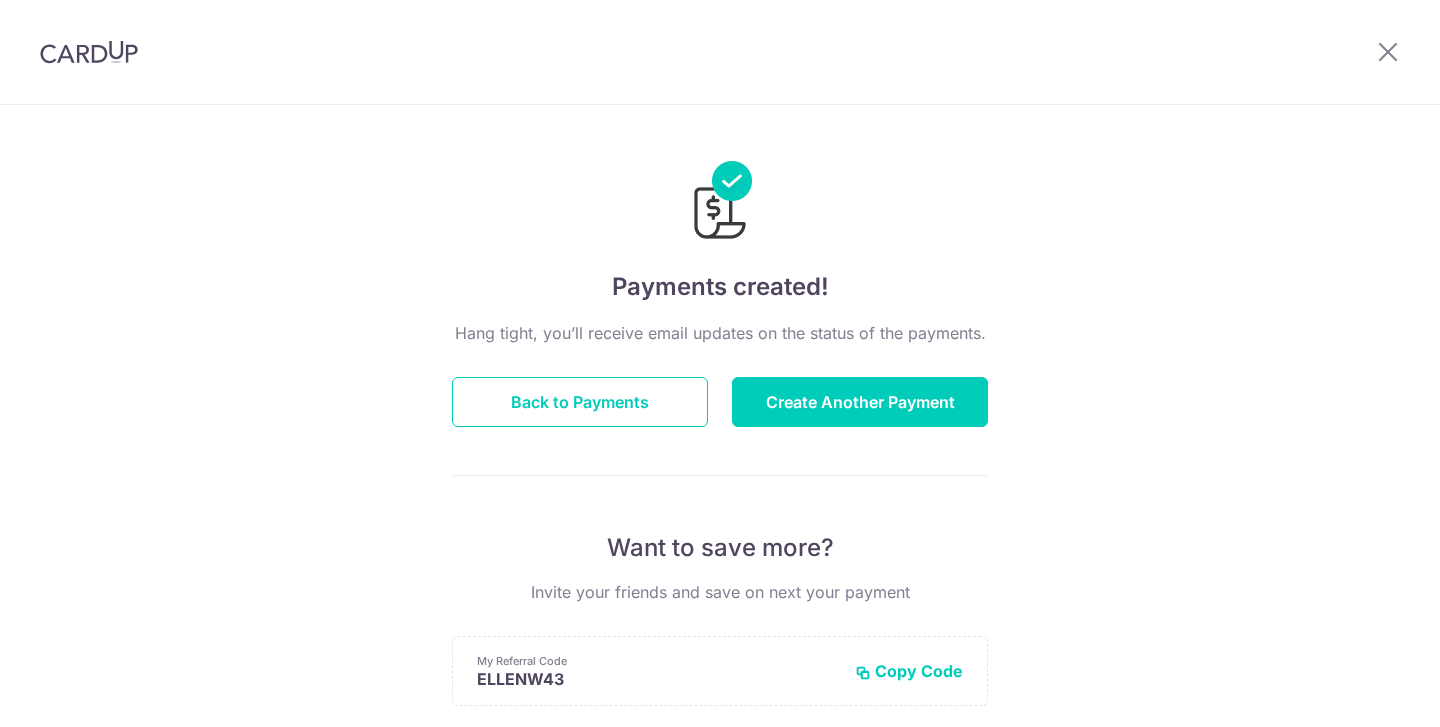 scroll, scrollTop: 0, scrollLeft: 0, axis: both 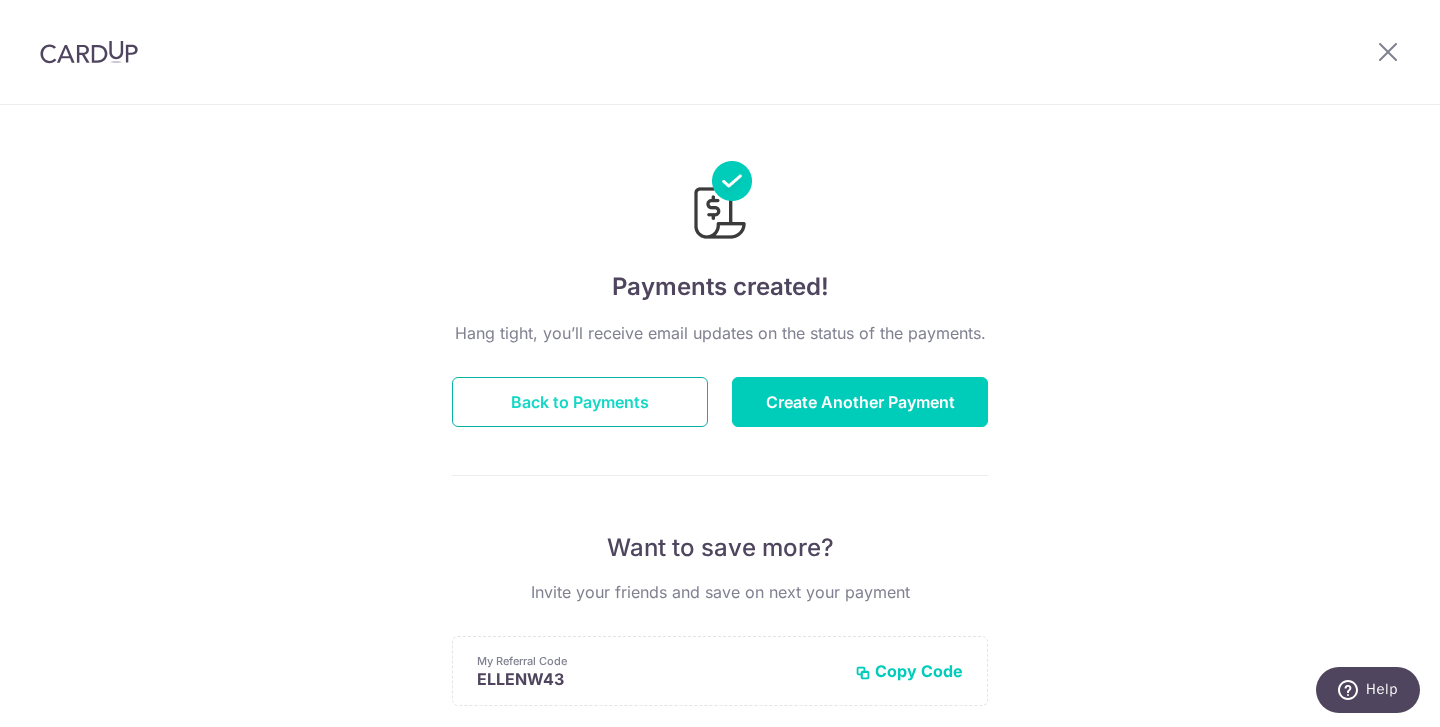 click on "Back to Payments" at bounding box center (580, 402) 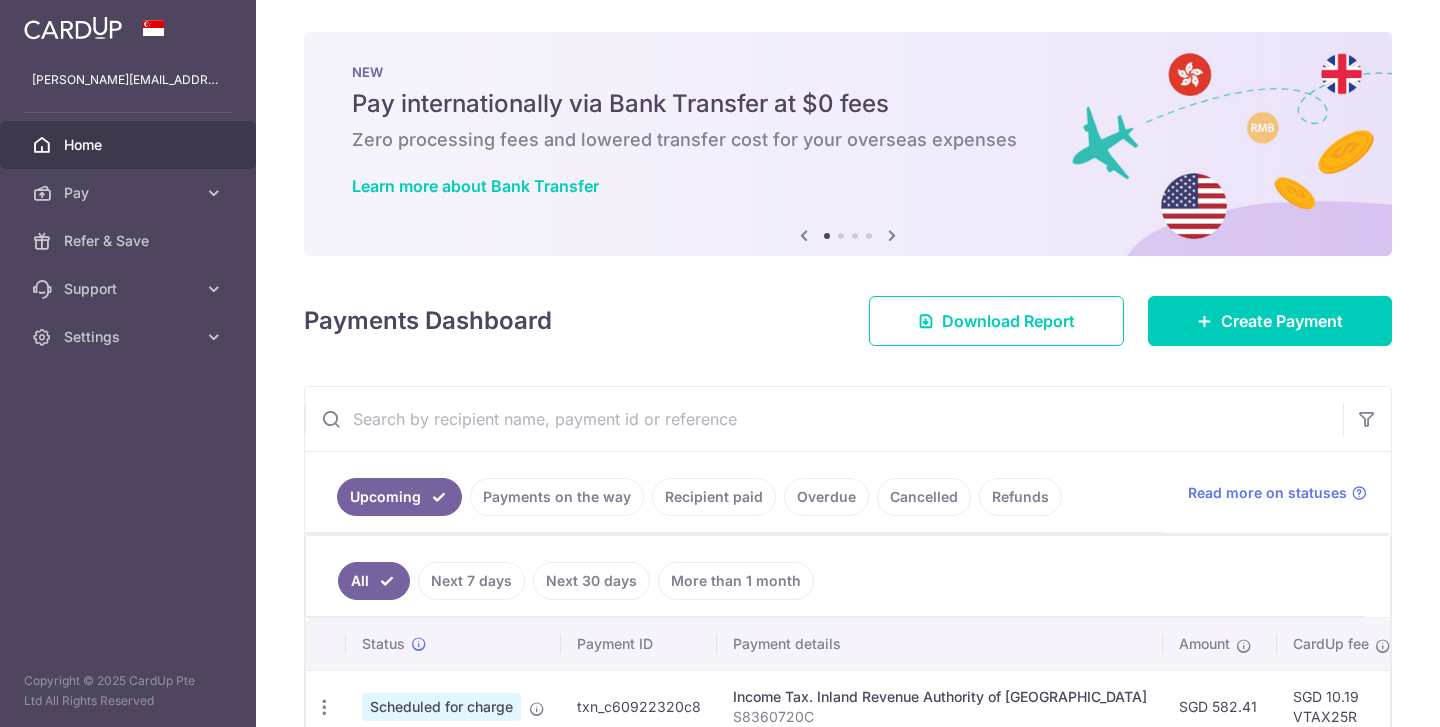 scroll, scrollTop: 0, scrollLeft: 0, axis: both 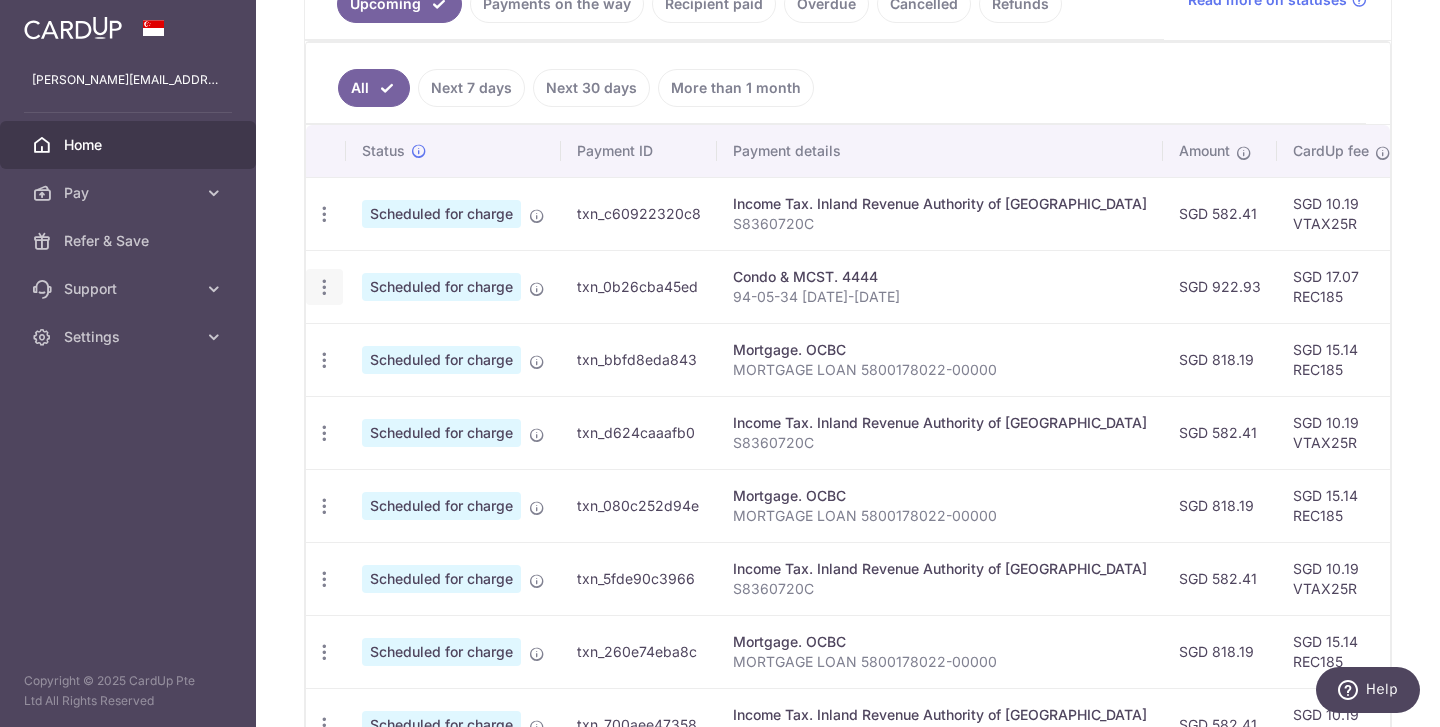 click at bounding box center (324, 214) 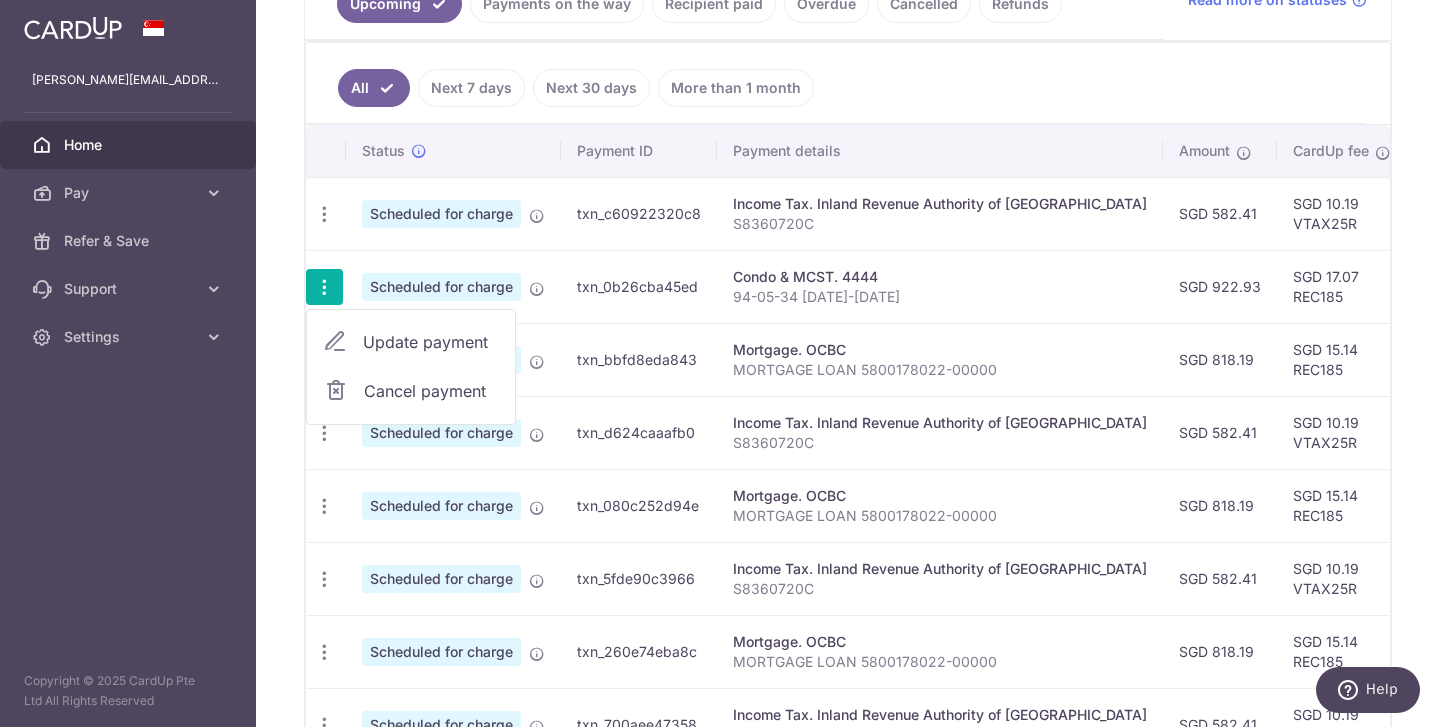 click on "Update payment" at bounding box center (431, 342) 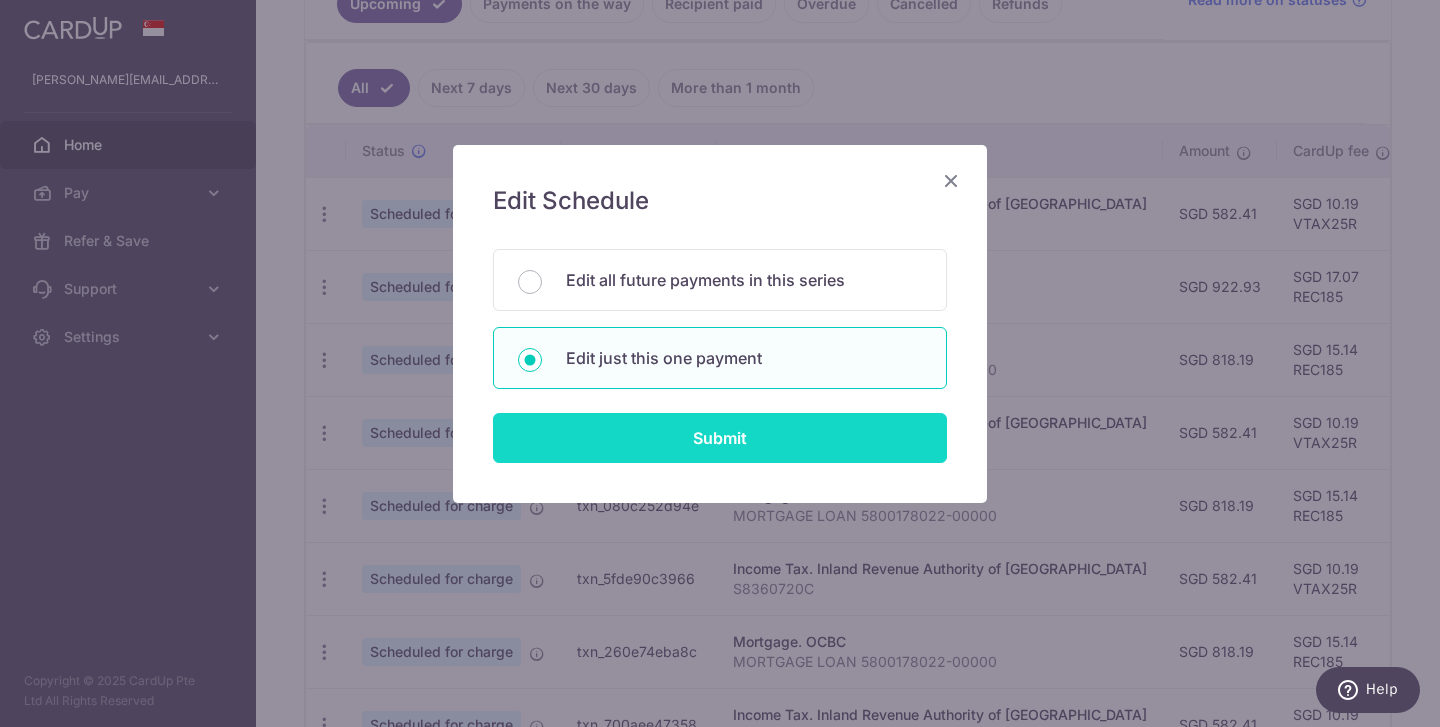 click on "Submit" at bounding box center (720, 438) 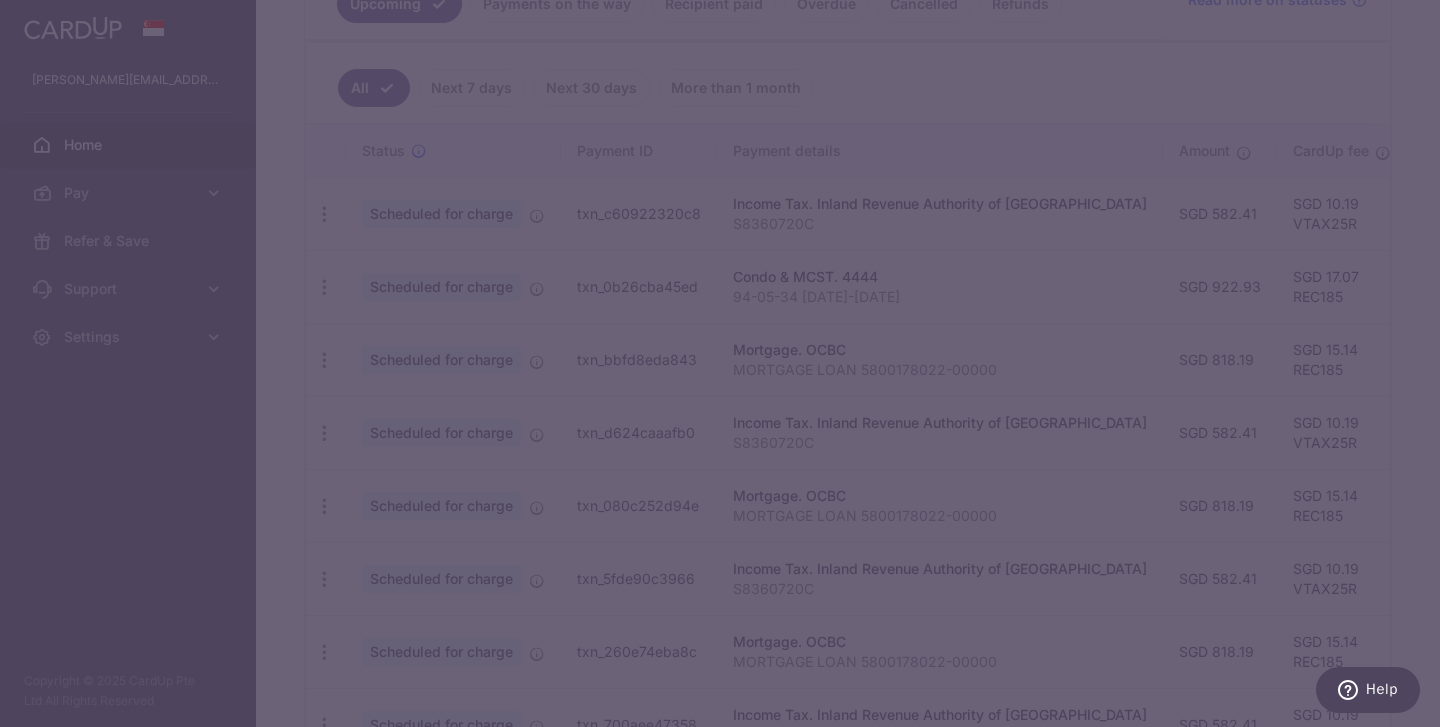 type on "REC185" 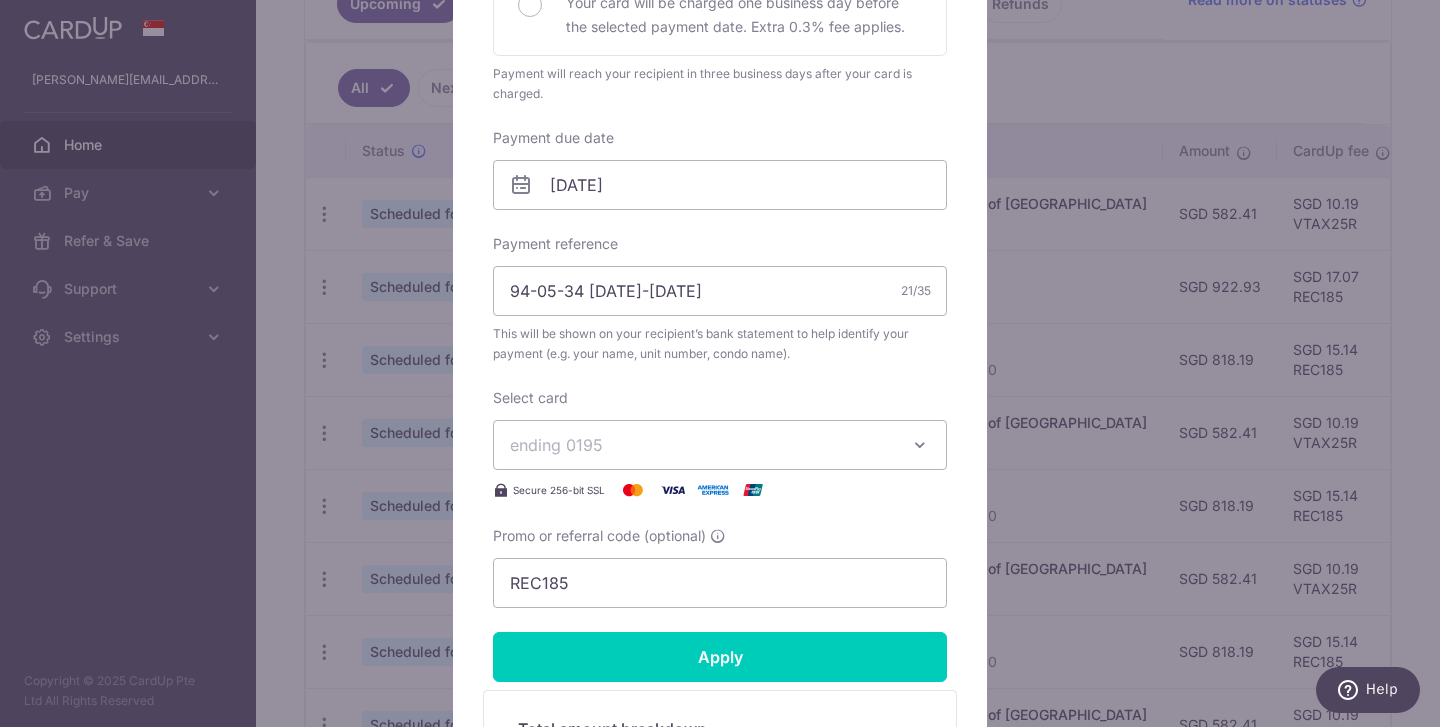scroll, scrollTop: 524, scrollLeft: 0, axis: vertical 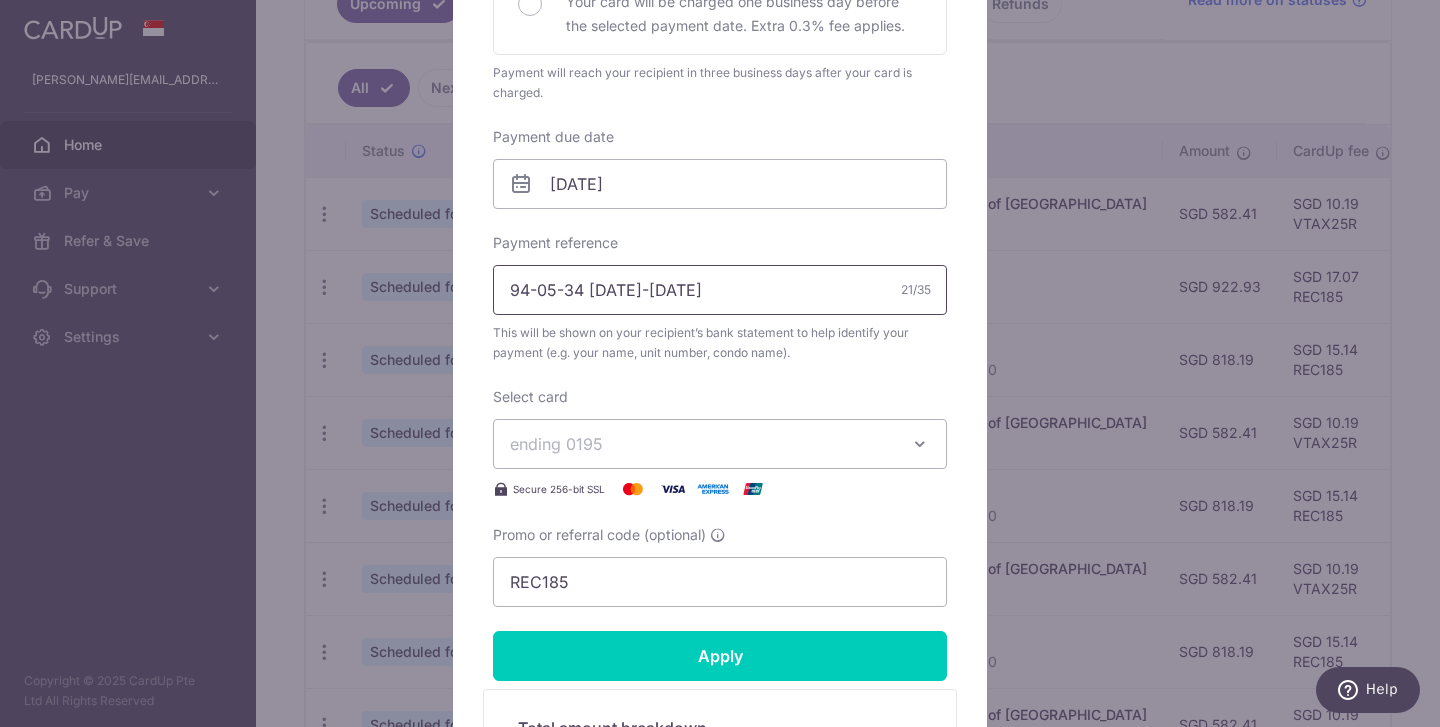 click on "94-05-34 [DATE]-[DATE]" at bounding box center (720, 290) 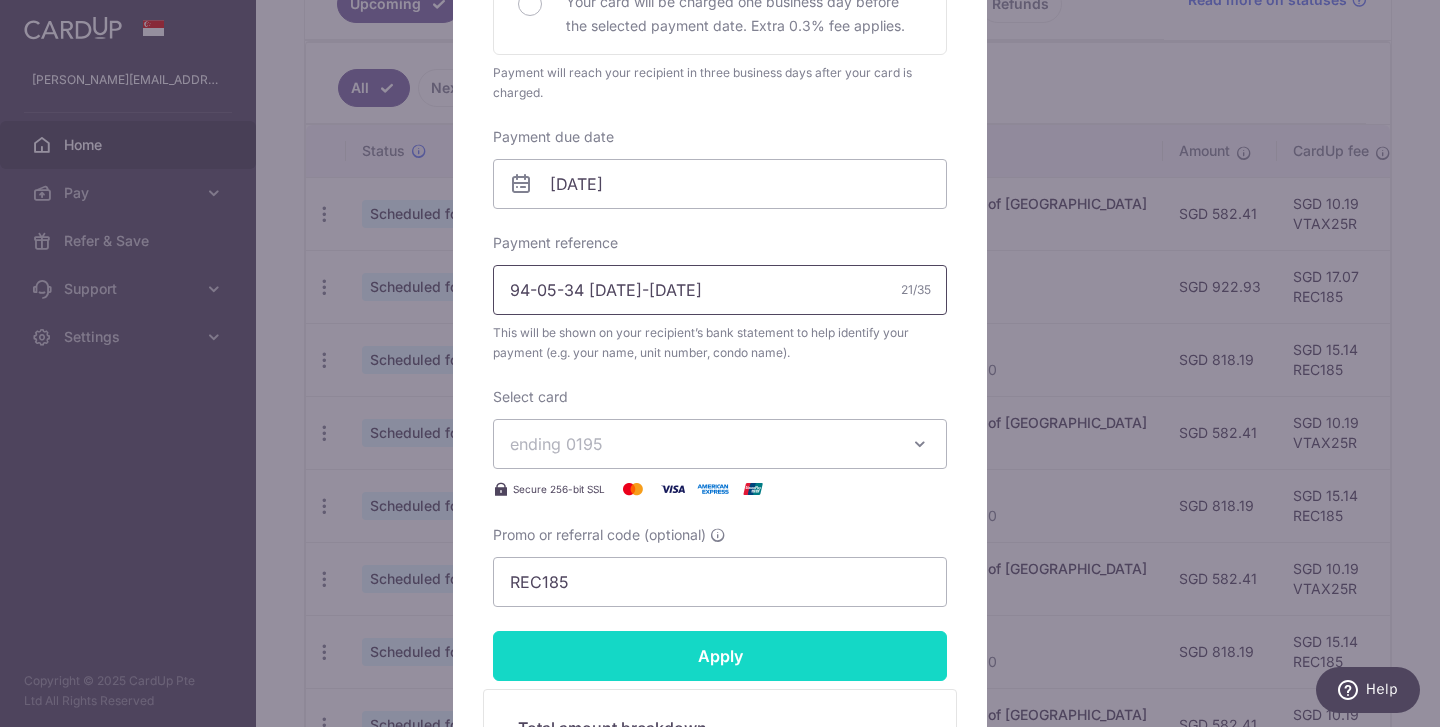 type on "94-05-34 [DATE]-[DATE]" 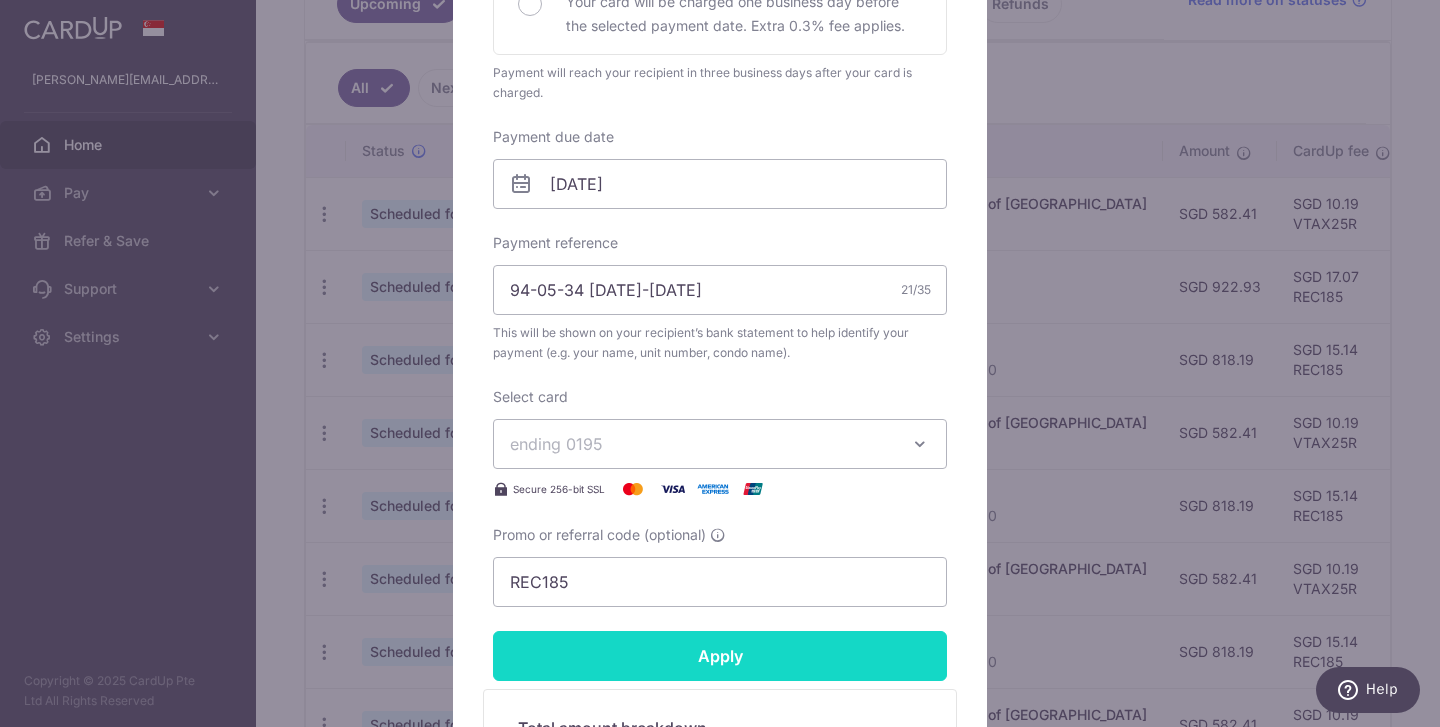 click on "Apply" at bounding box center (720, 656) 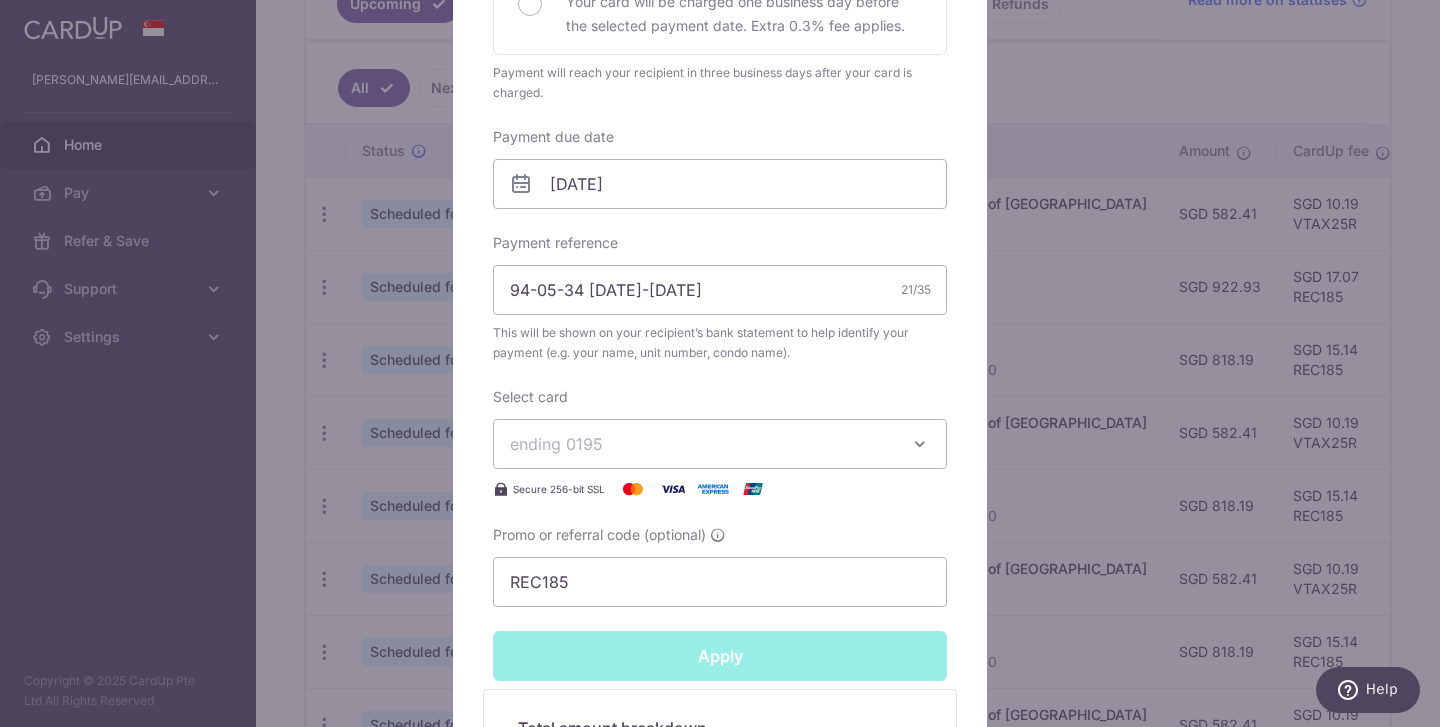 type on "Successfully Applied" 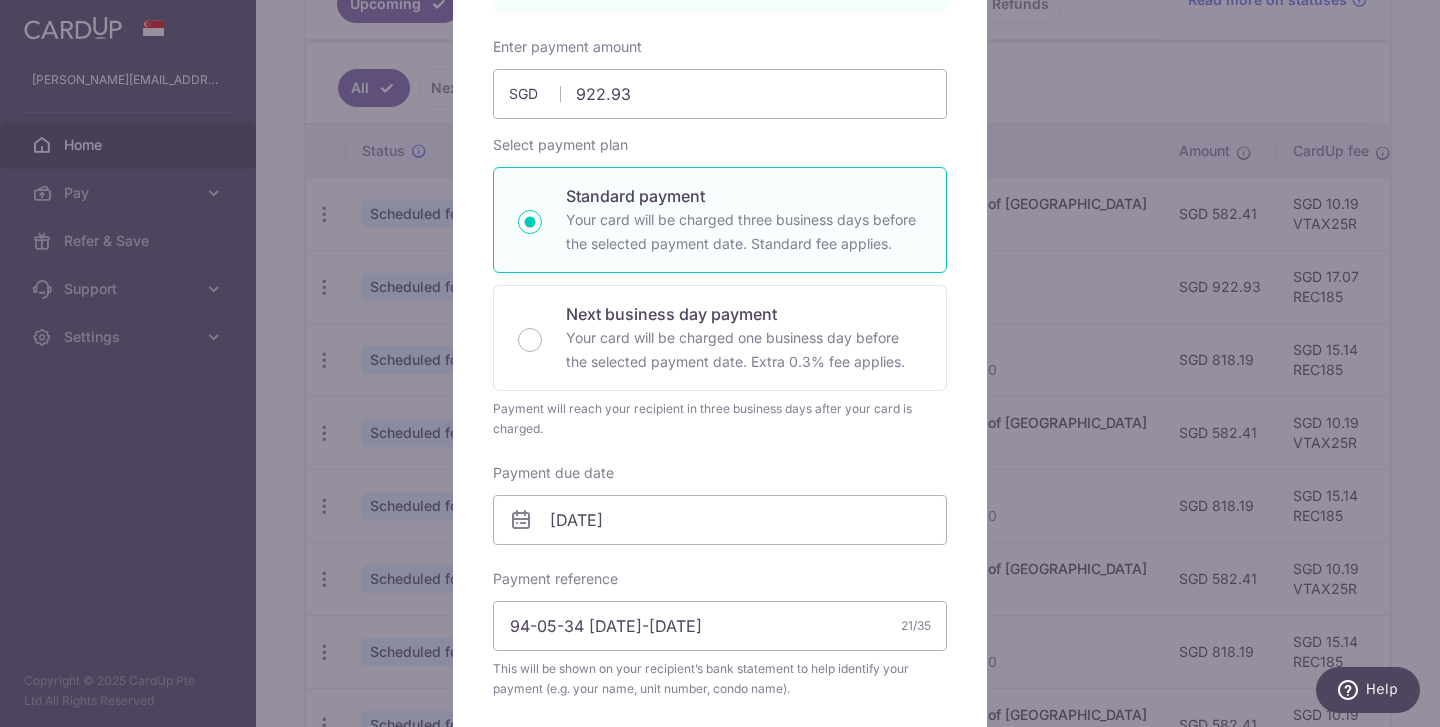 scroll, scrollTop: 0, scrollLeft: 0, axis: both 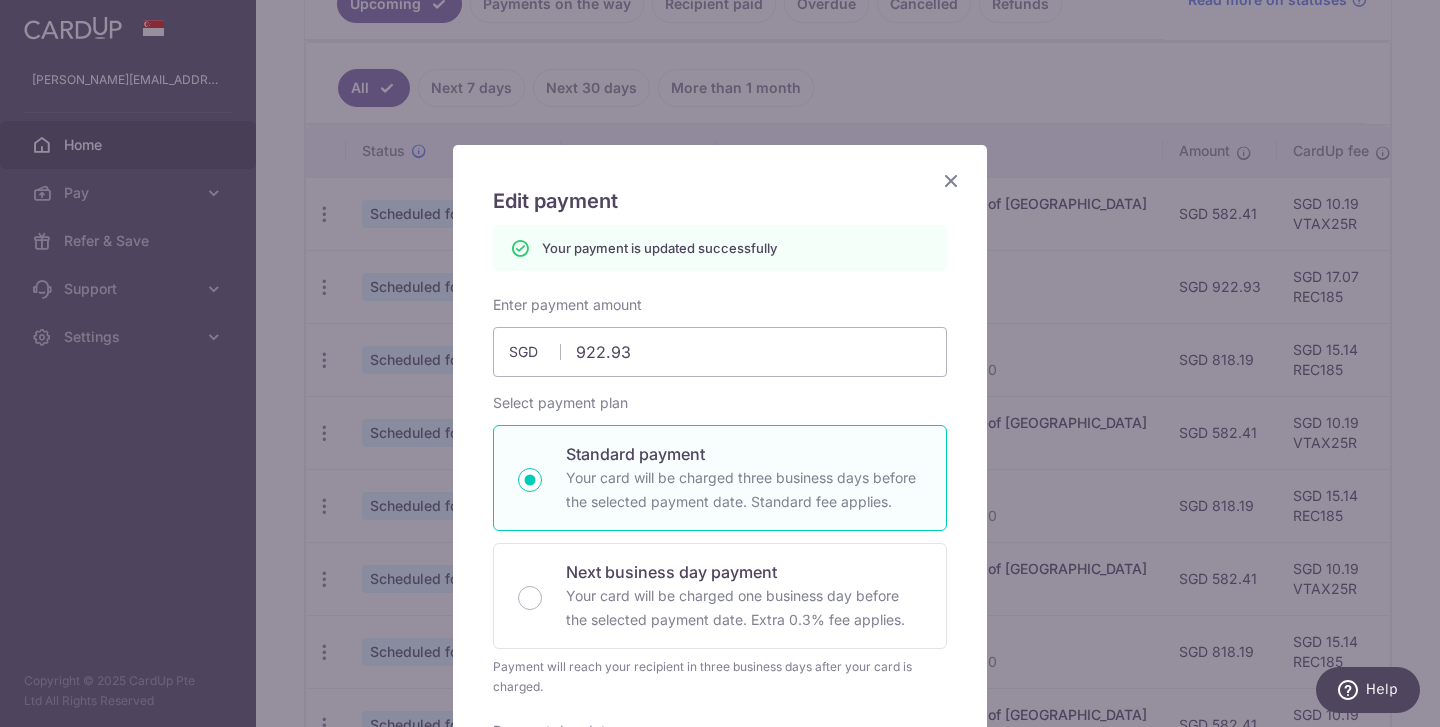 click at bounding box center (951, 180) 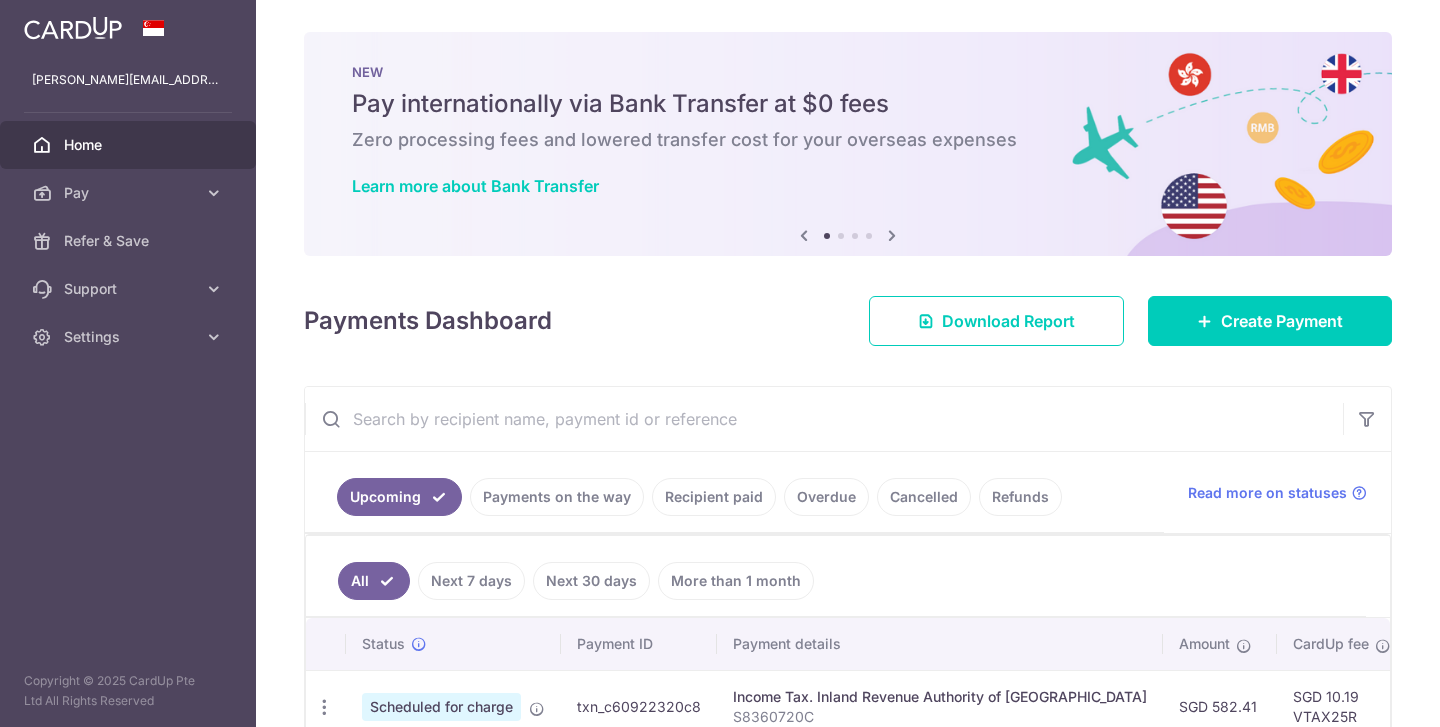 scroll, scrollTop: 0, scrollLeft: 0, axis: both 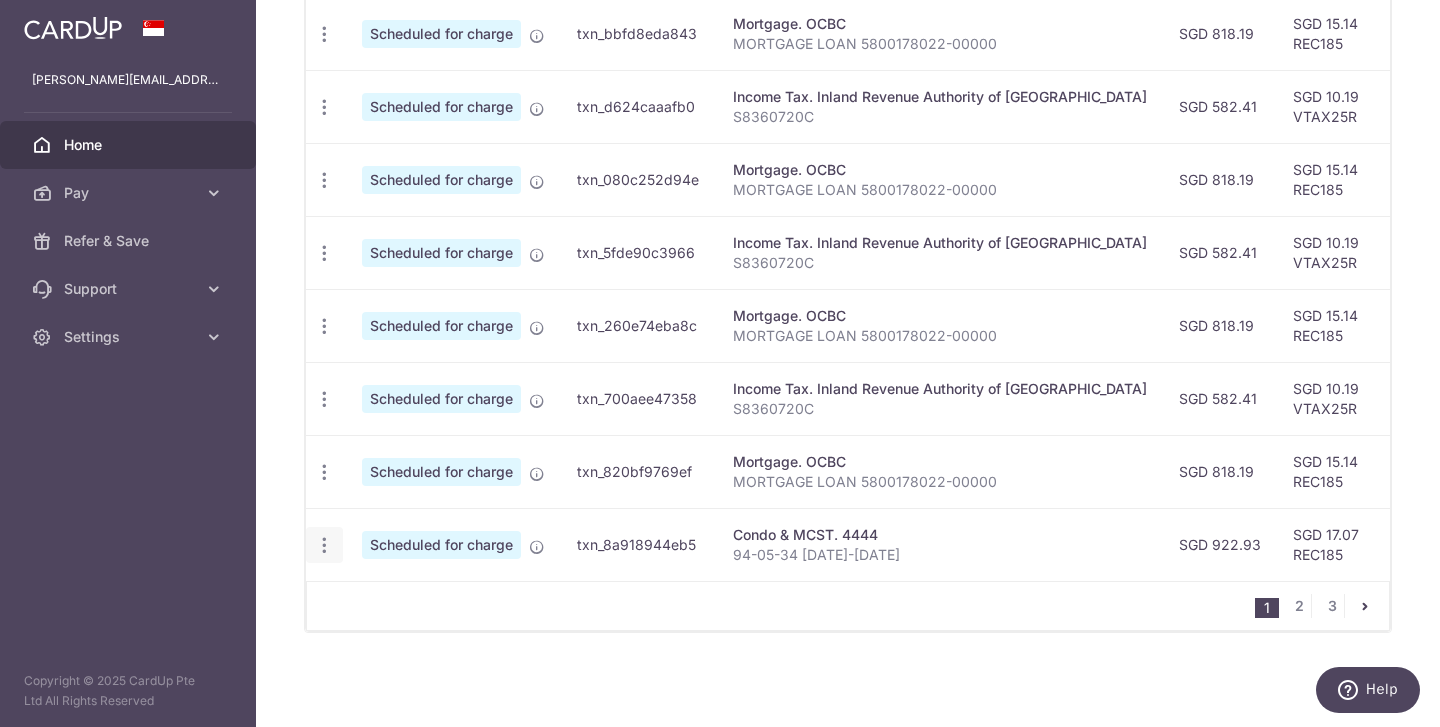 click at bounding box center [324, -112] 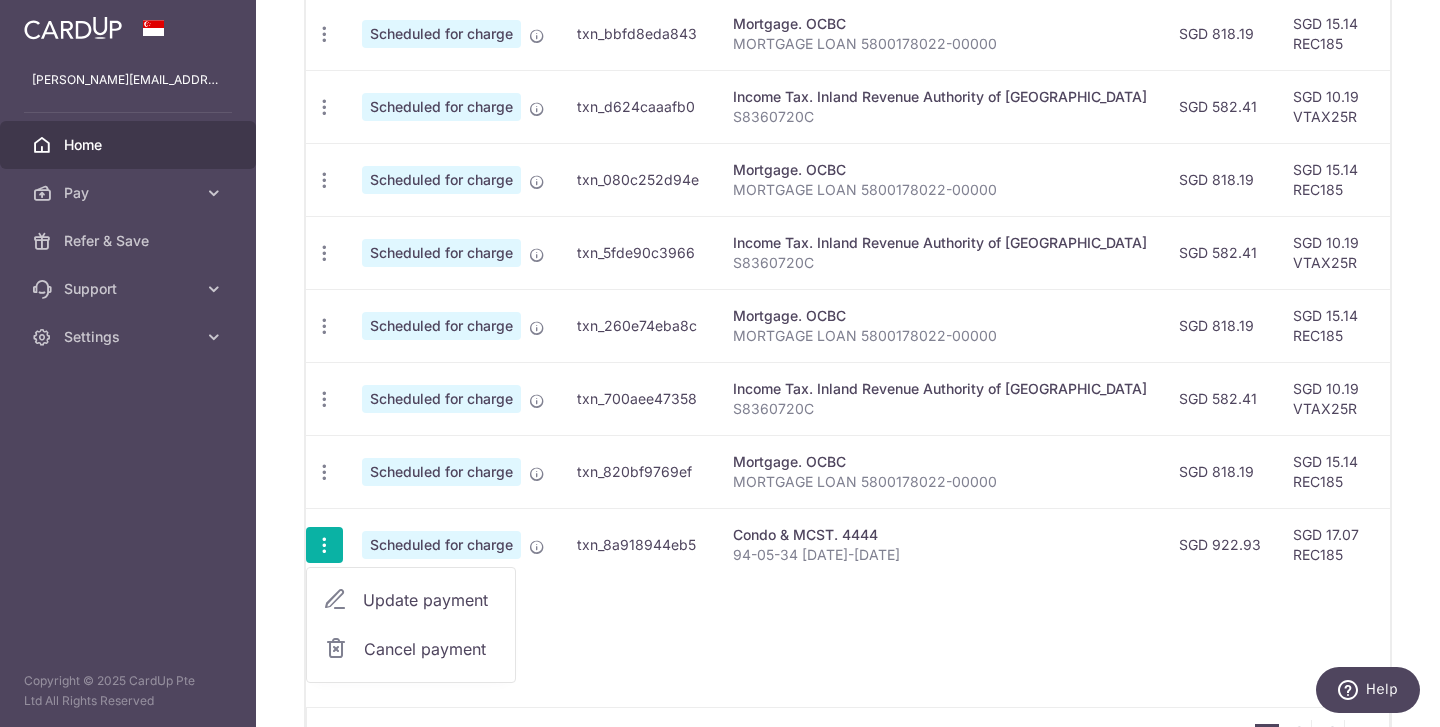 click on "Update payment" at bounding box center [431, 600] 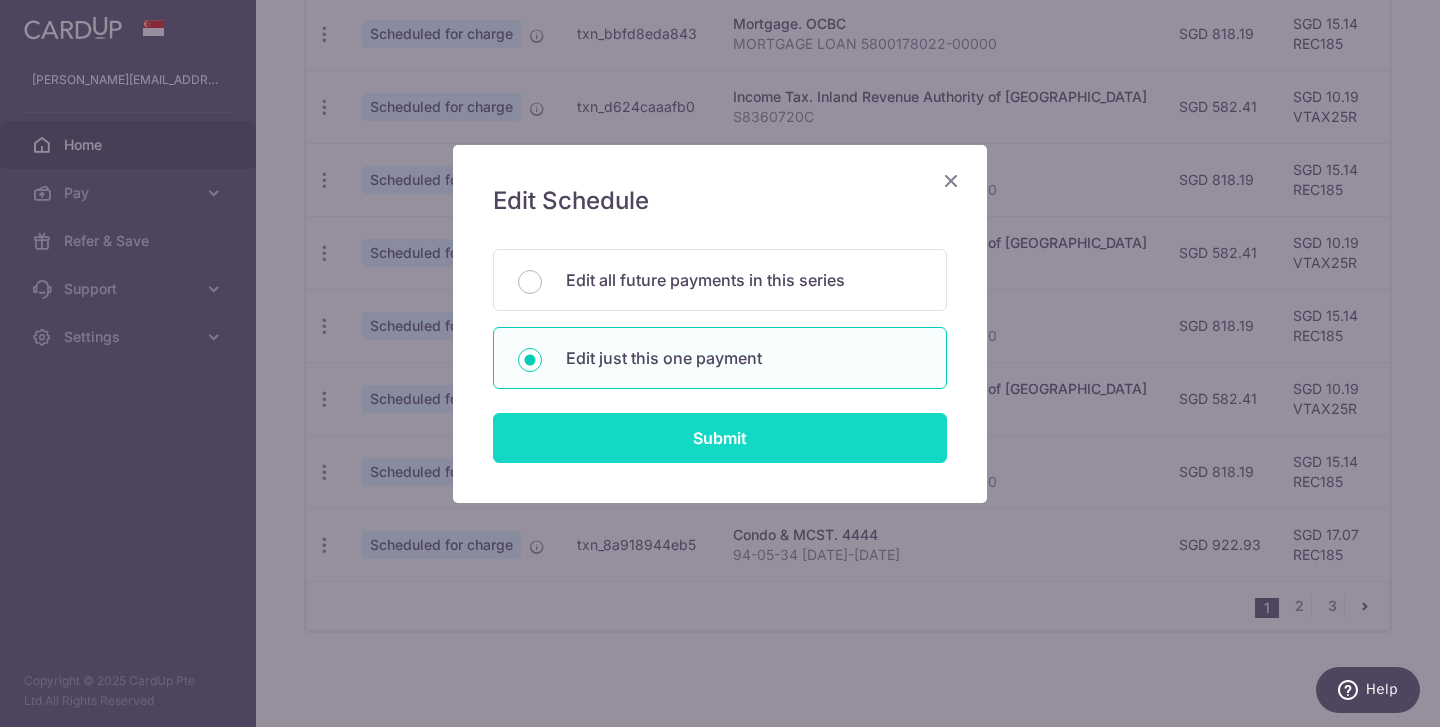 click on "Submit" at bounding box center (720, 438) 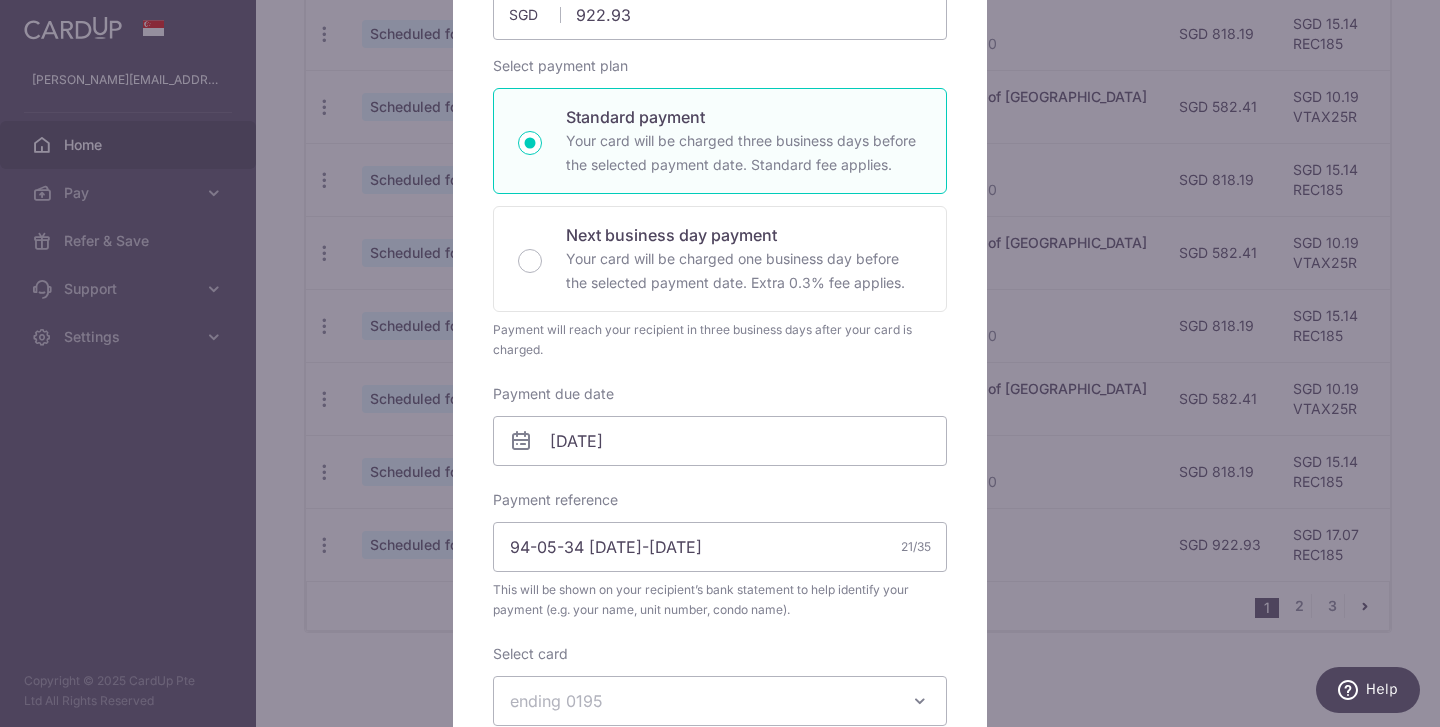 scroll, scrollTop: 290, scrollLeft: 0, axis: vertical 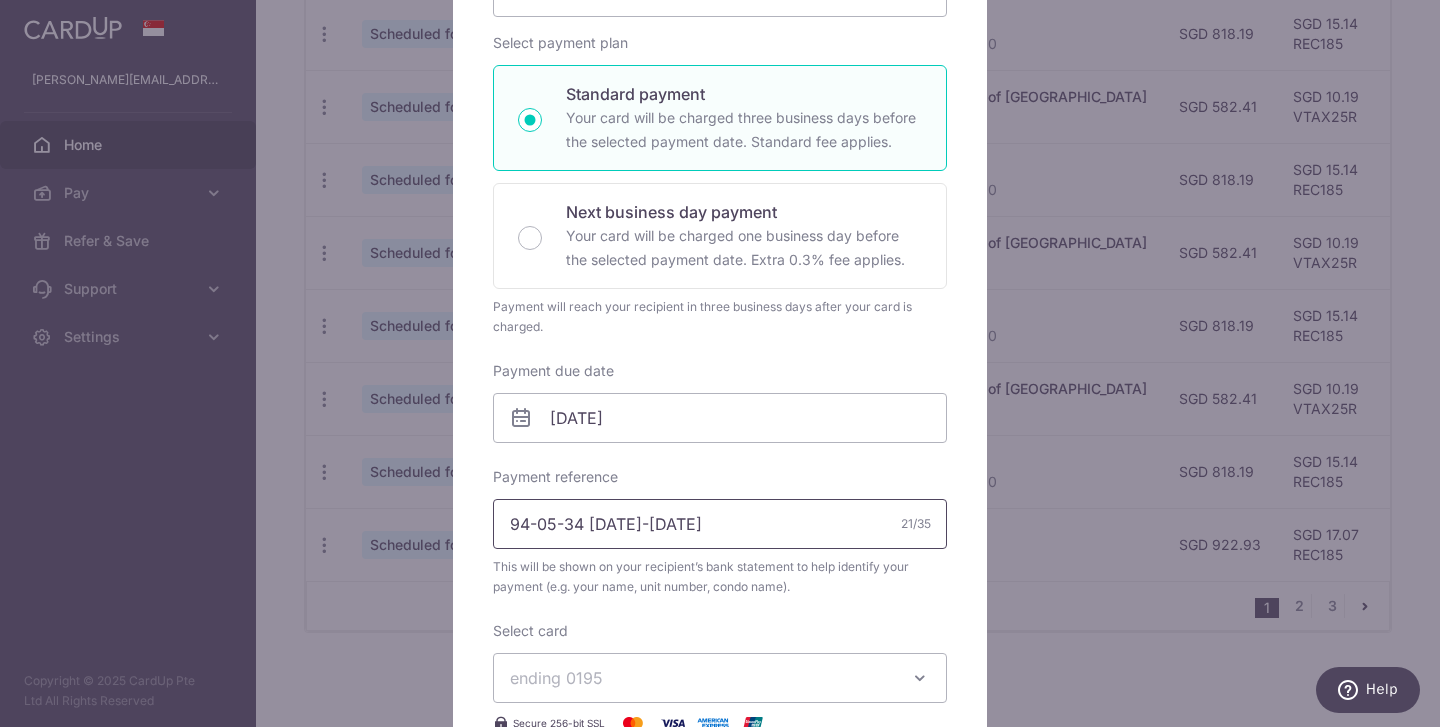 click on "94-05-34 [DATE]-[DATE]" at bounding box center [720, 524] 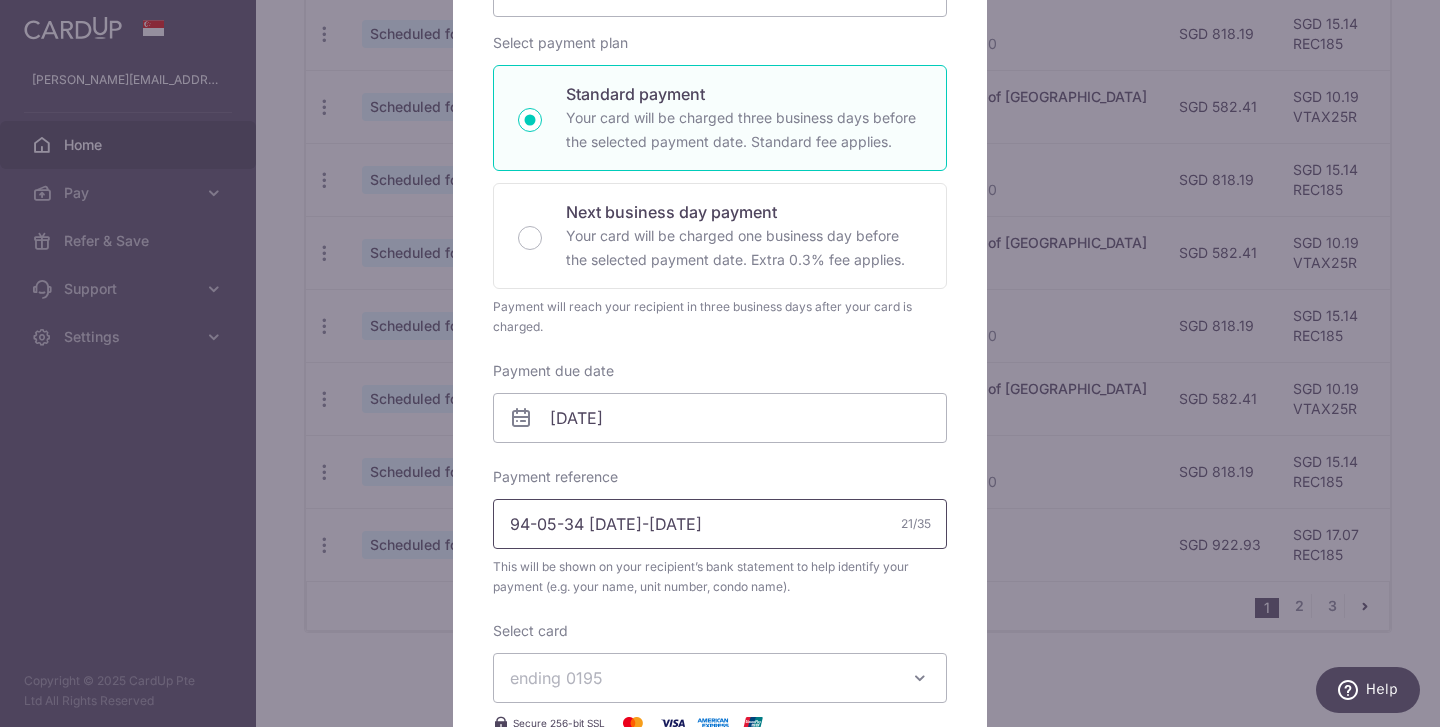 click on "94-05-34 OCT-OCT 2025" at bounding box center (720, 524) 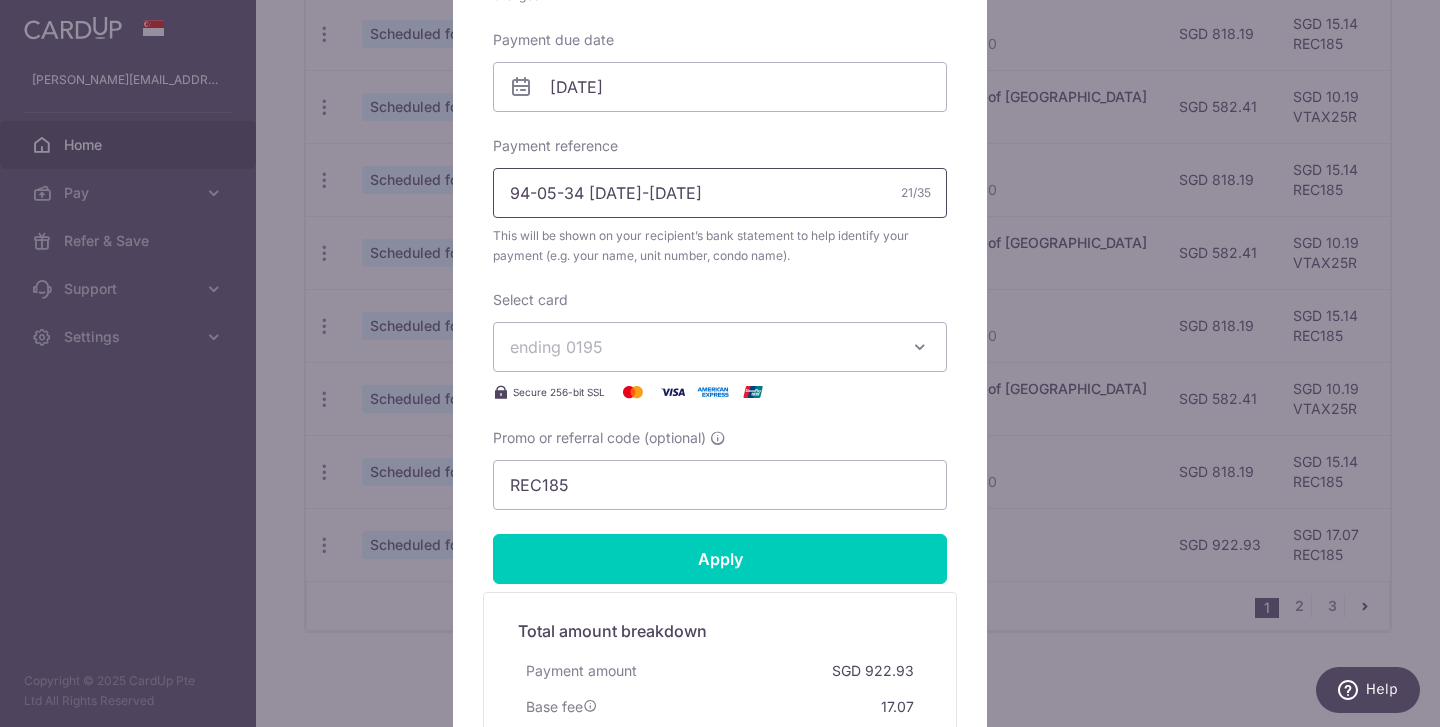 scroll, scrollTop: 688, scrollLeft: 0, axis: vertical 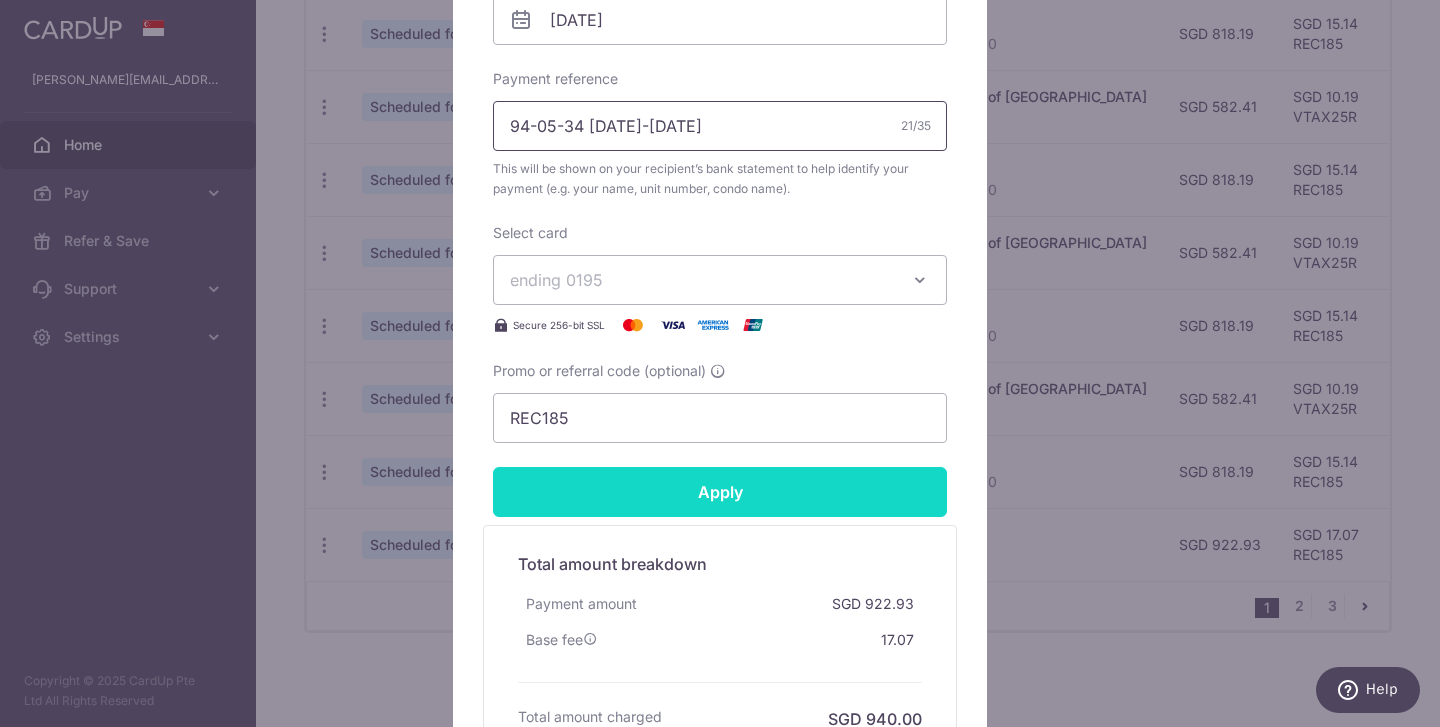 type on "94-05-34 [DATE]-[DATE]" 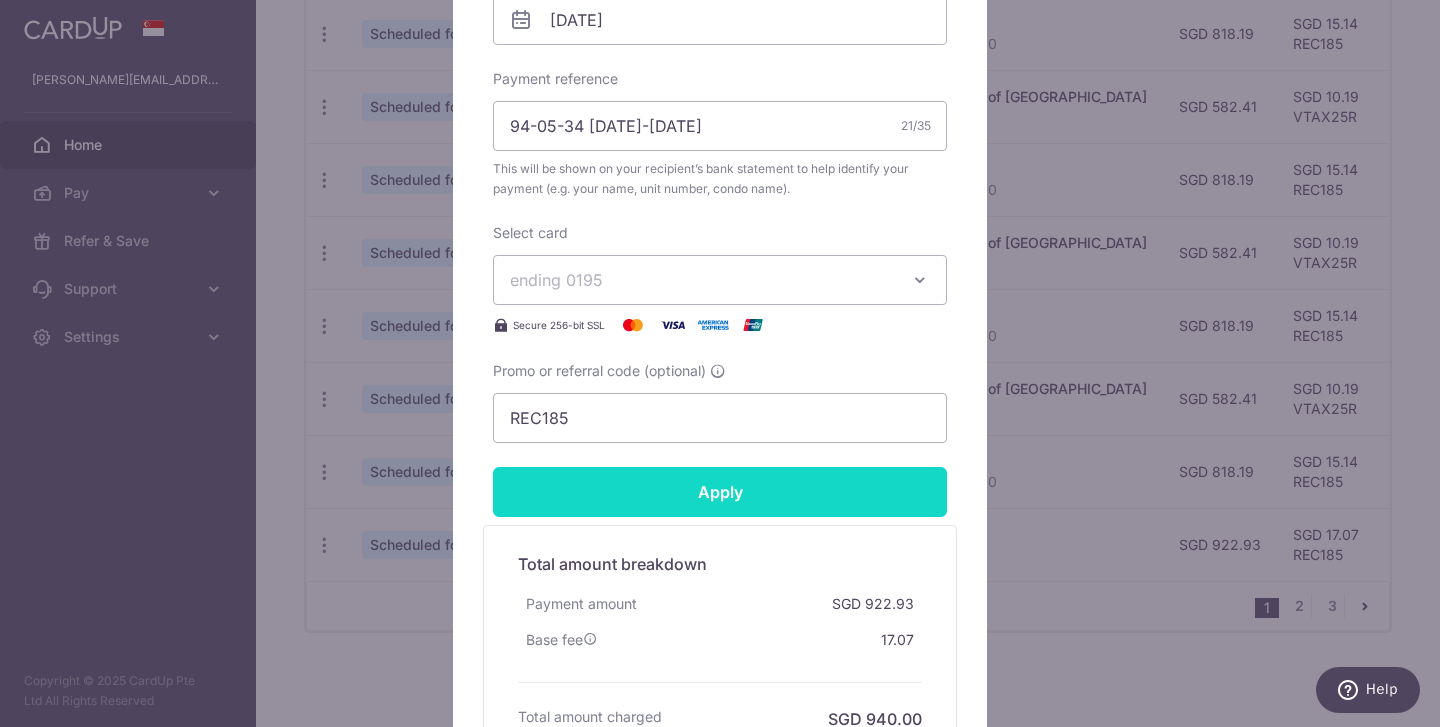 click on "Apply" at bounding box center (720, 492) 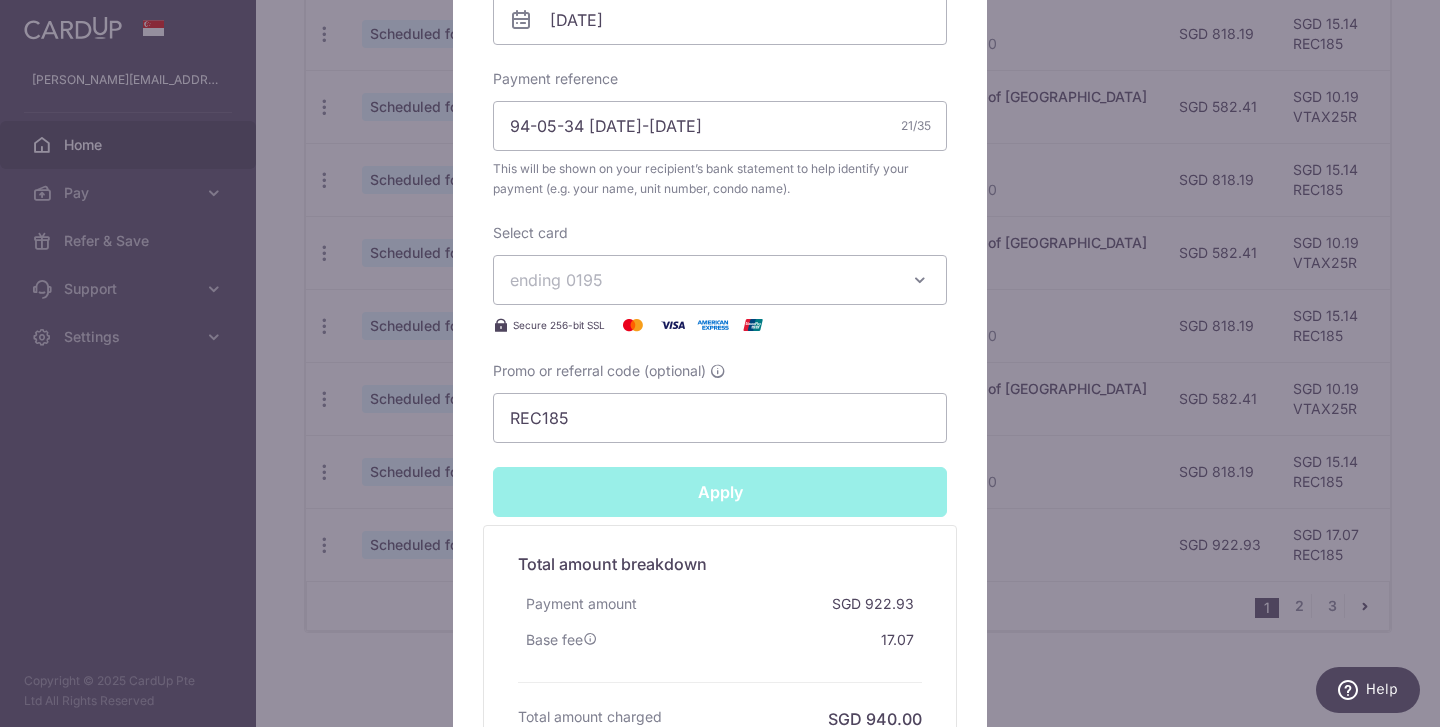 type on "Successfully Applied" 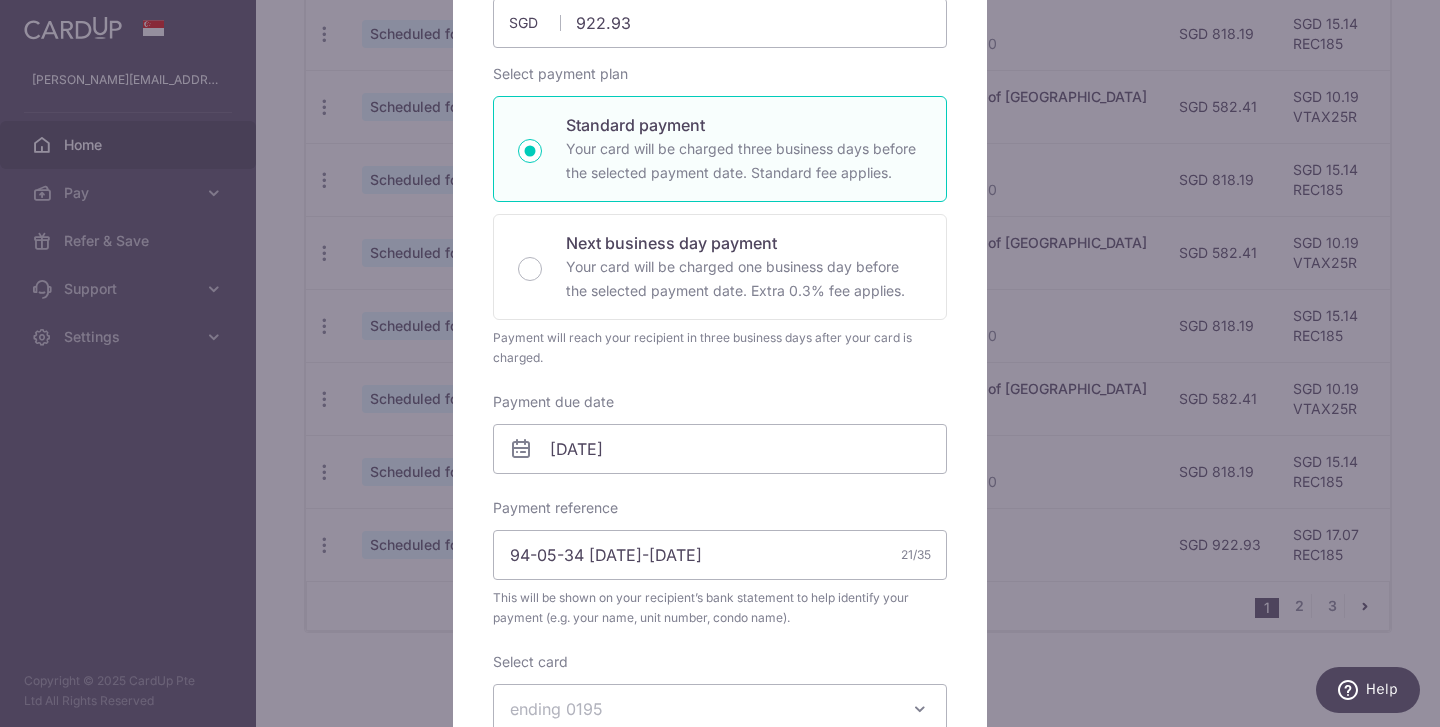 scroll, scrollTop: 119, scrollLeft: 0, axis: vertical 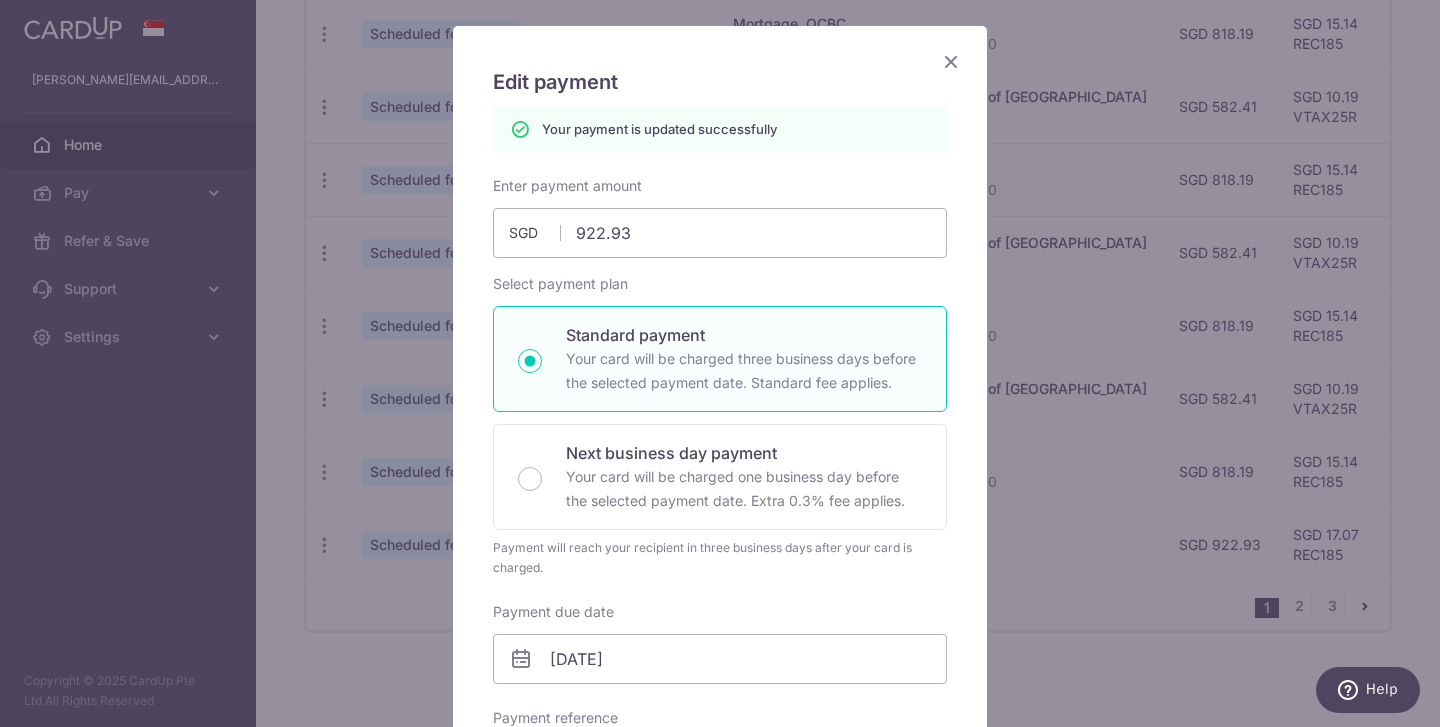 click at bounding box center (951, 61) 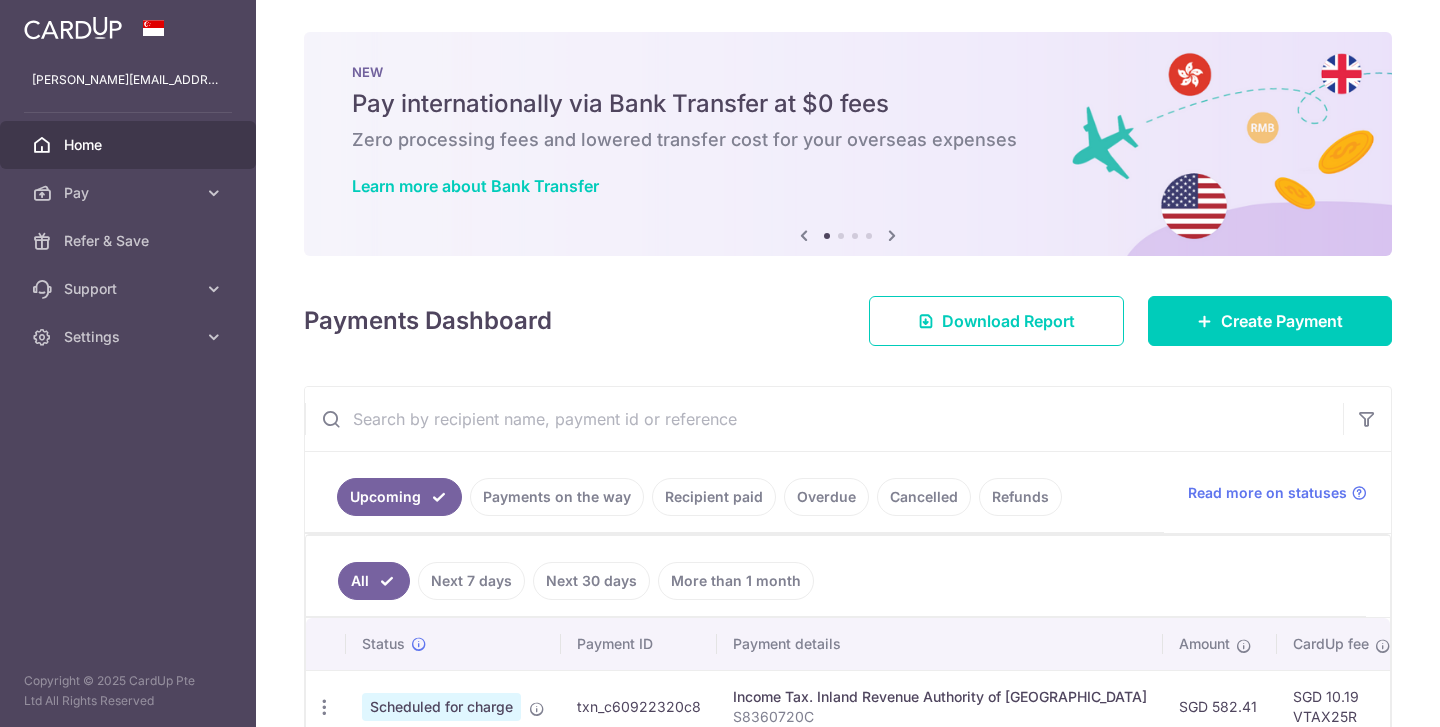 scroll, scrollTop: 0, scrollLeft: 0, axis: both 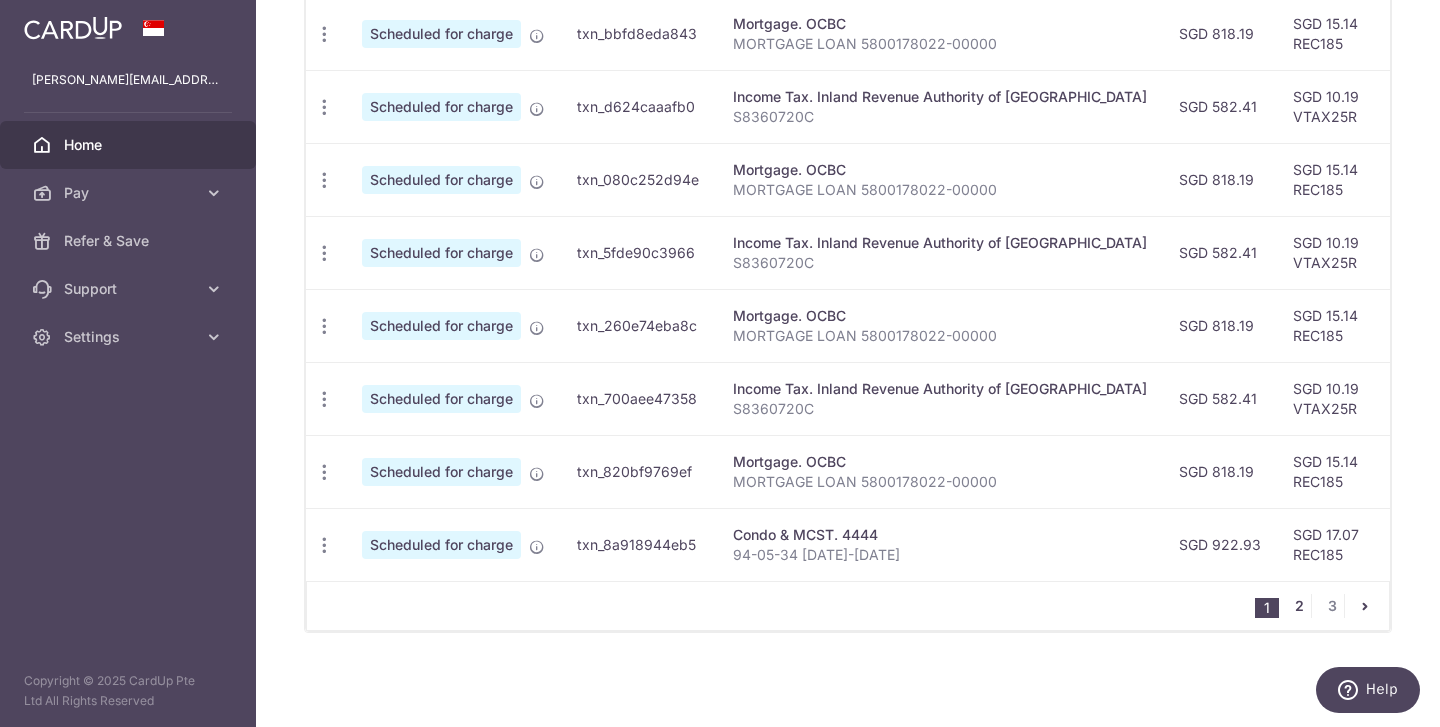 click on "2" at bounding box center (1299, 606) 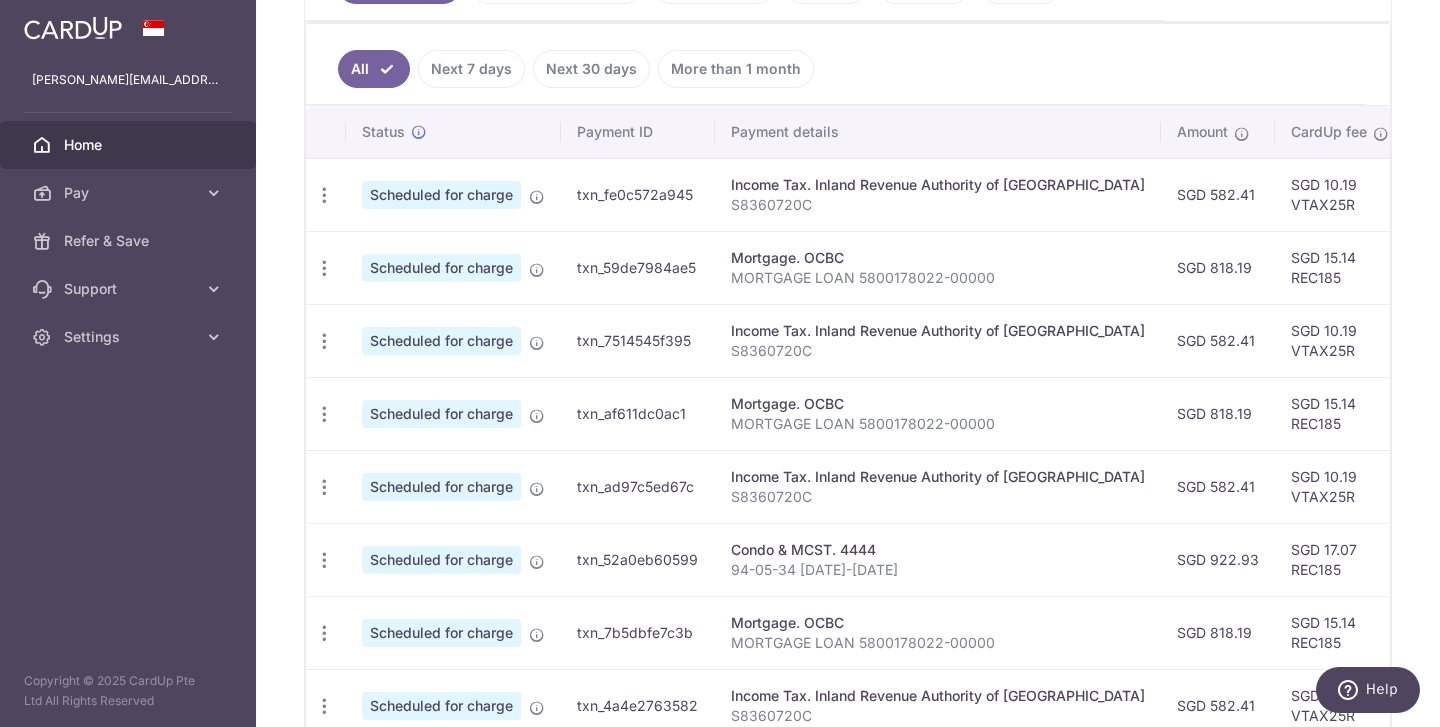scroll, scrollTop: 536, scrollLeft: 0, axis: vertical 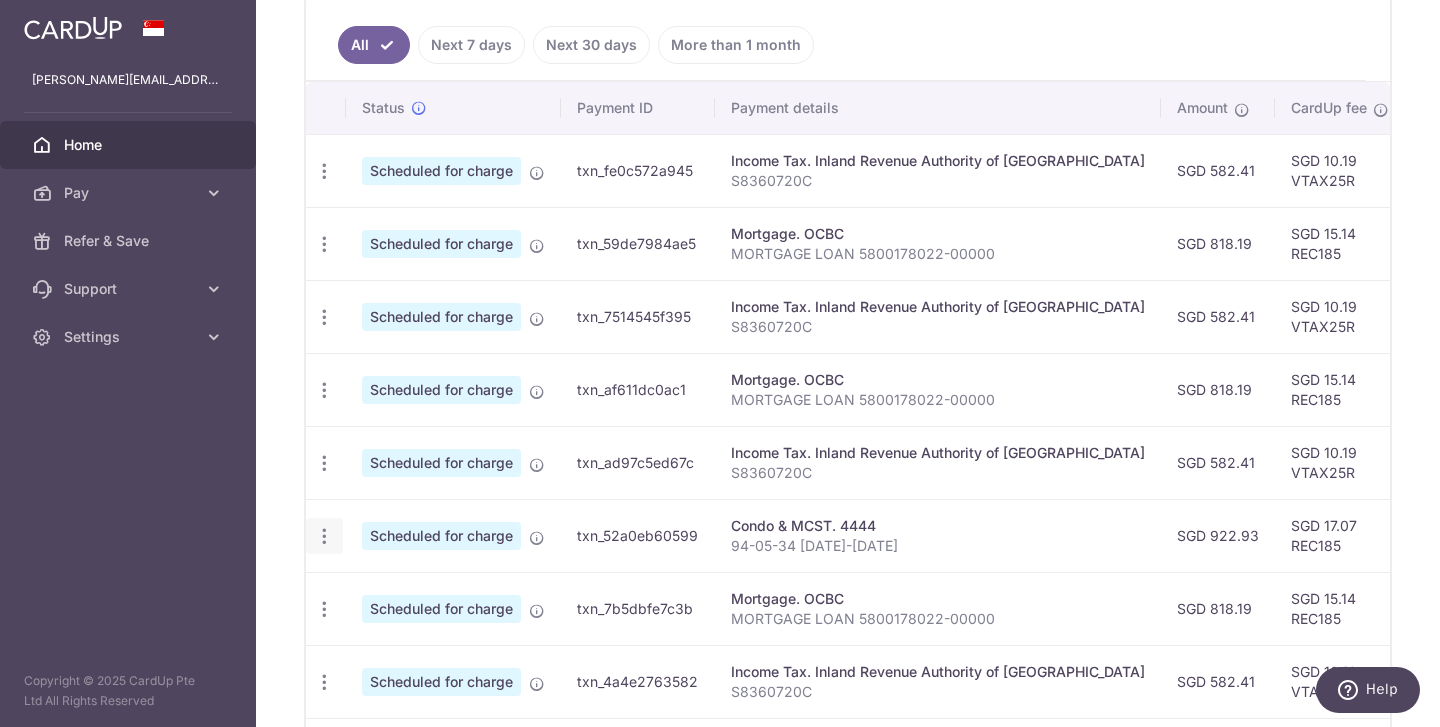 click at bounding box center (324, 171) 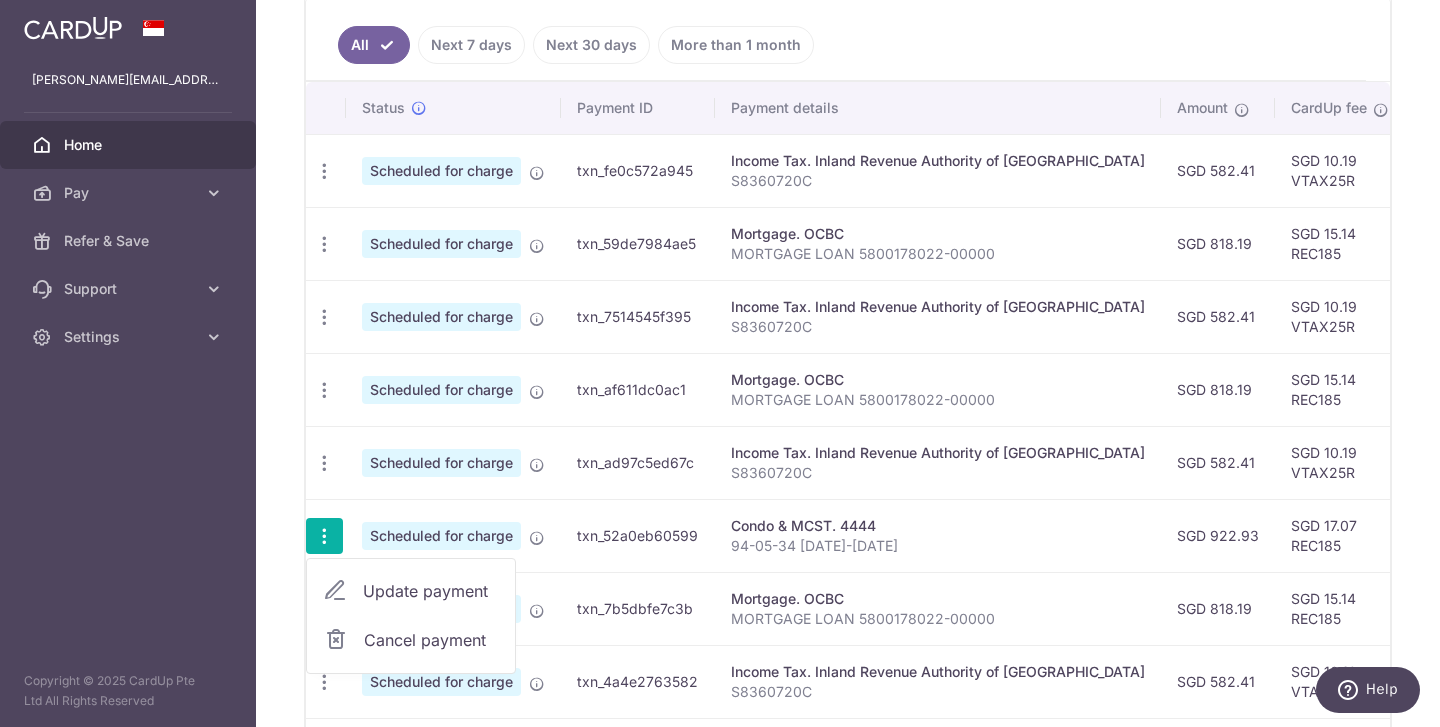 click on "Update payment" at bounding box center [431, 591] 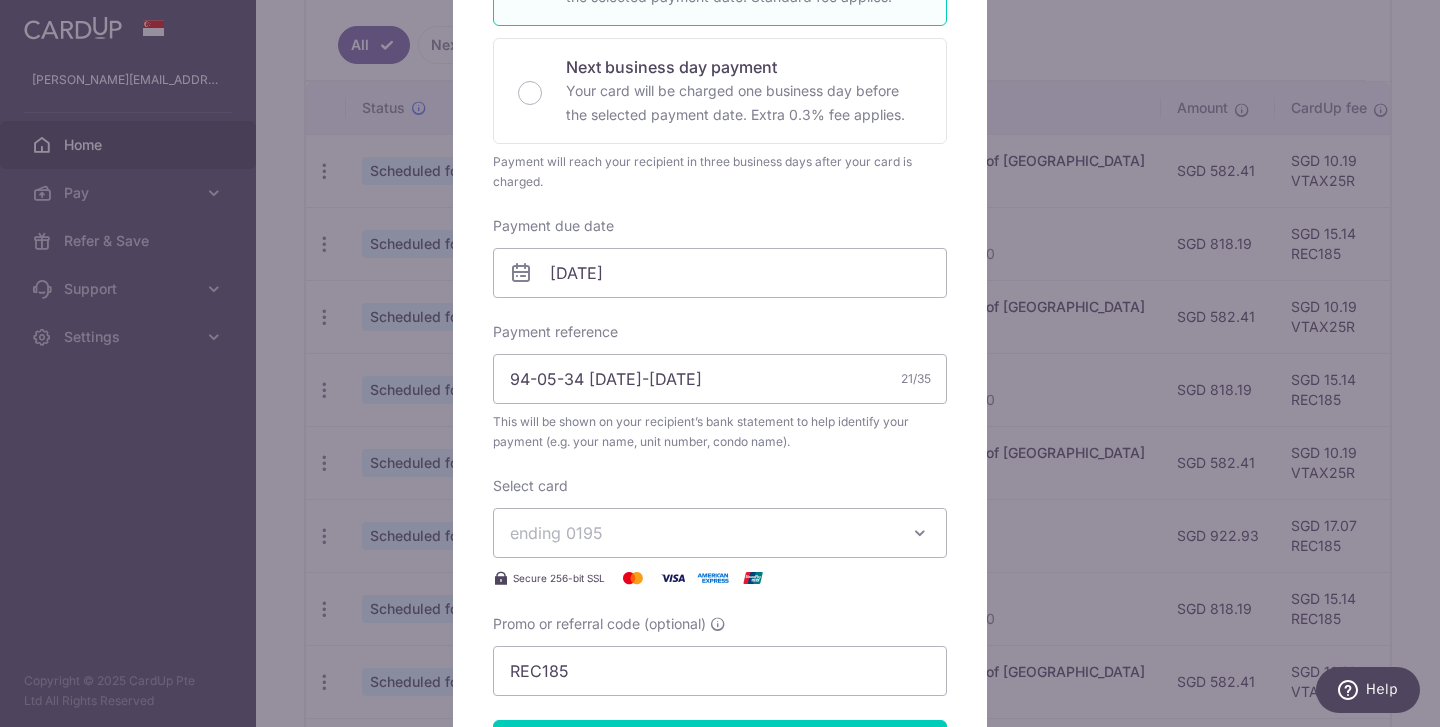 scroll, scrollTop: 445, scrollLeft: 0, axis: vertical 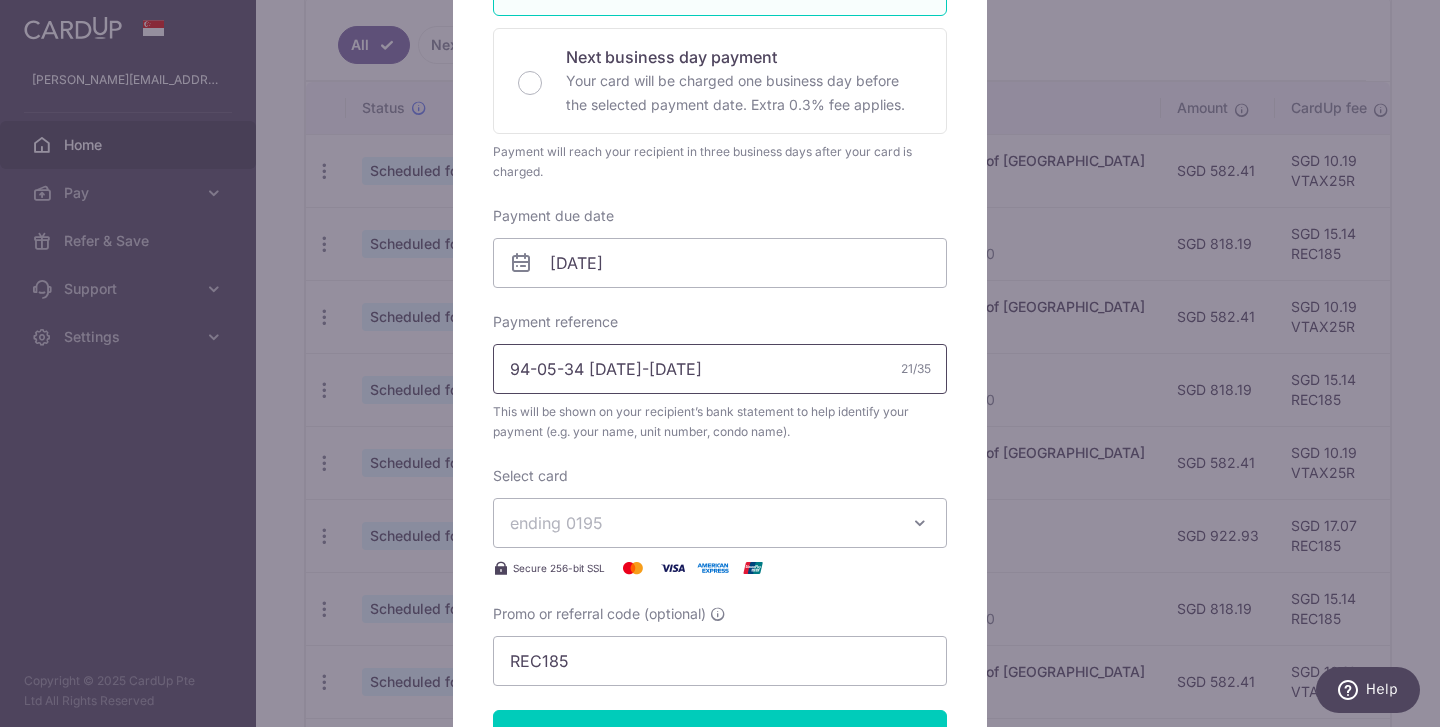 click on "94-05-34 [DATE]-[DATE]" at bounding box center (720, 369) 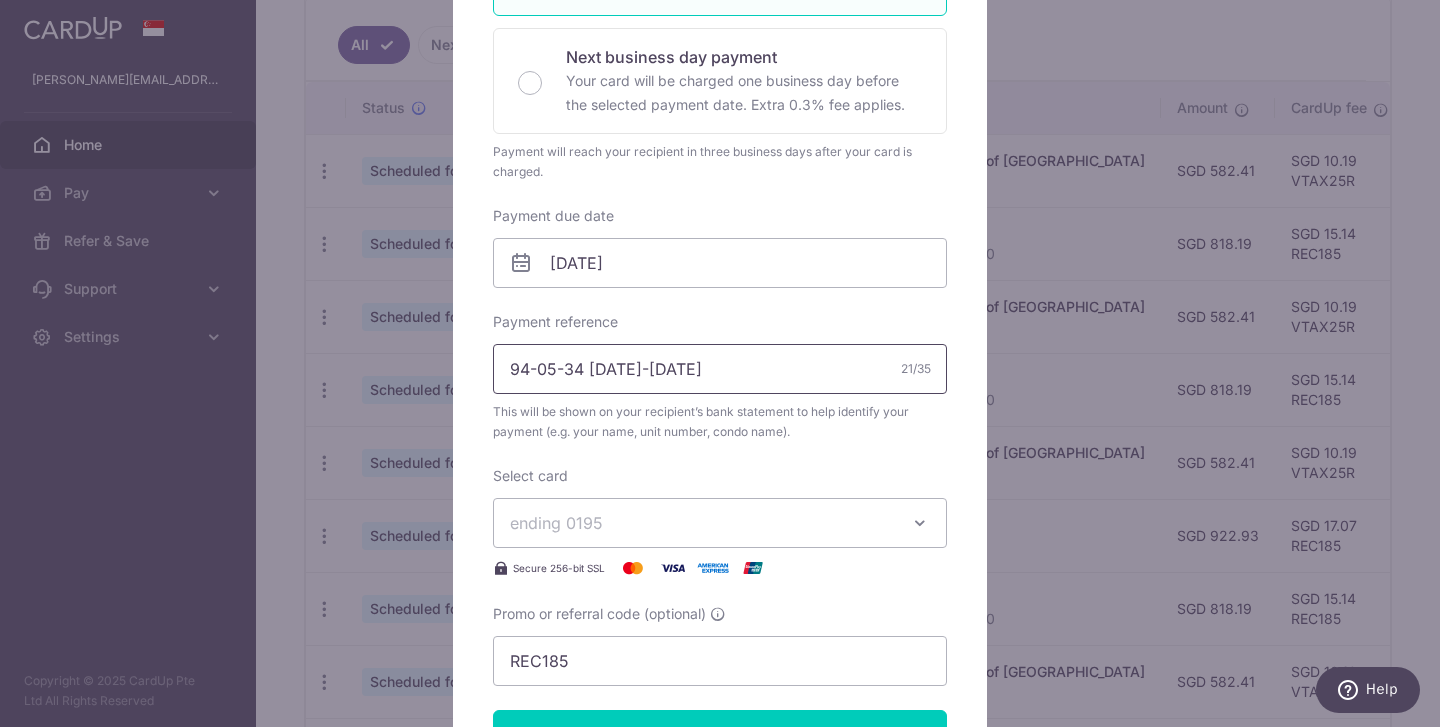 click on "94-05-34 [DATE]-[DATE]" at bounding box center [720, 369] 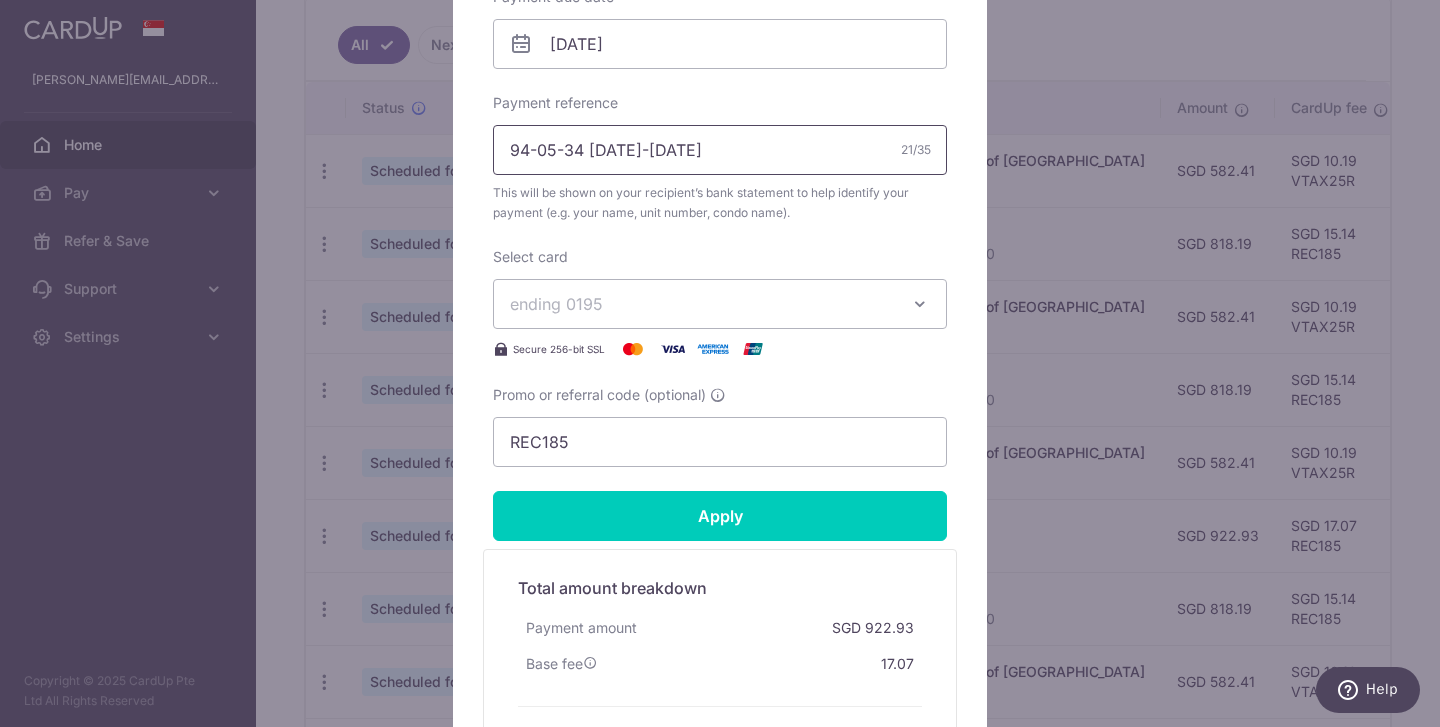 scroll, scrollTop: 700, scrollLeft: 0, axis: vertical 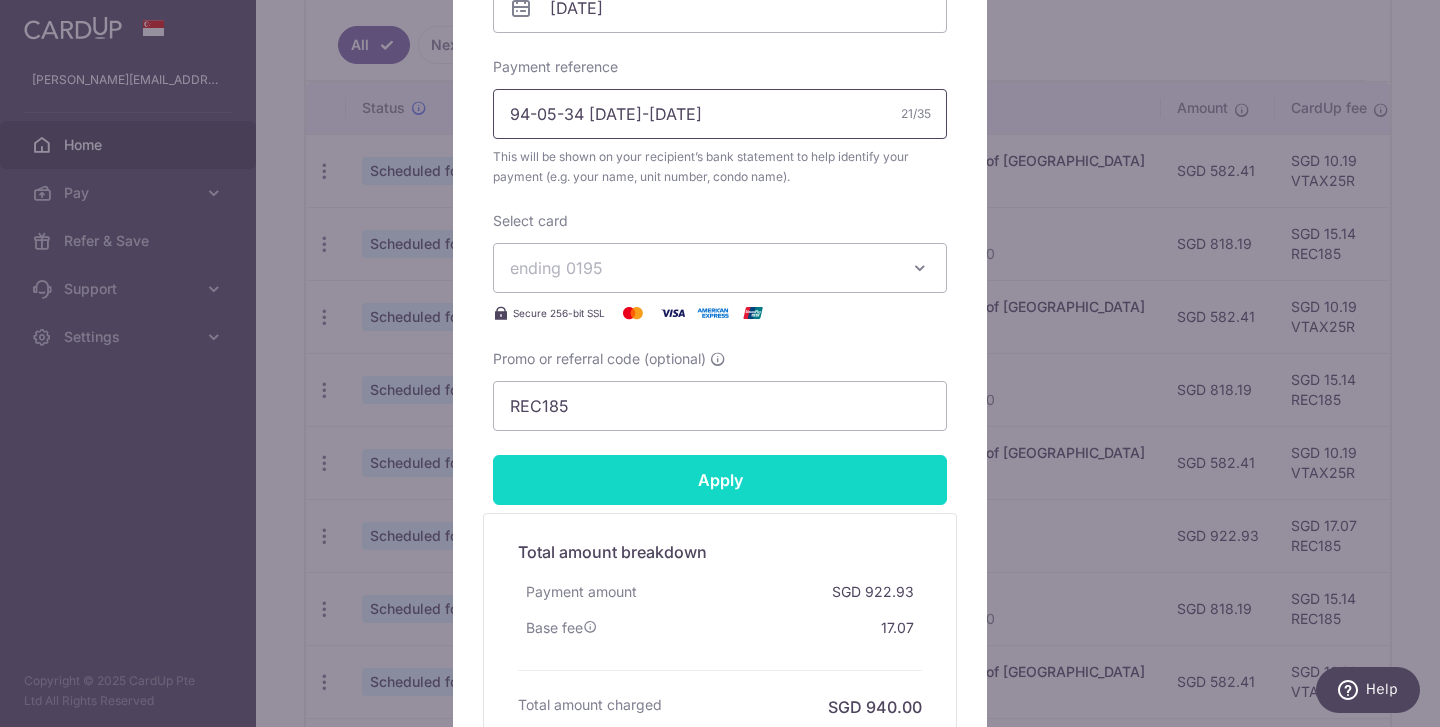 type on "94-05-34 [DATE]-[DATE]" 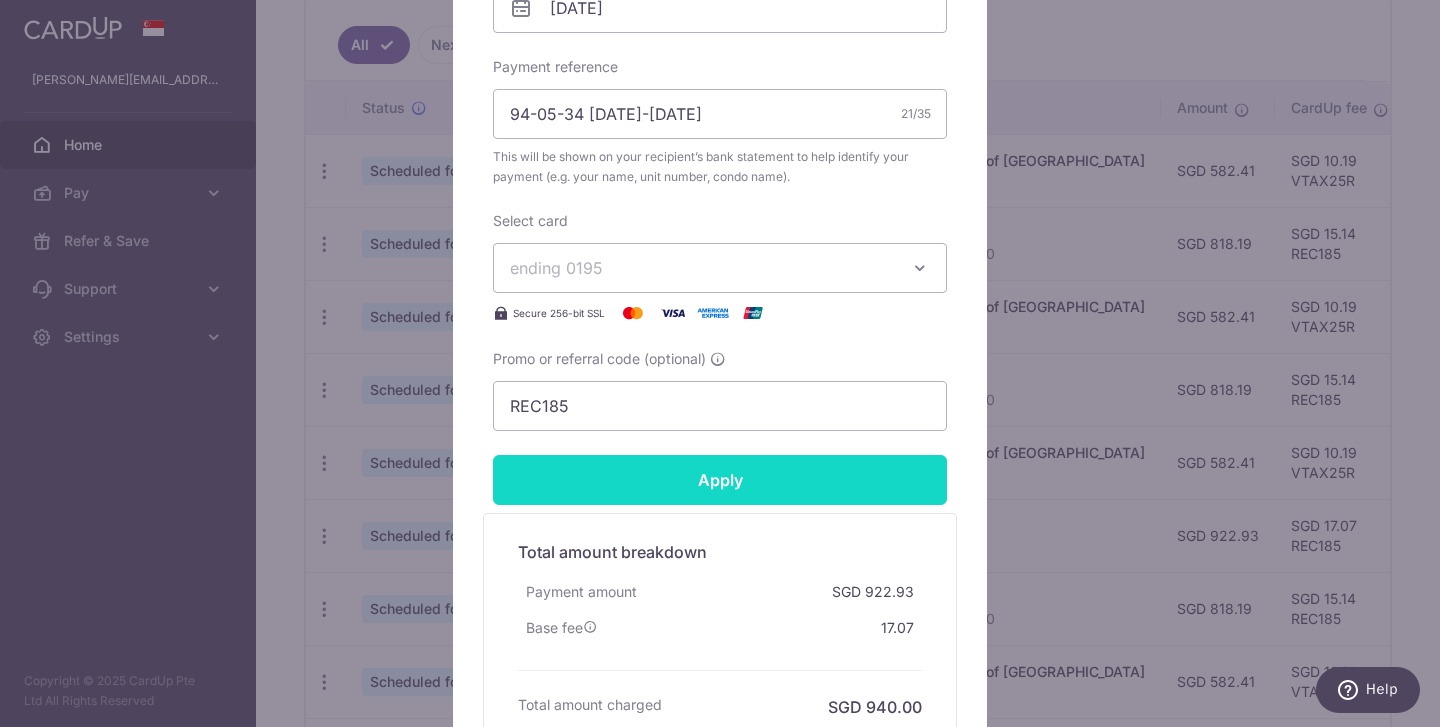 click on "Apply" at bounding box center (720, 480) 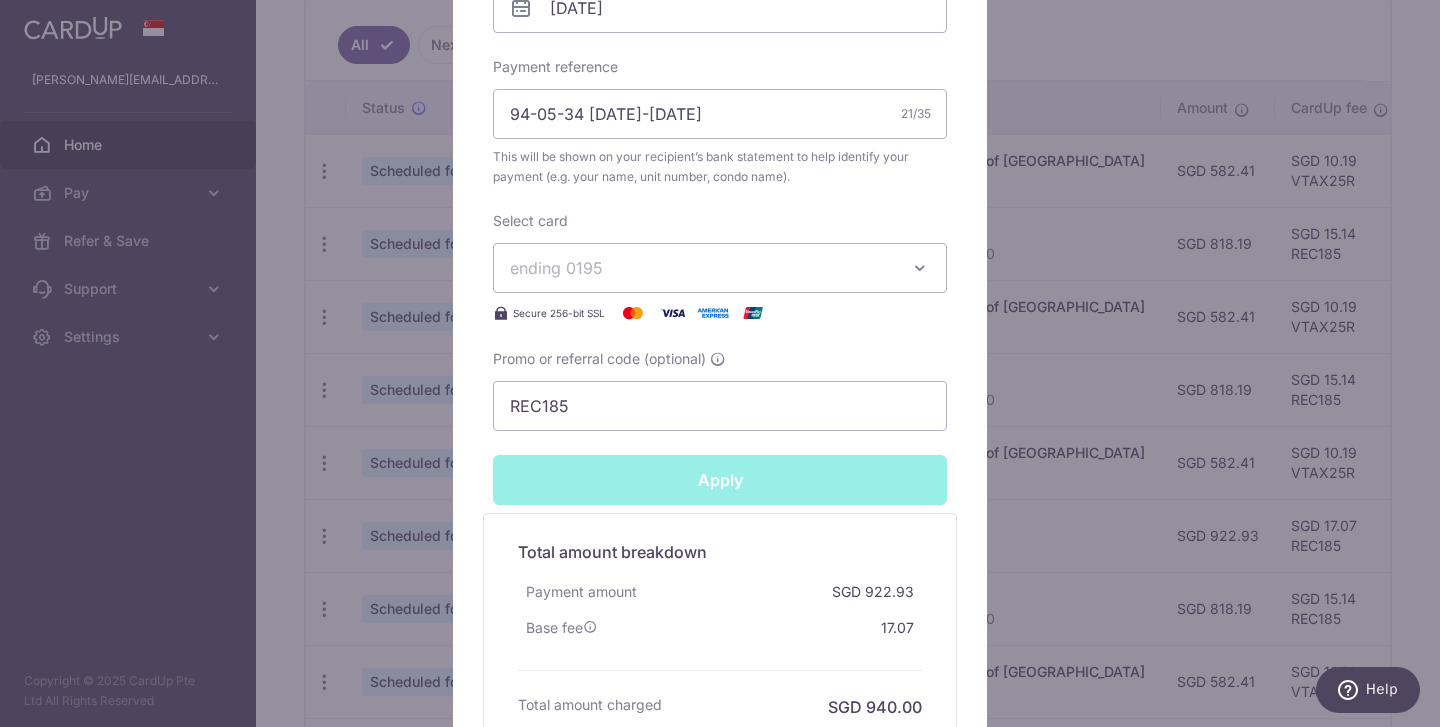 type on "Successfully Applied" 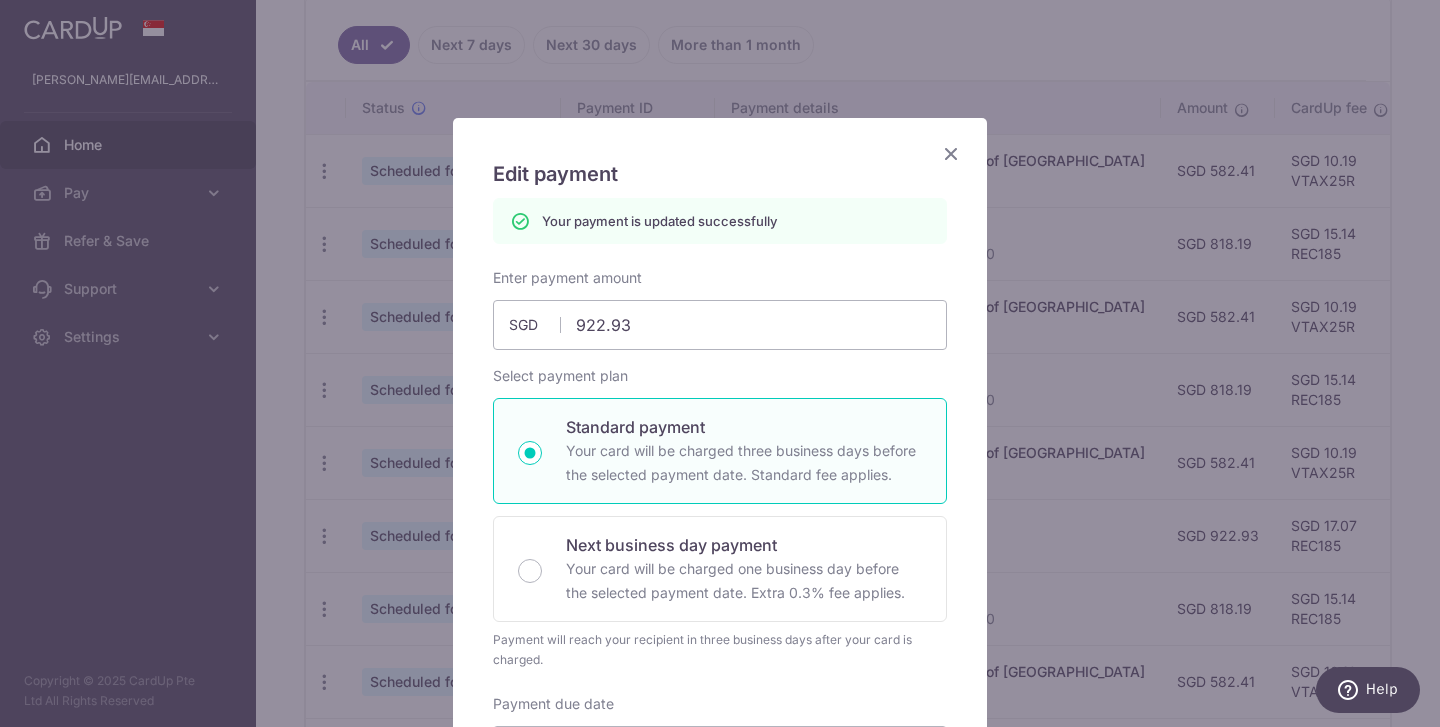 scroll, scrollTop: 0, scrollLeft: 0, axis: both 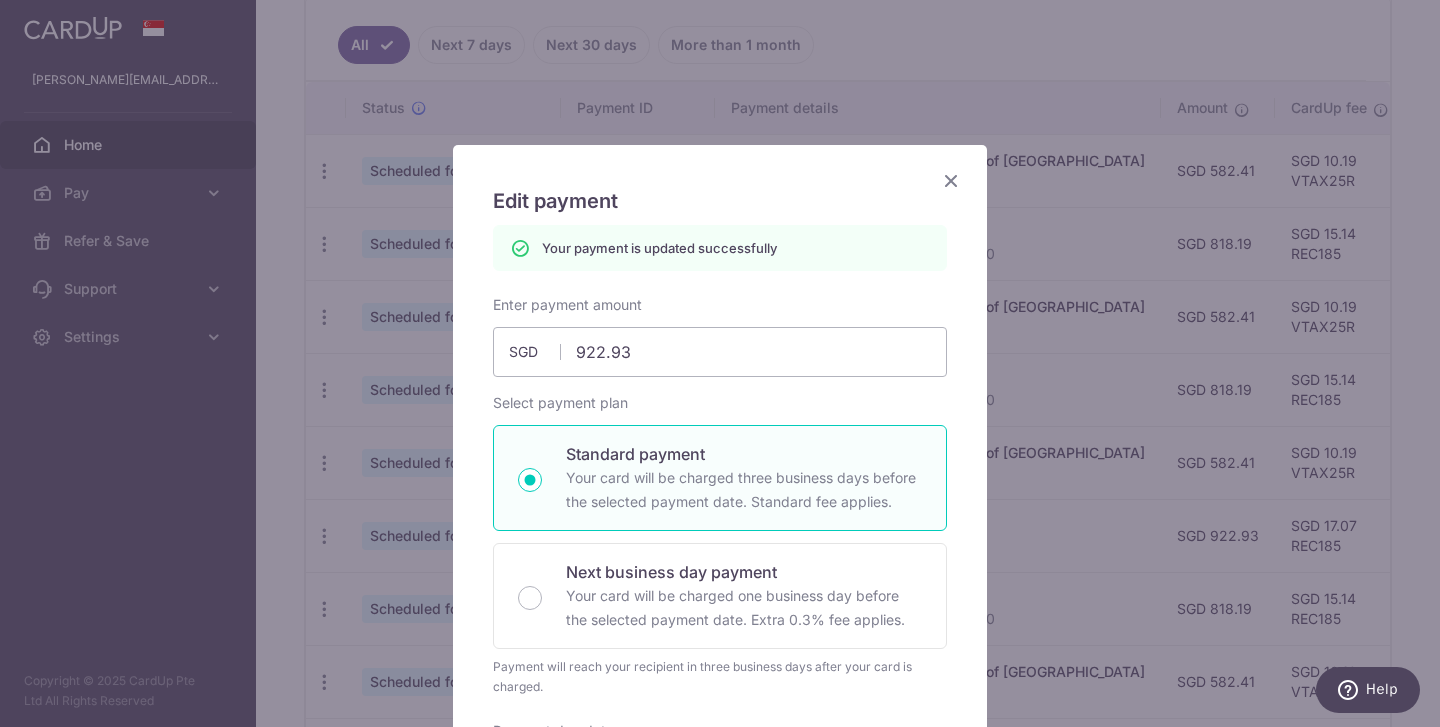 click at bounding box center (951, 180) 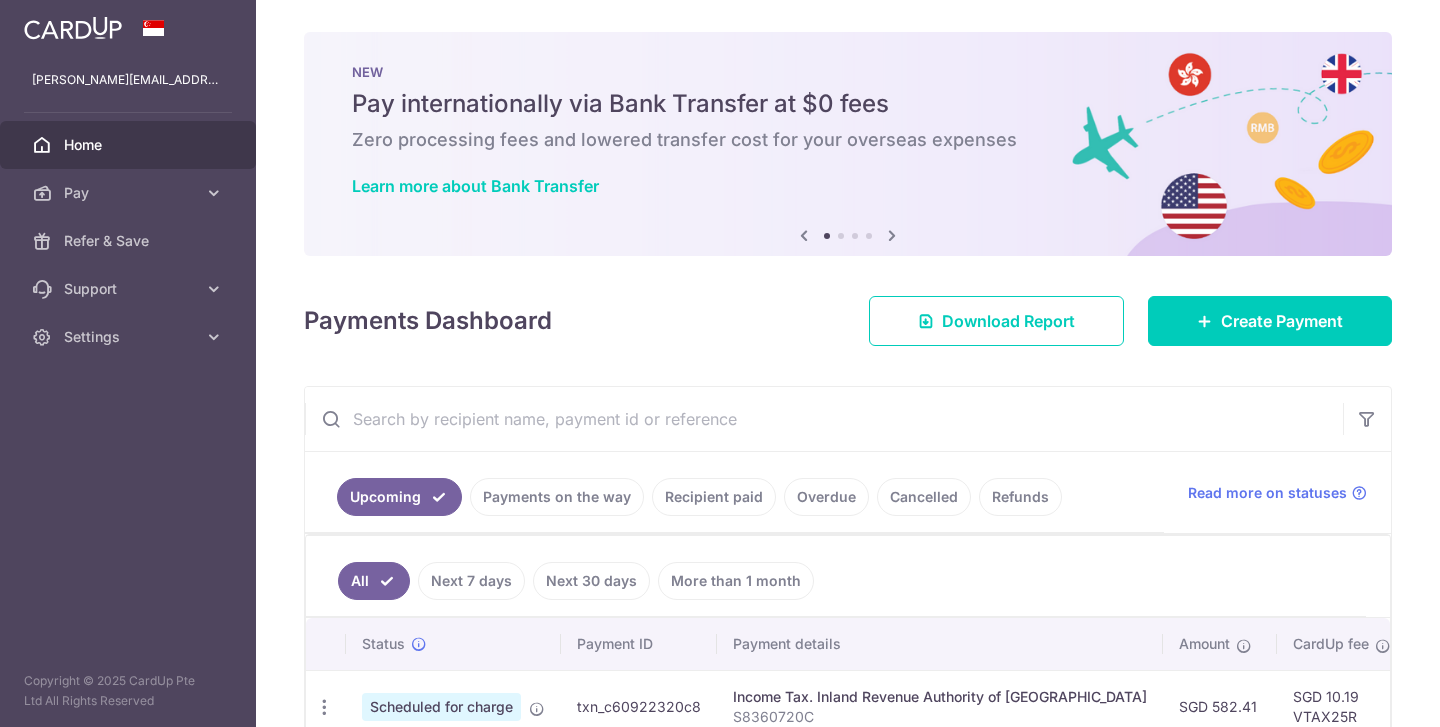 scroll, scrollTop: 0, scrollLeft: 0, axis: both 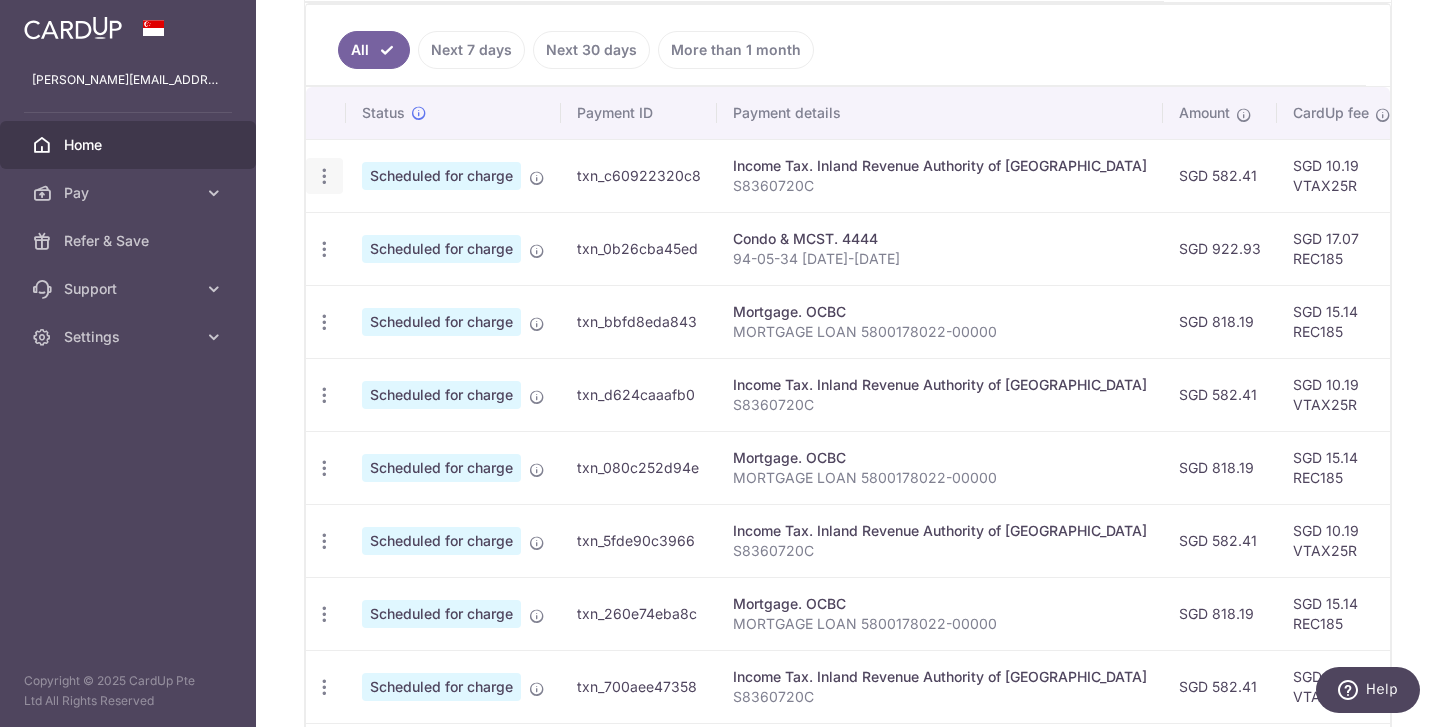 click at bounding box center (324, 176) 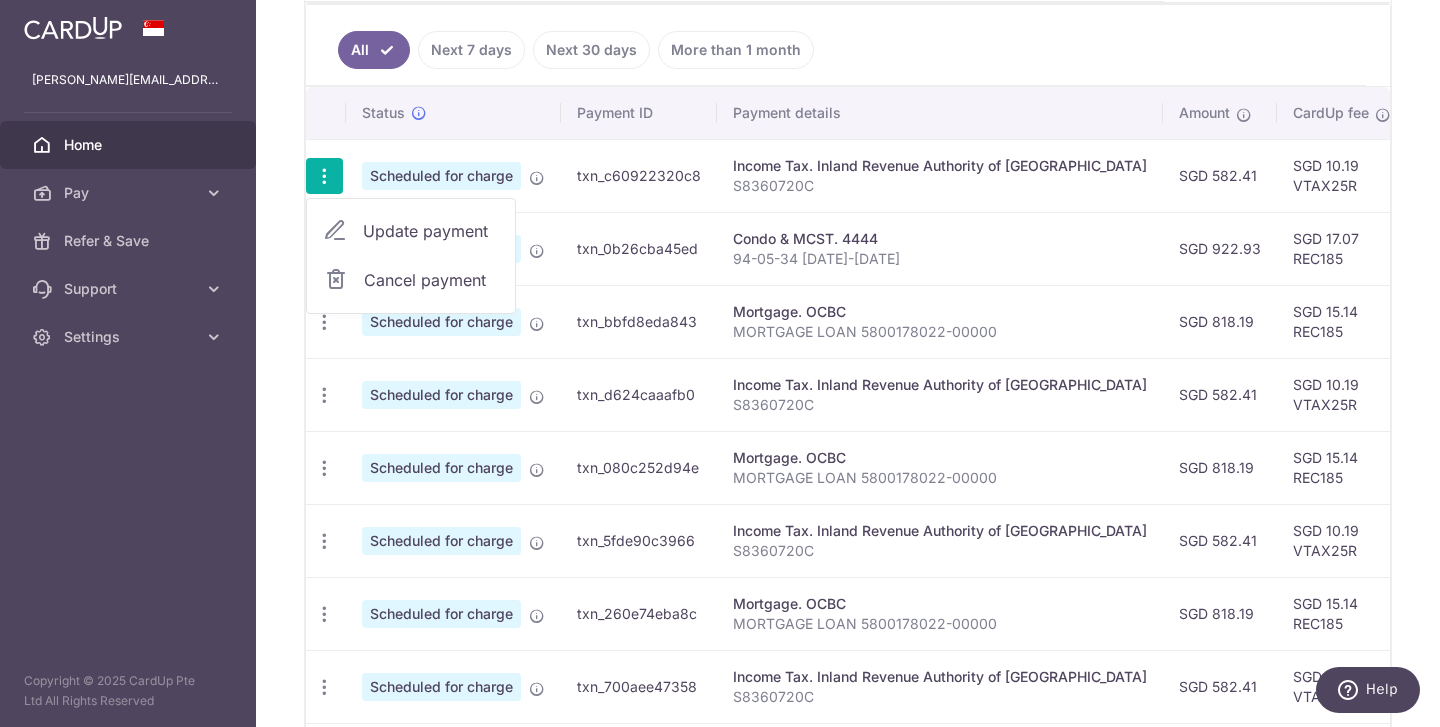 click on "Update payment" at bounding box center [411, 231] 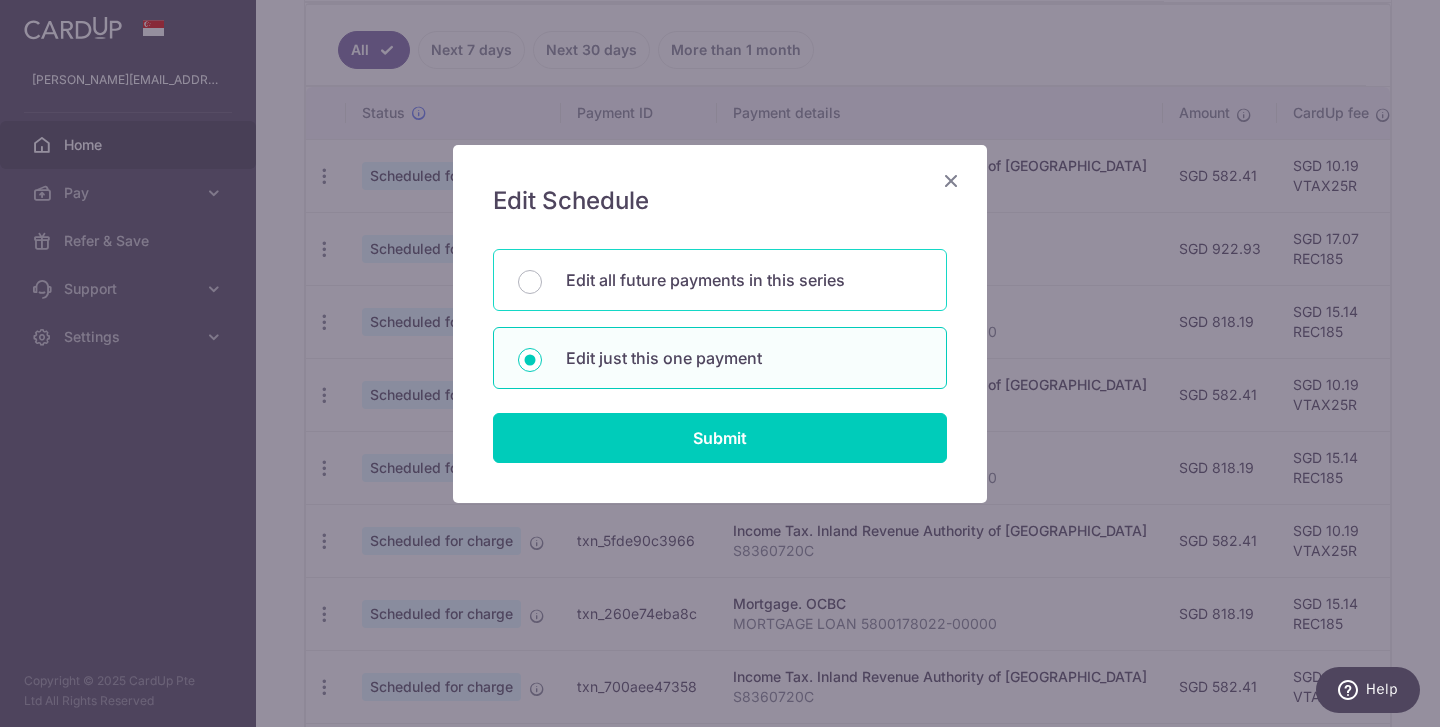click on "Edit all future payments in this series" at bounding box center (744, 280) 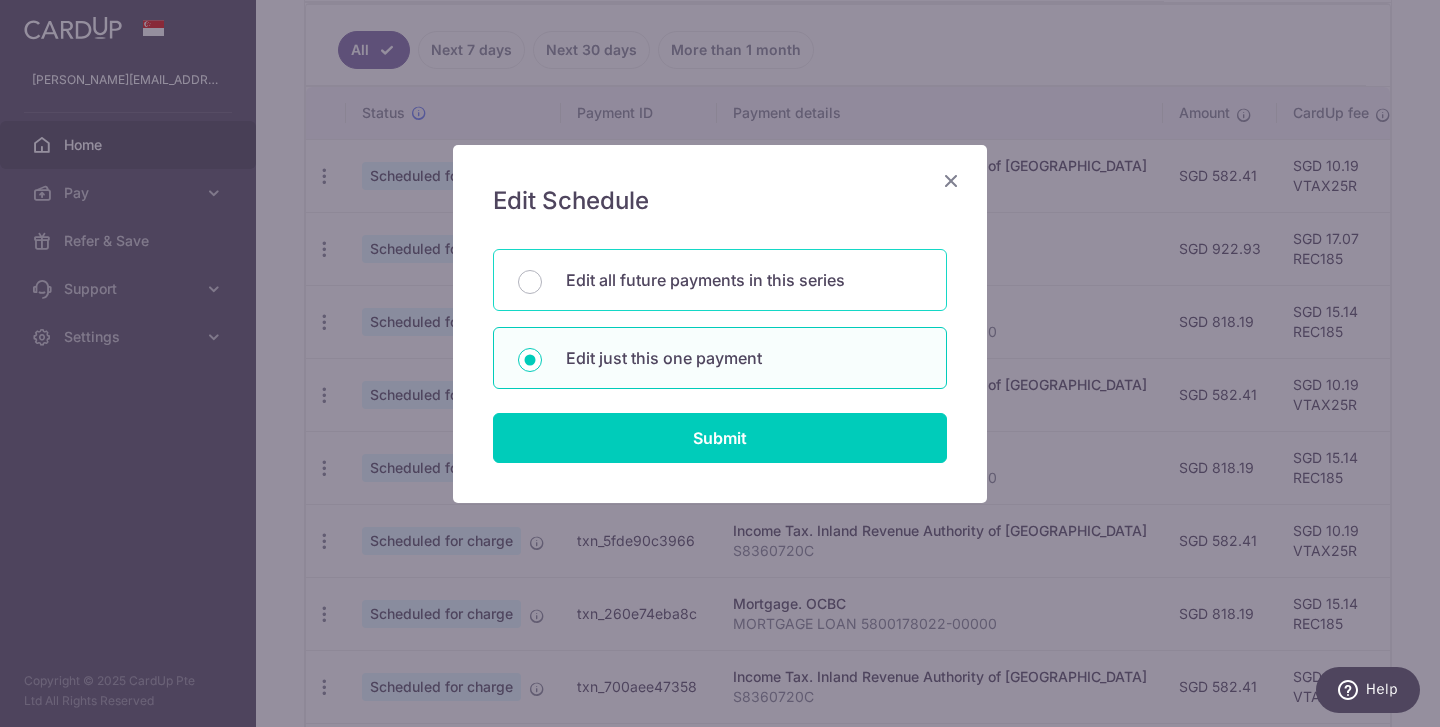 click on "Edit all future payments in this series" at bounding box center (530, 282) 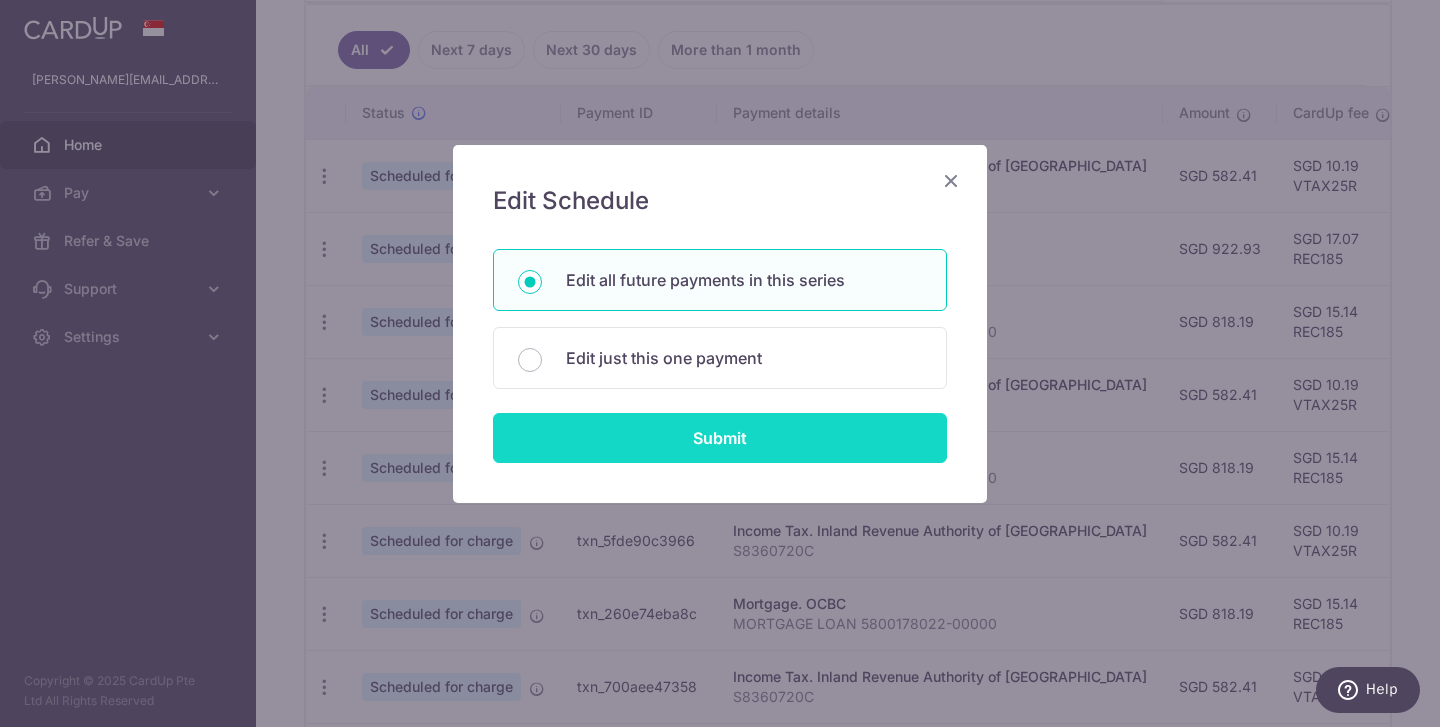 click on "Submit" at bounding box center (720, 438) 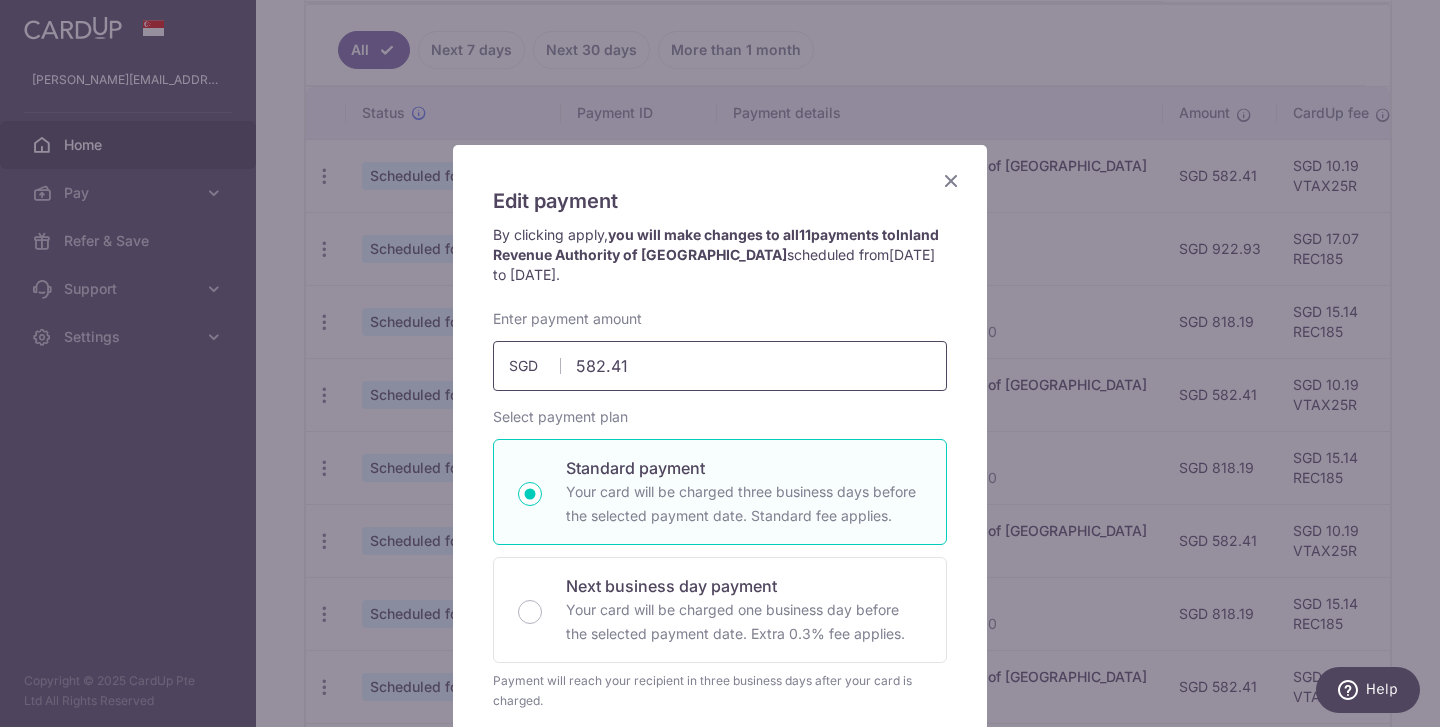 click on "582.41" at bounding box center (720, 366) 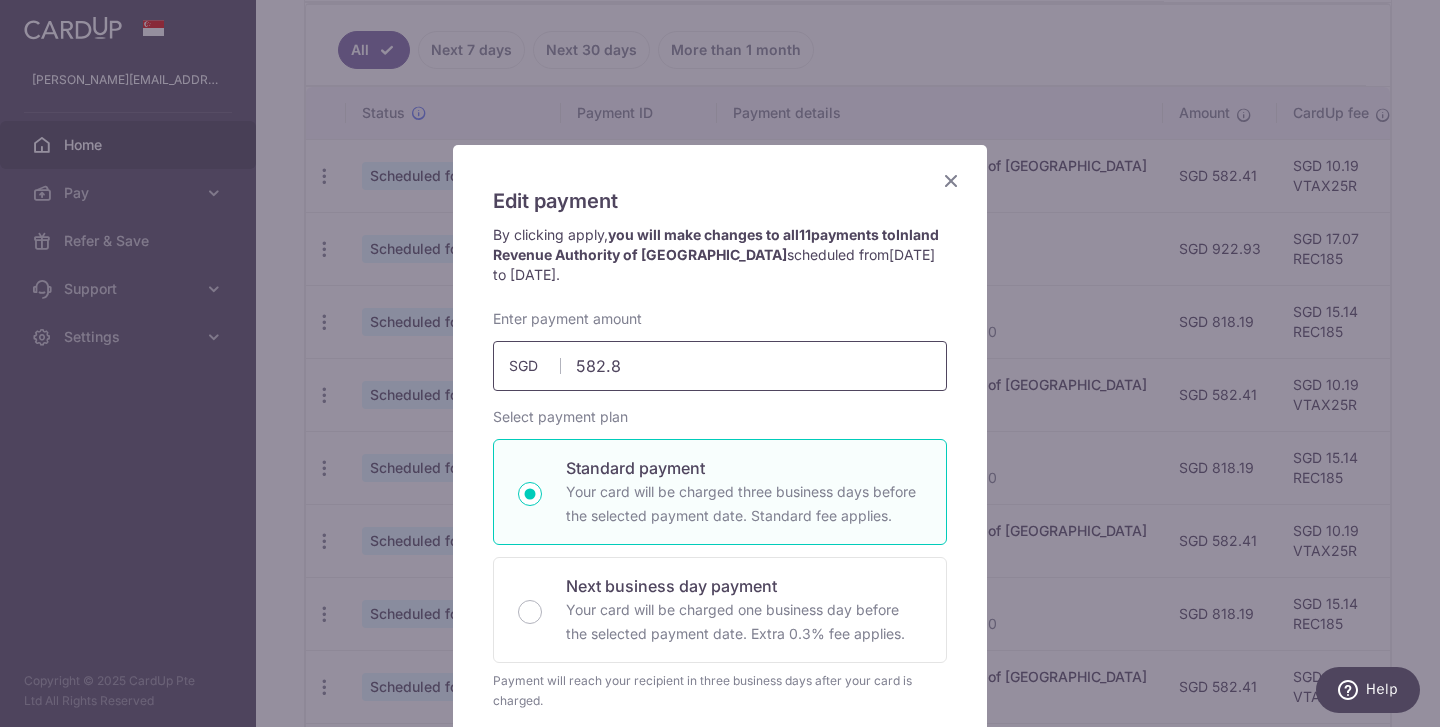 type on "582.80" 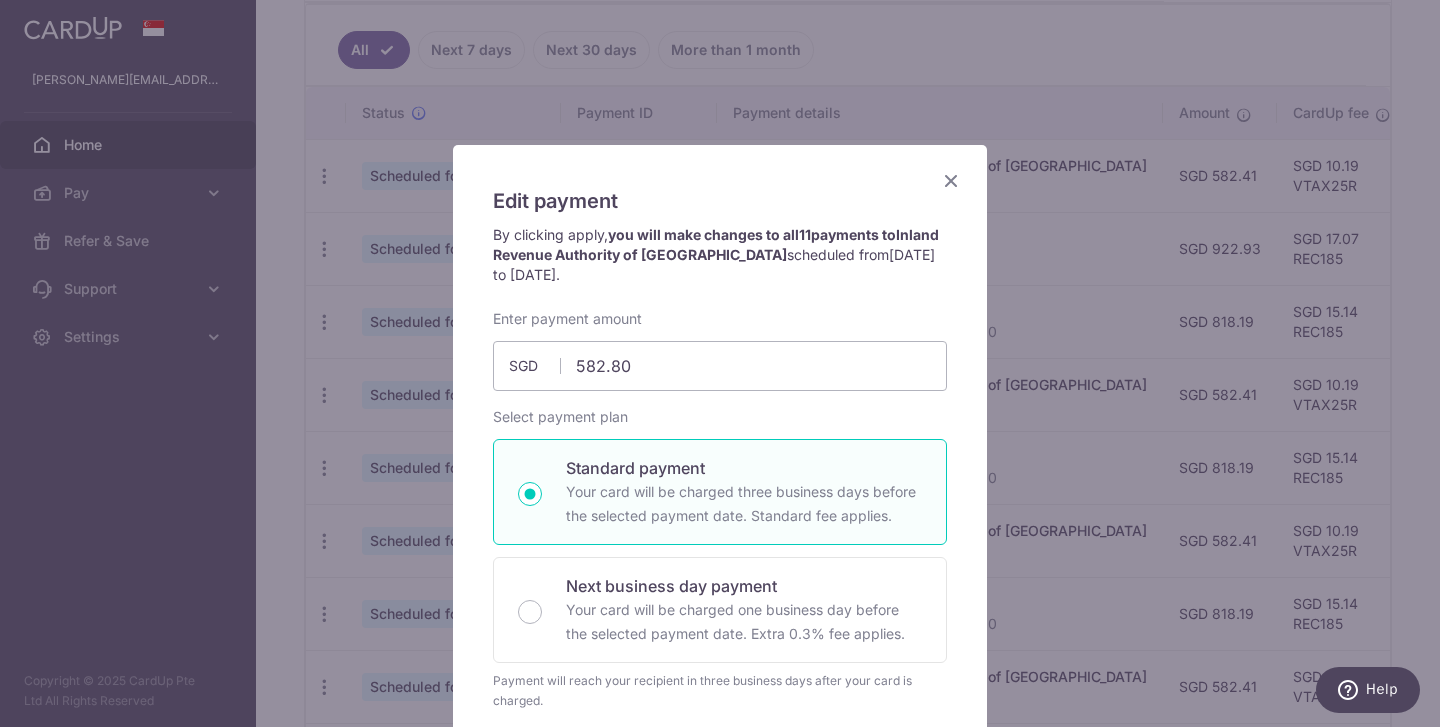 click on "By clicking apply,  you will make changes to all  11  payments to  Inland Revenue Authority of Singapore  scheduled from
16/07/2025 to 16/06/2026 ." at bounding box center (720, 255) 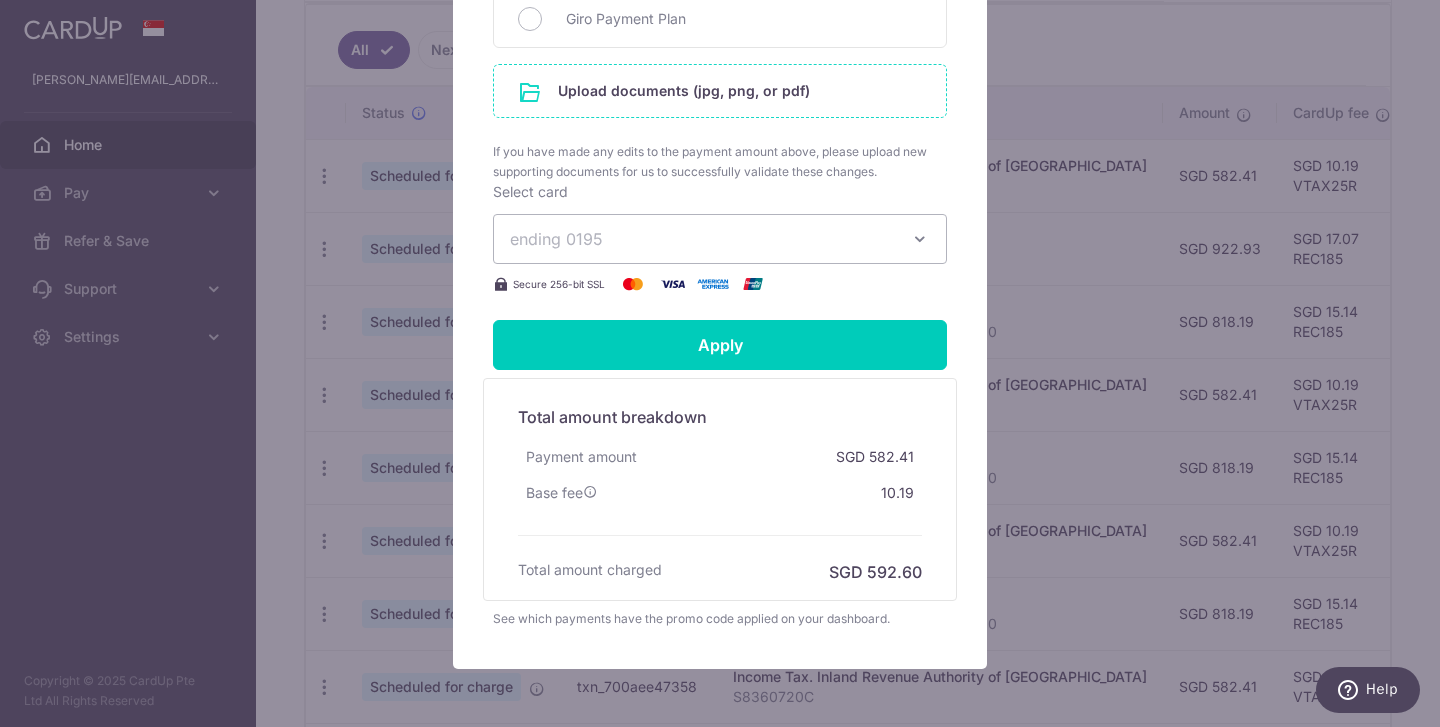 scroll, scrollTop: 1112, scrollLeft: 0, axis: vertical 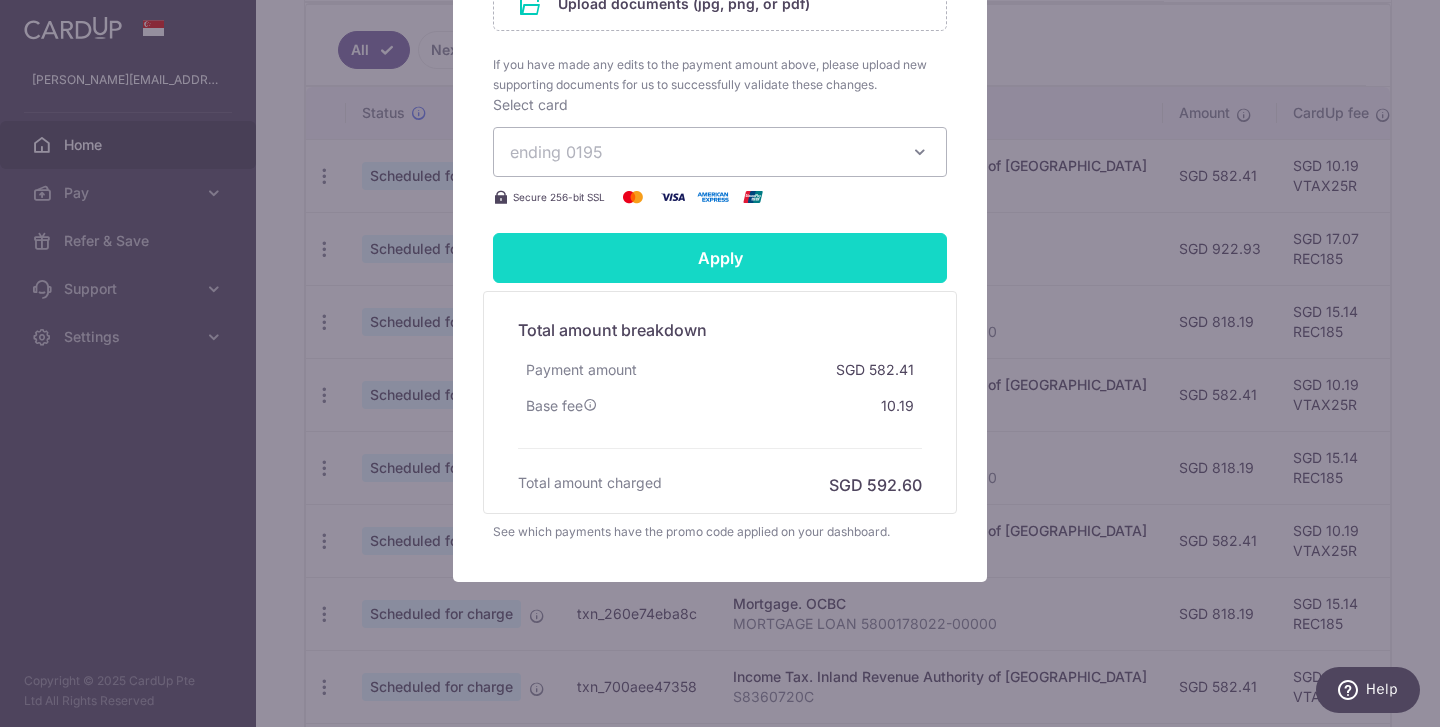 click on "Apply" at bounding box center [720, 258] 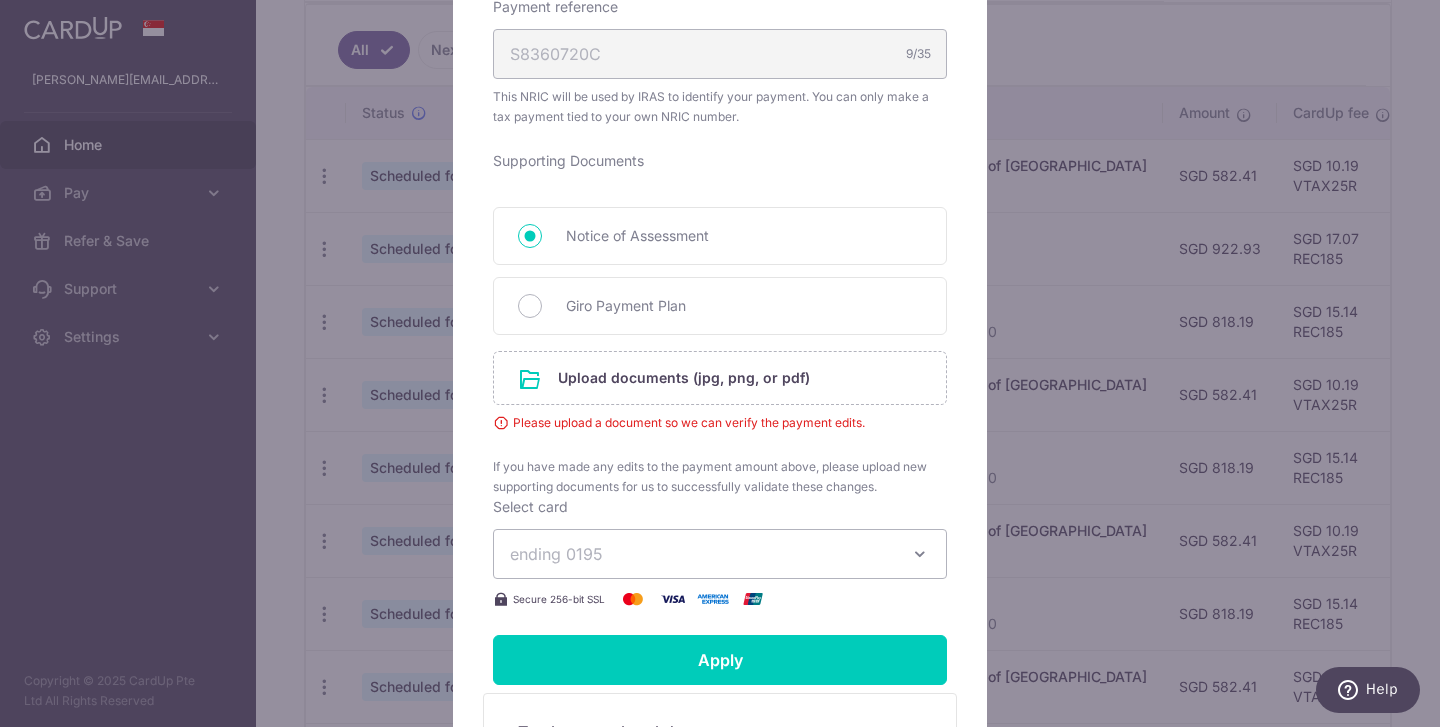 scroll, scrollTop: 728, scrollLeft: 0, axis: vertical 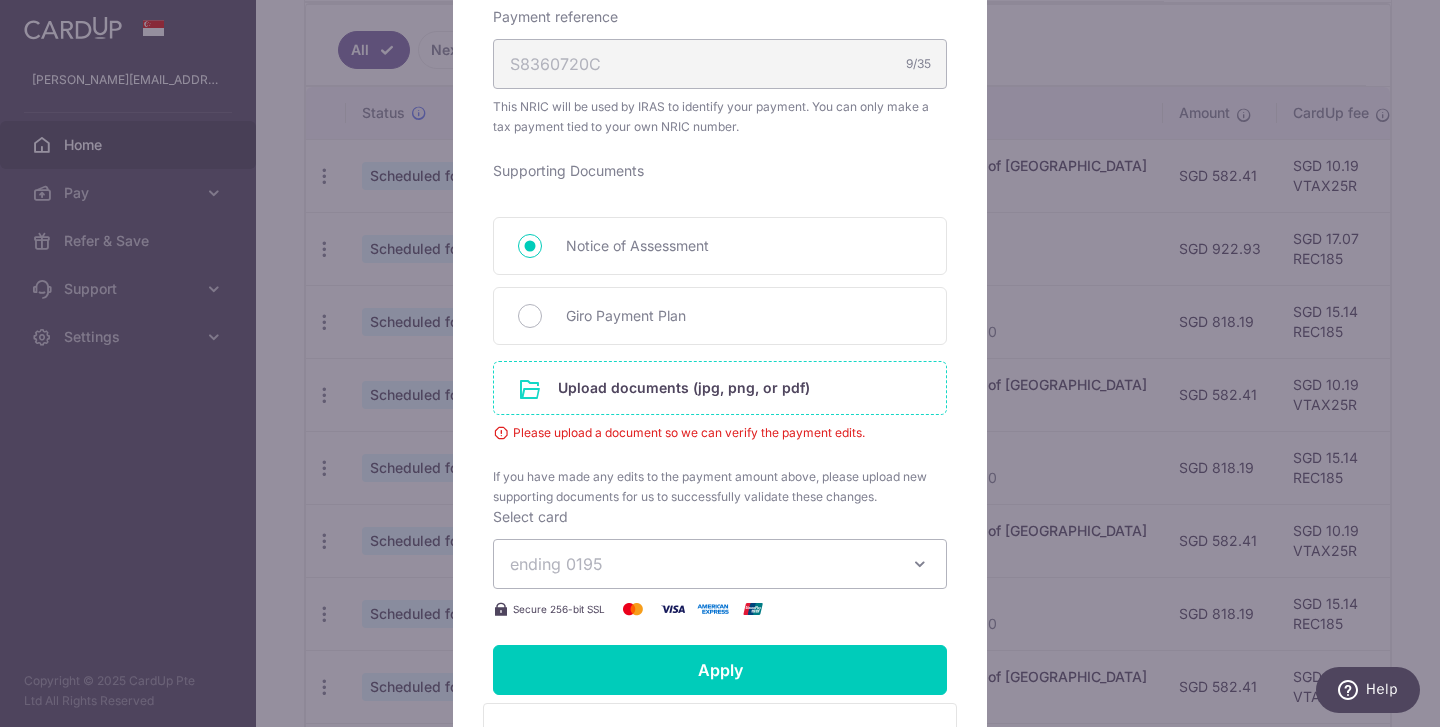 click at bounding box center [720, 388] 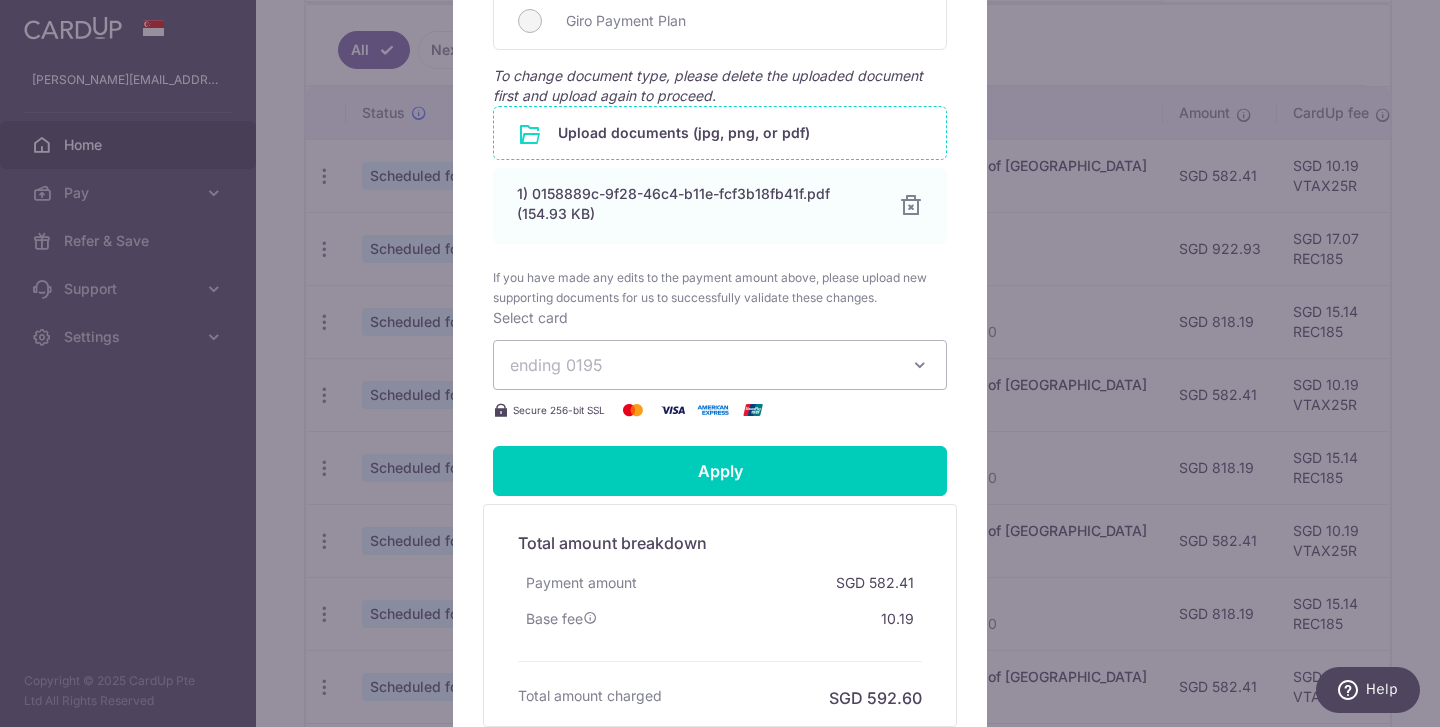 scroll, scrollTop: 1236, scrollLeft: 0, axis: vertical 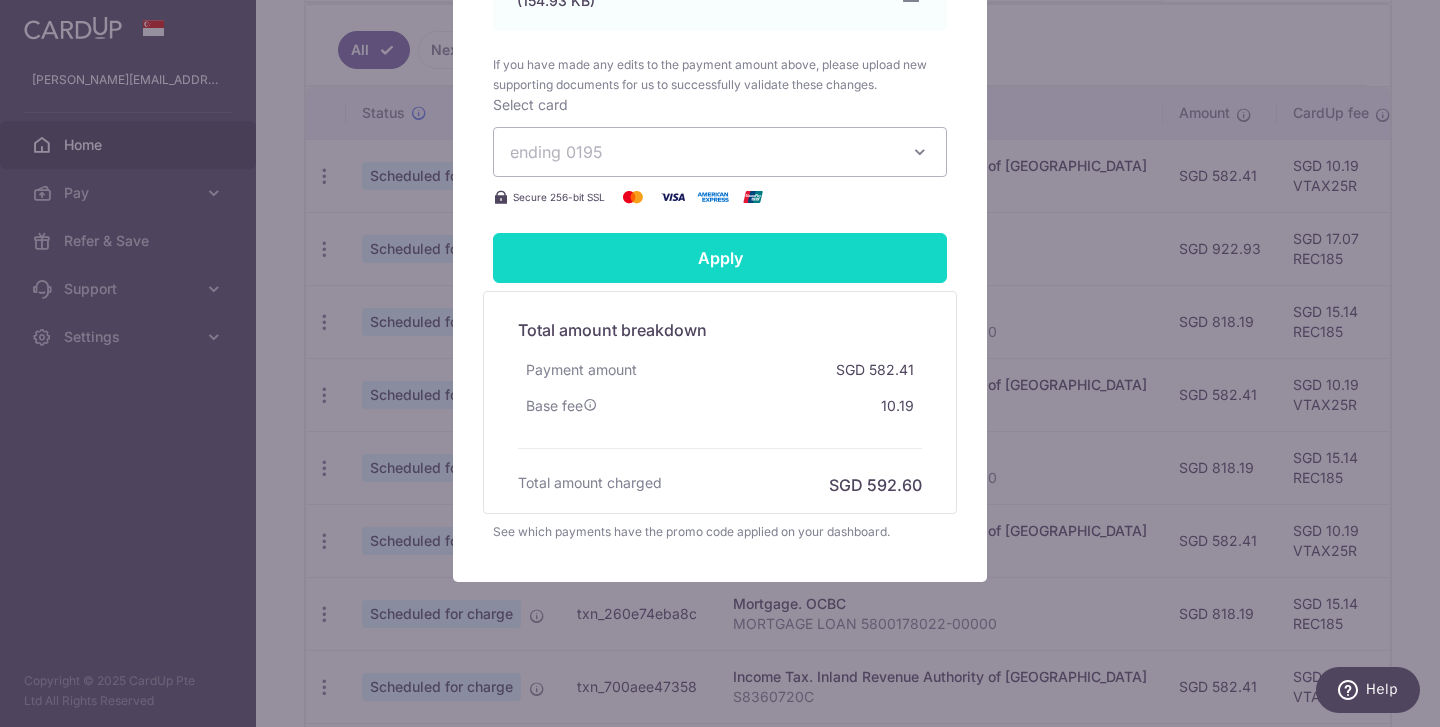 click on "Apply" at bounding box center (720, 258) 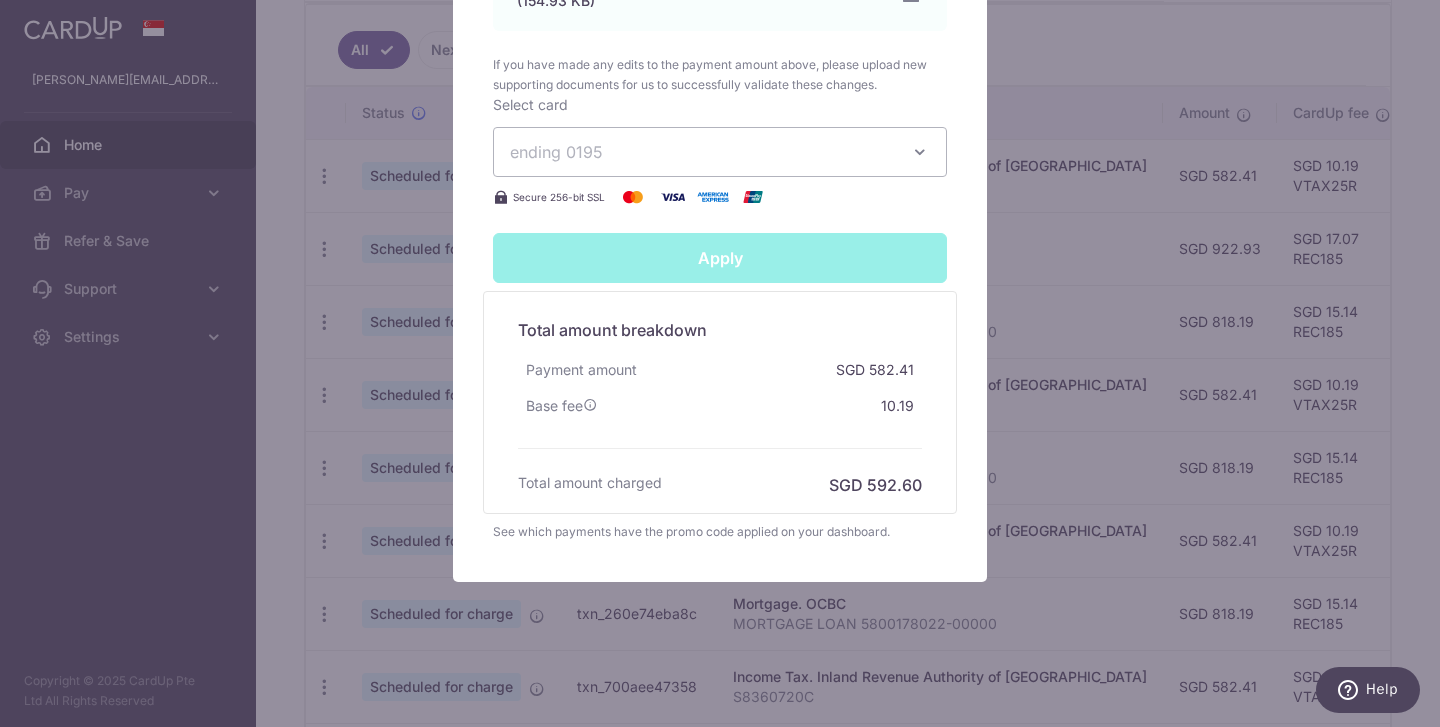 type on "Successfully Applied" 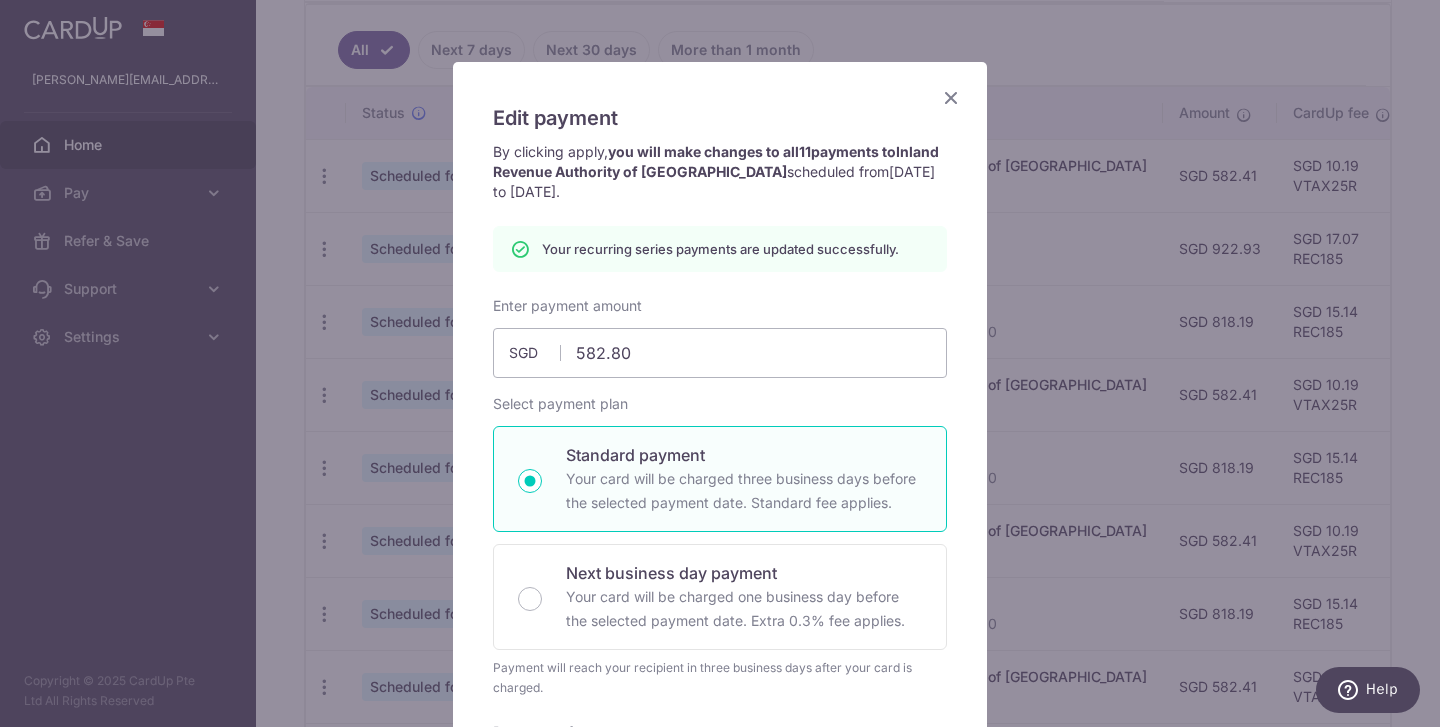 scroll, scrollTop: 45, scrollLeft: 0, axis: vertical 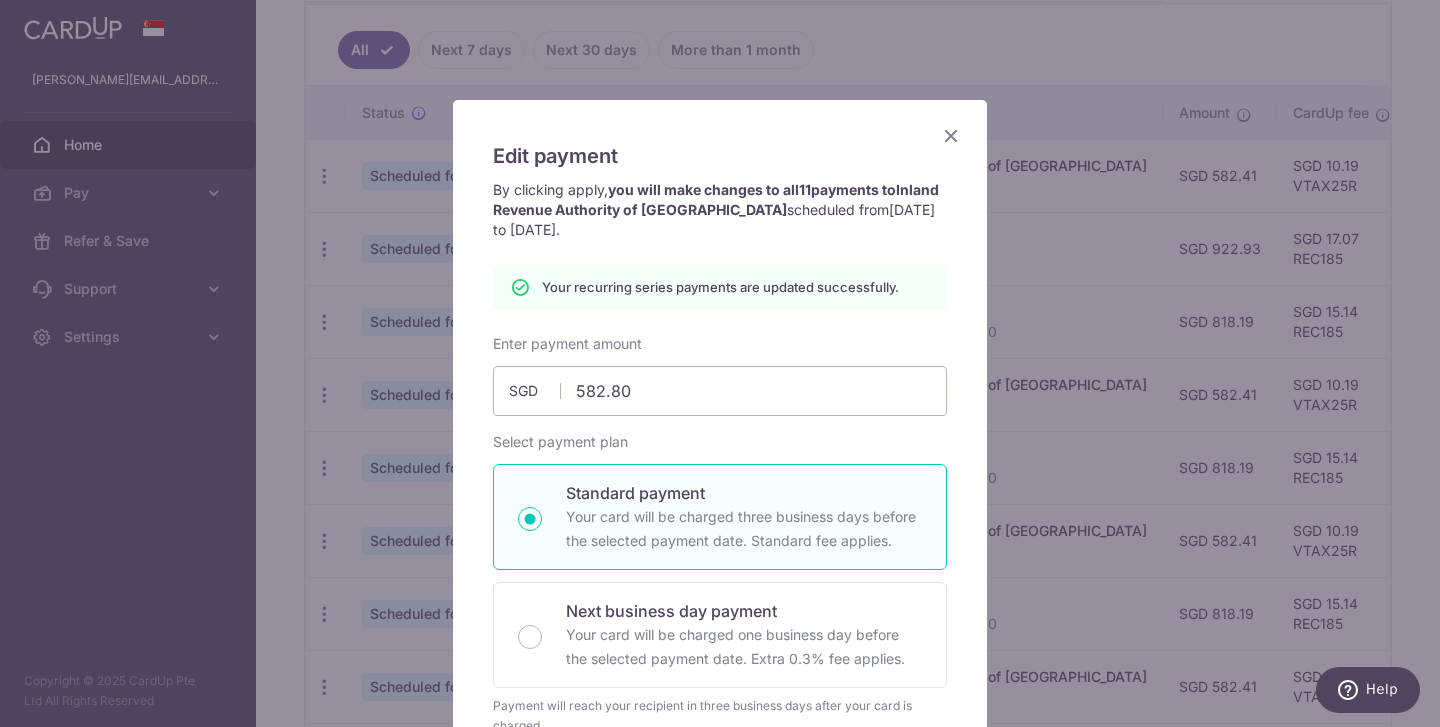 click at bounding box center [951, 135] 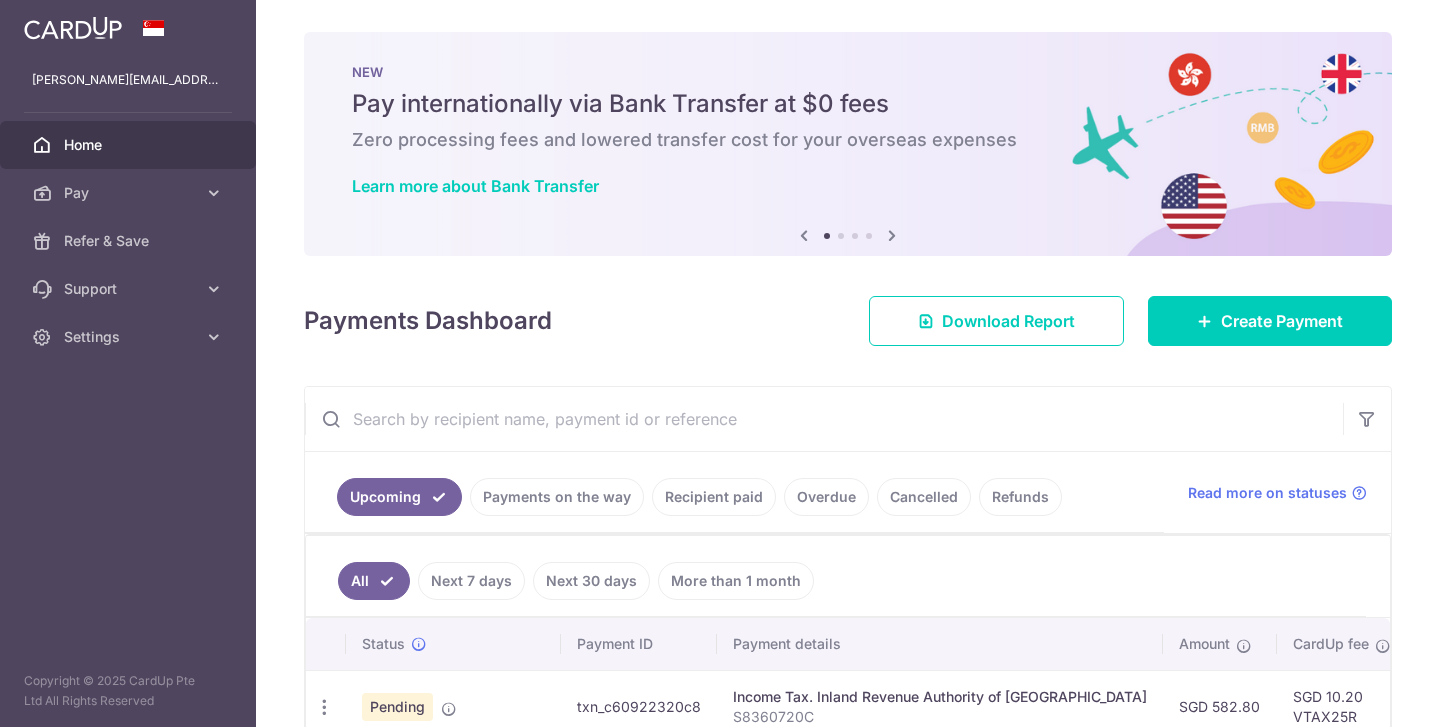 scroll, scrollTop: 0, scrollLeft: 0, axis: both 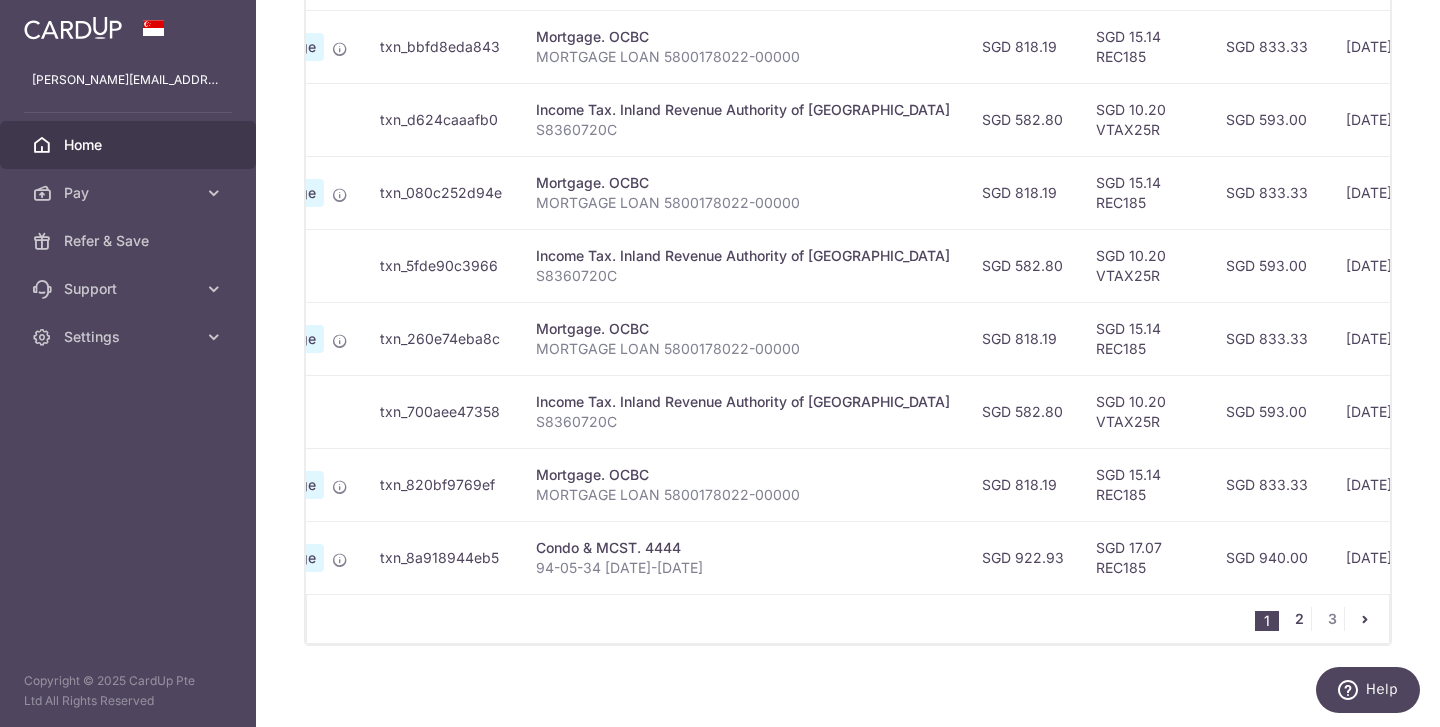 click on "2" at bounding box center [1299, 619] 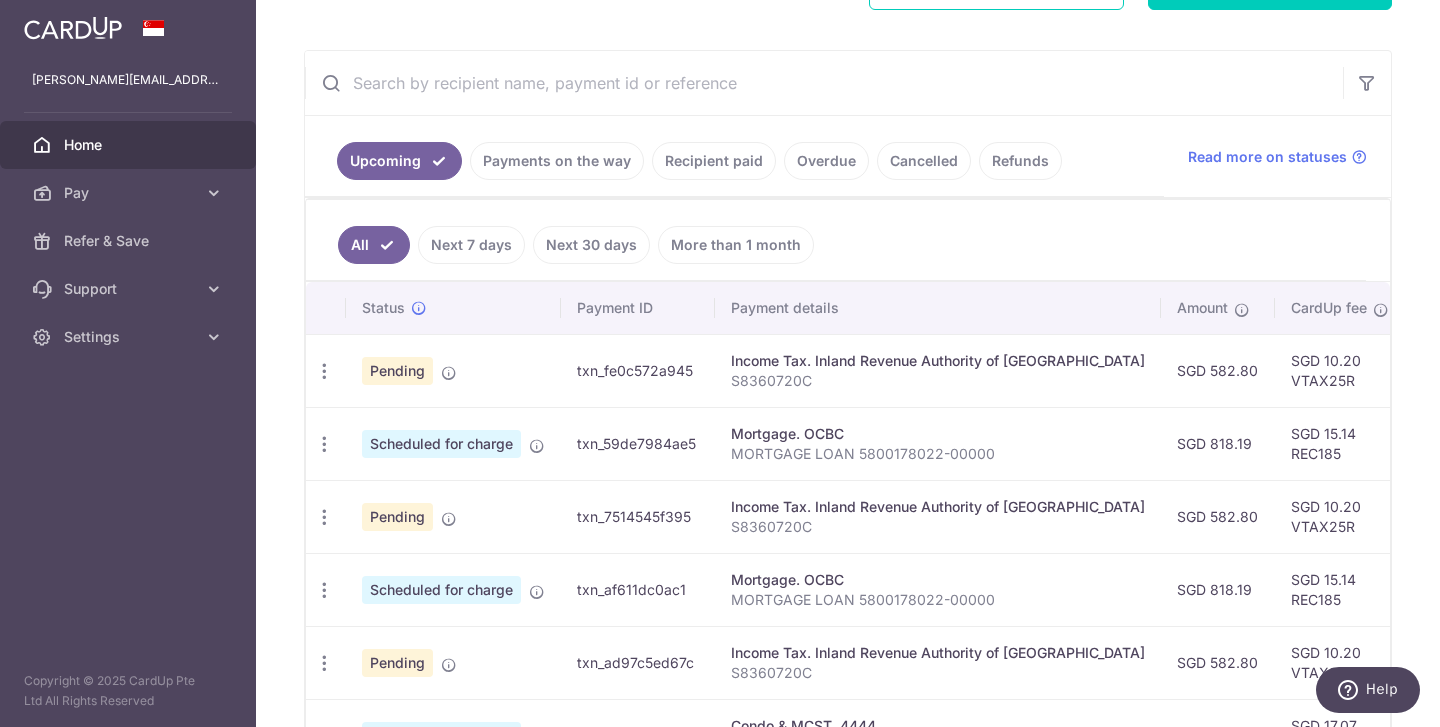 scroll, scrollTop: 482, scrollLeft: 0, axis: vertical 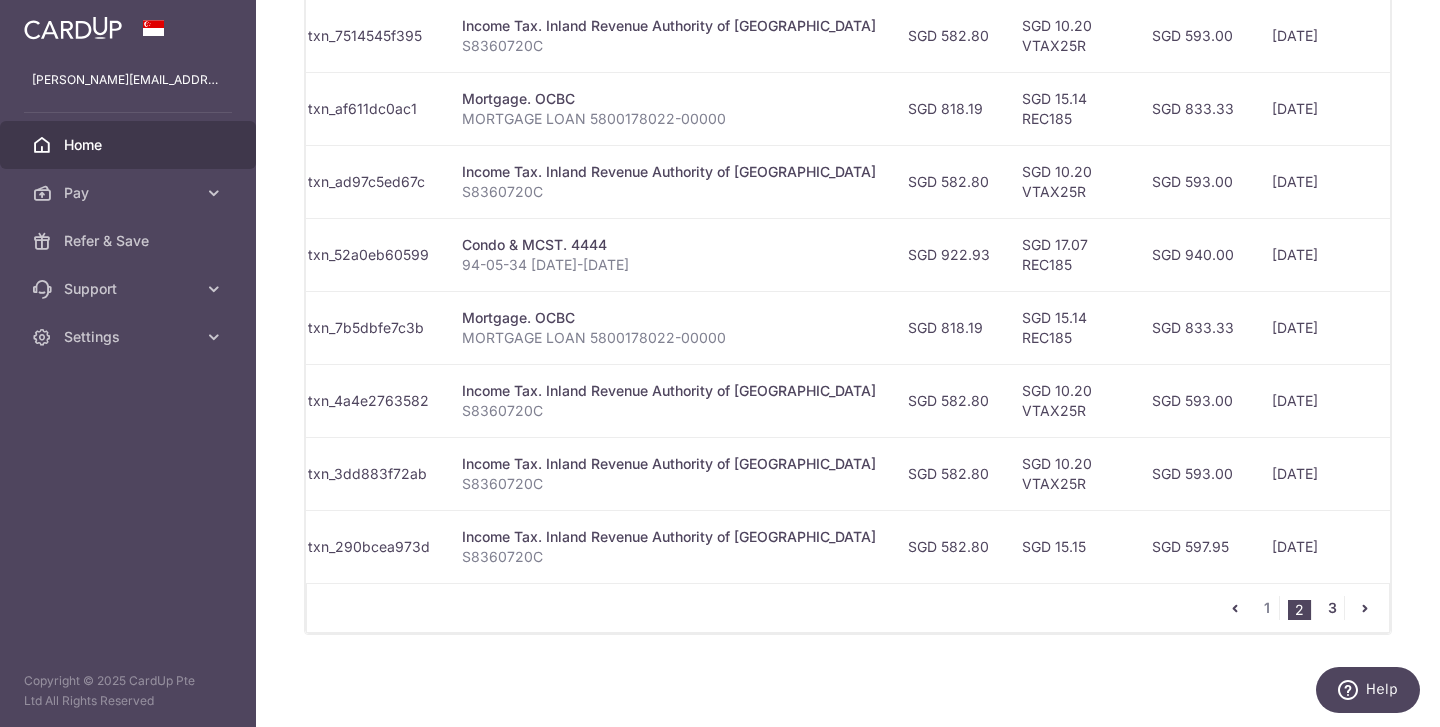 click on "3" at bounding box center (1332, 608) 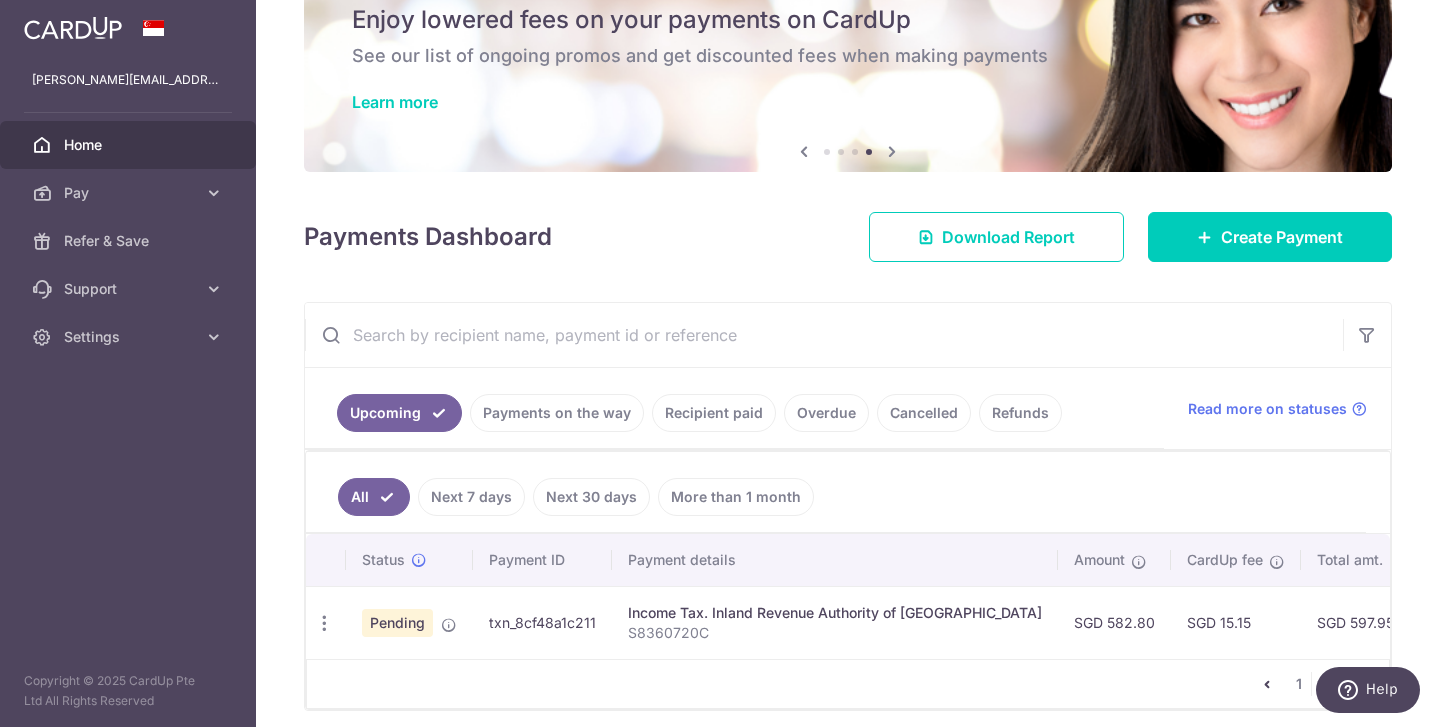 scroll, scrollTop: 162, scrollLeft: 0, axis: vertical 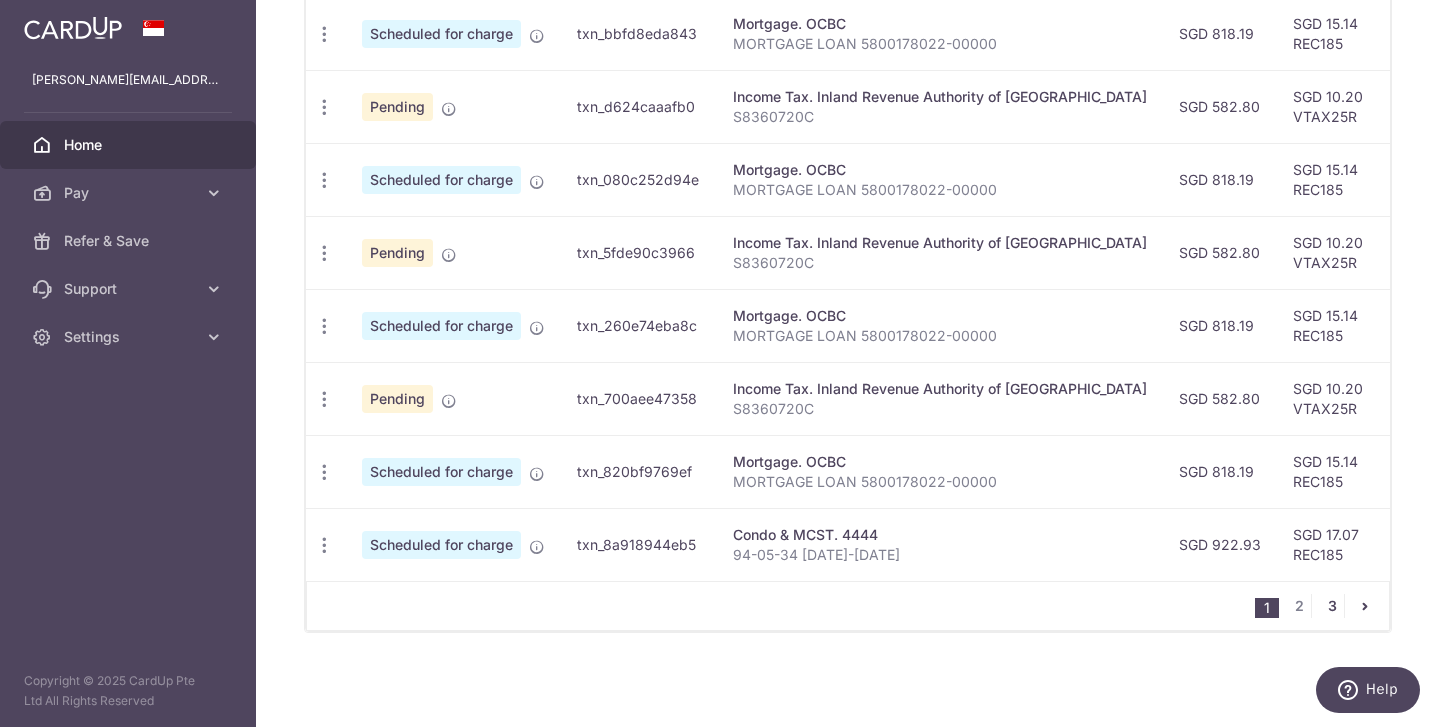 click on "3" at bounding box center [1332, 606] 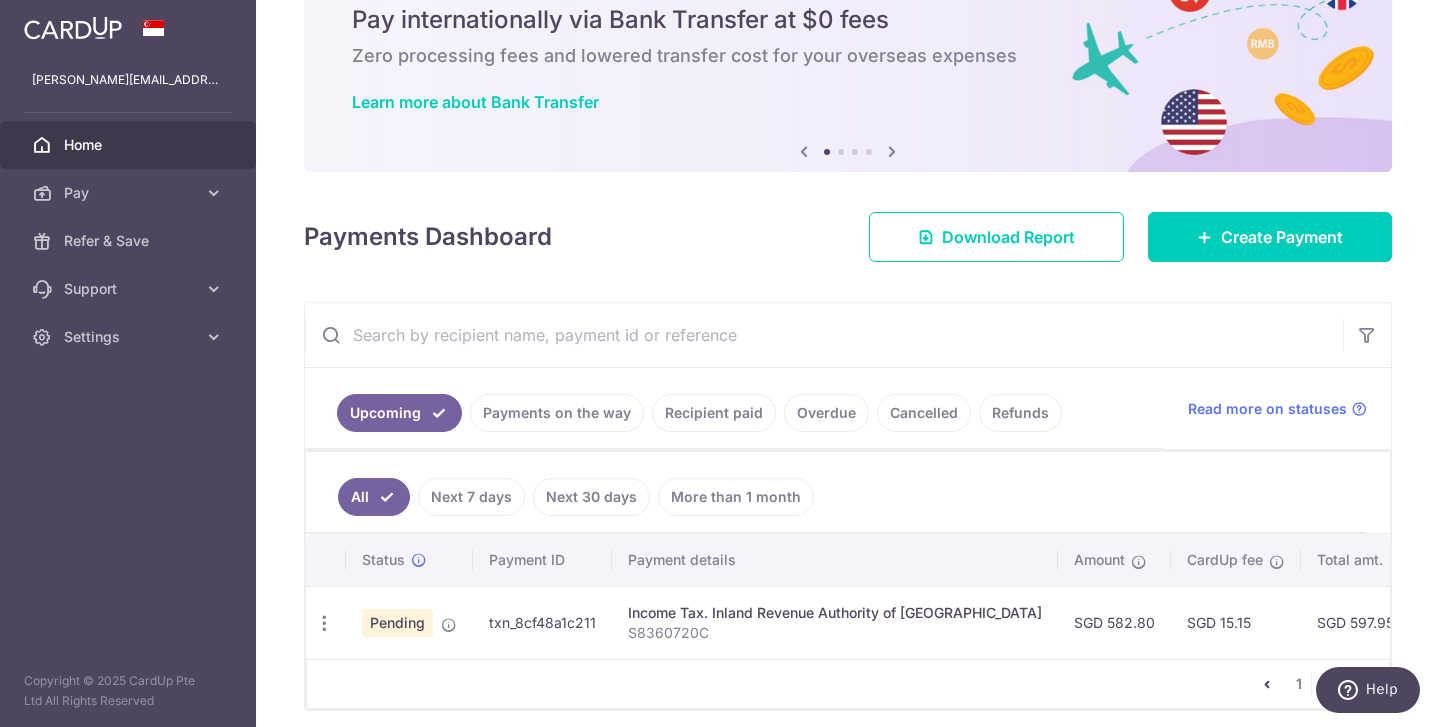 scroll, scrollTop: 162, scrollLeft: 0, axis: vertical 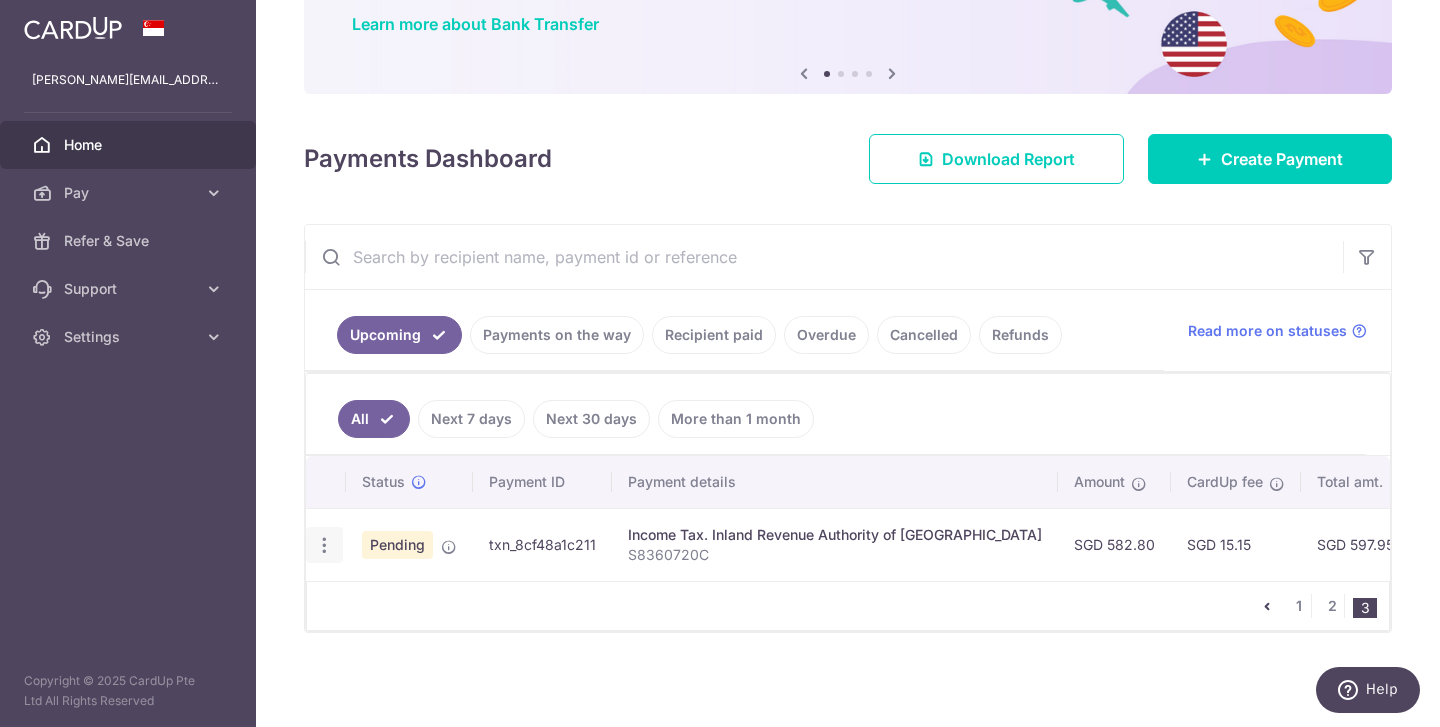 click at bounding box center [324, 545] 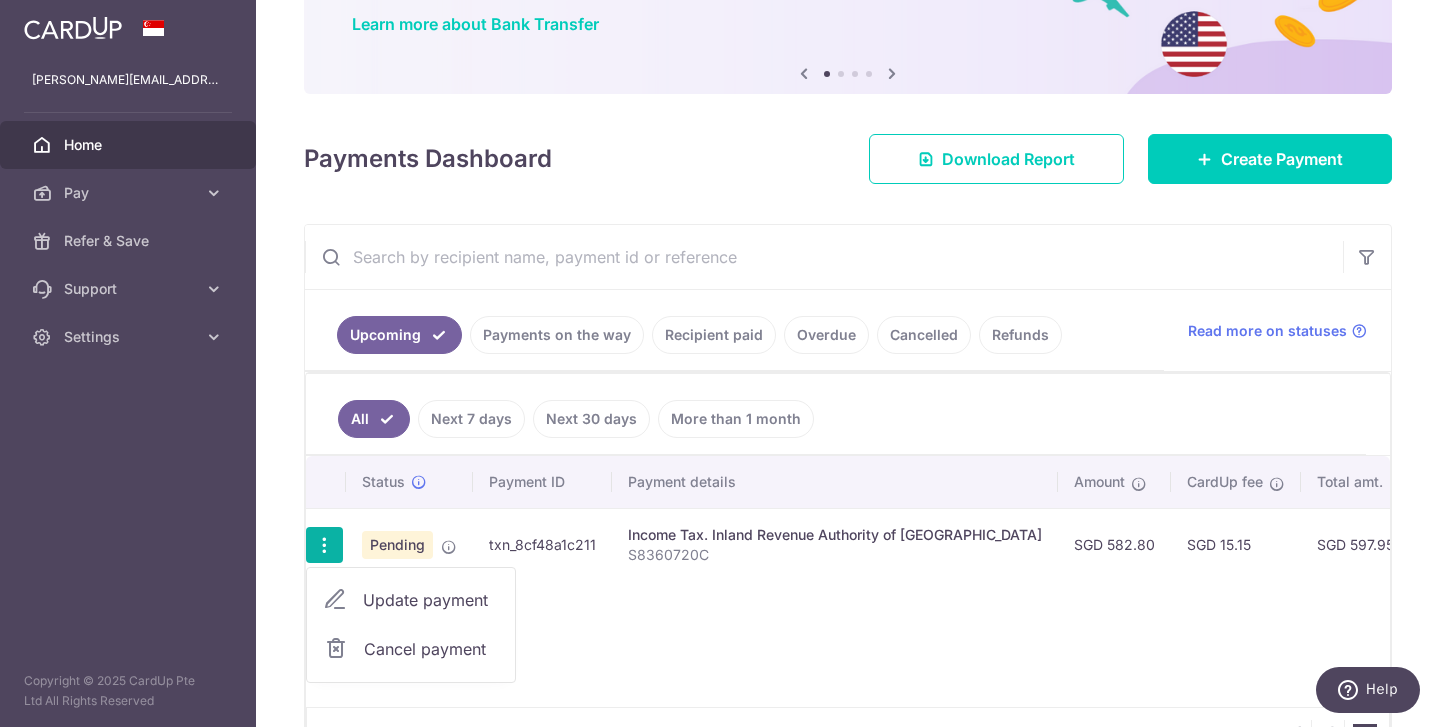 click on "Cancel payment" at bounding box center [431, 649] 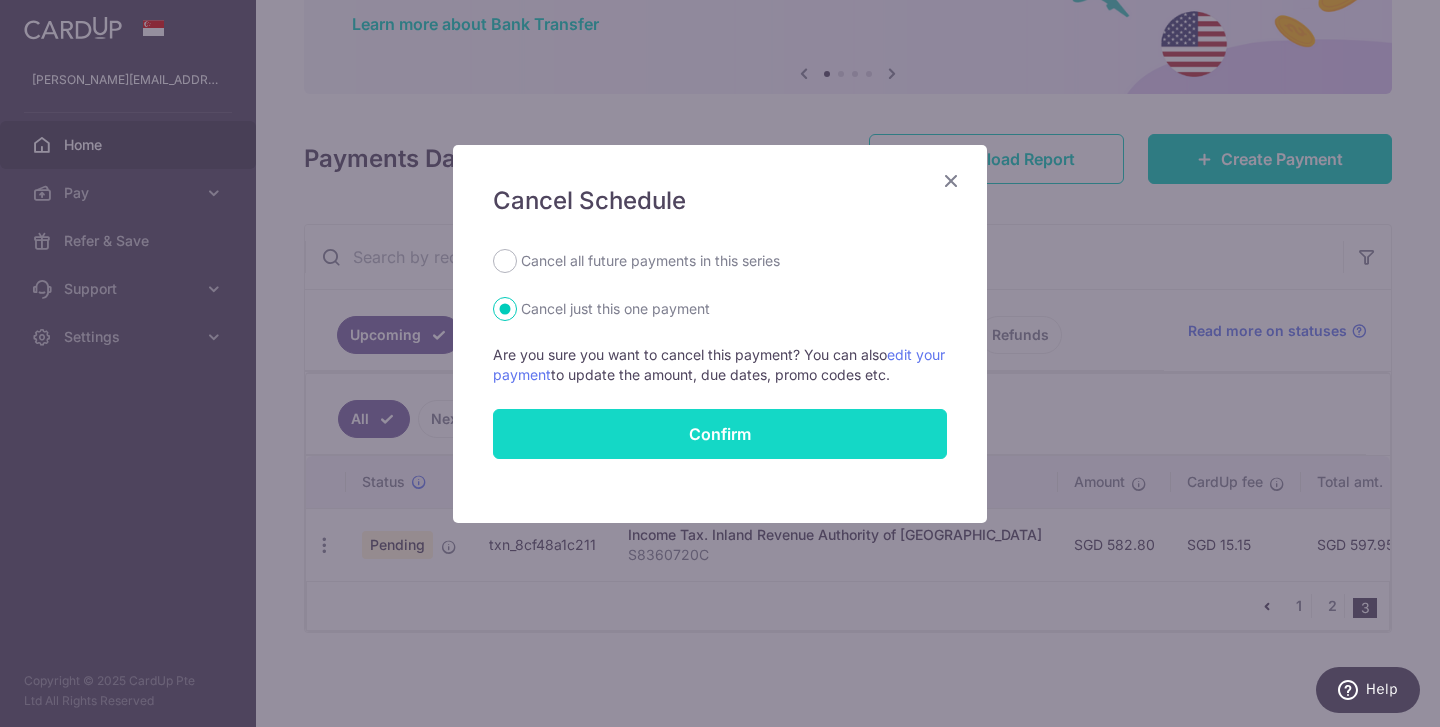 click on "Confirm" at bounding box center [720, 434] 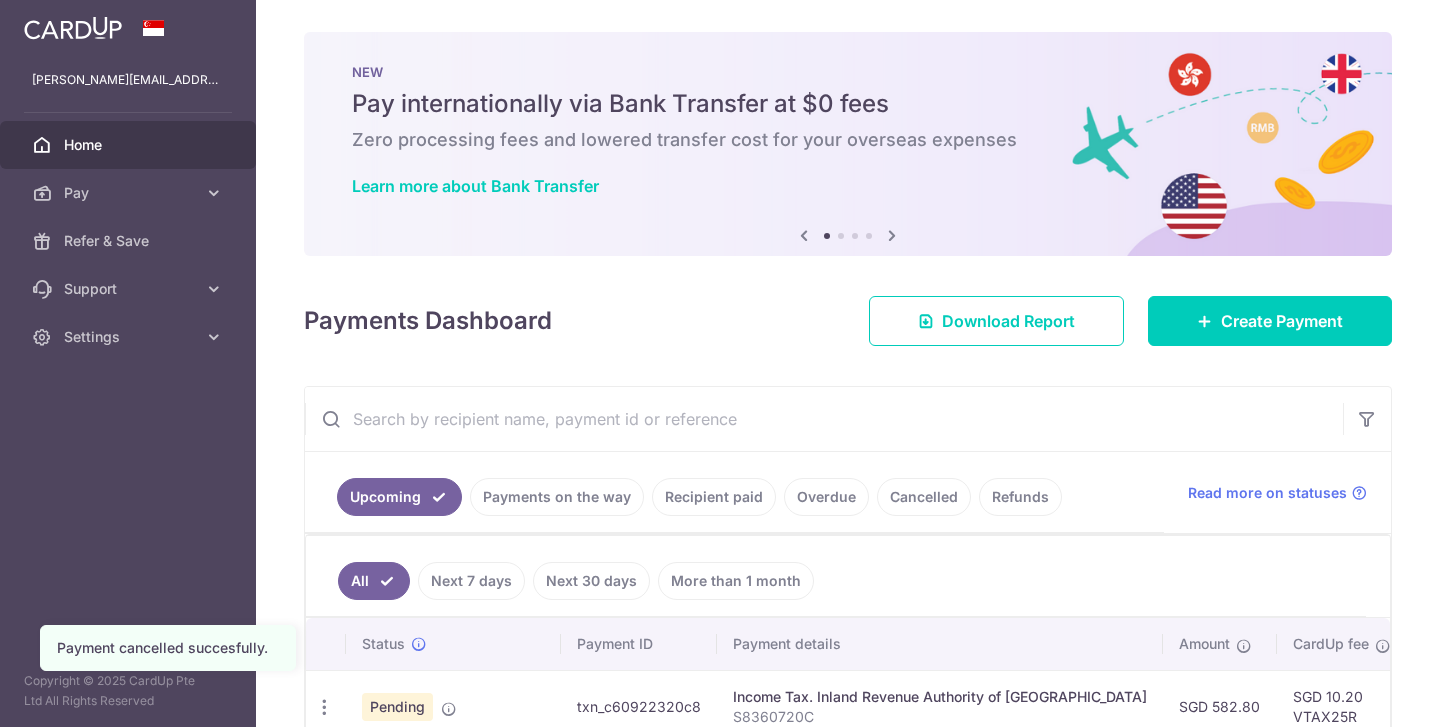scroll, scrollTop: 0, scrollLeft: 0, axis: both 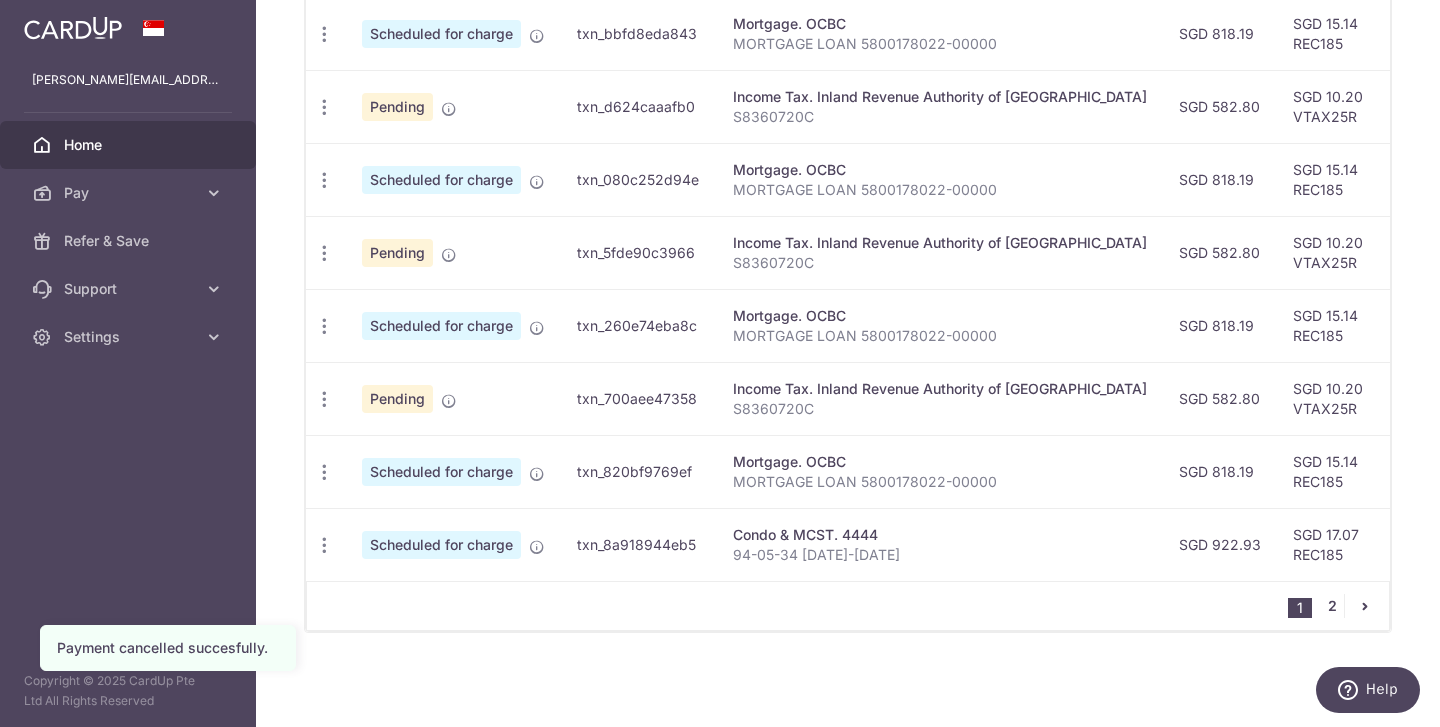 click on "2" at bounding box center [1332, 606] 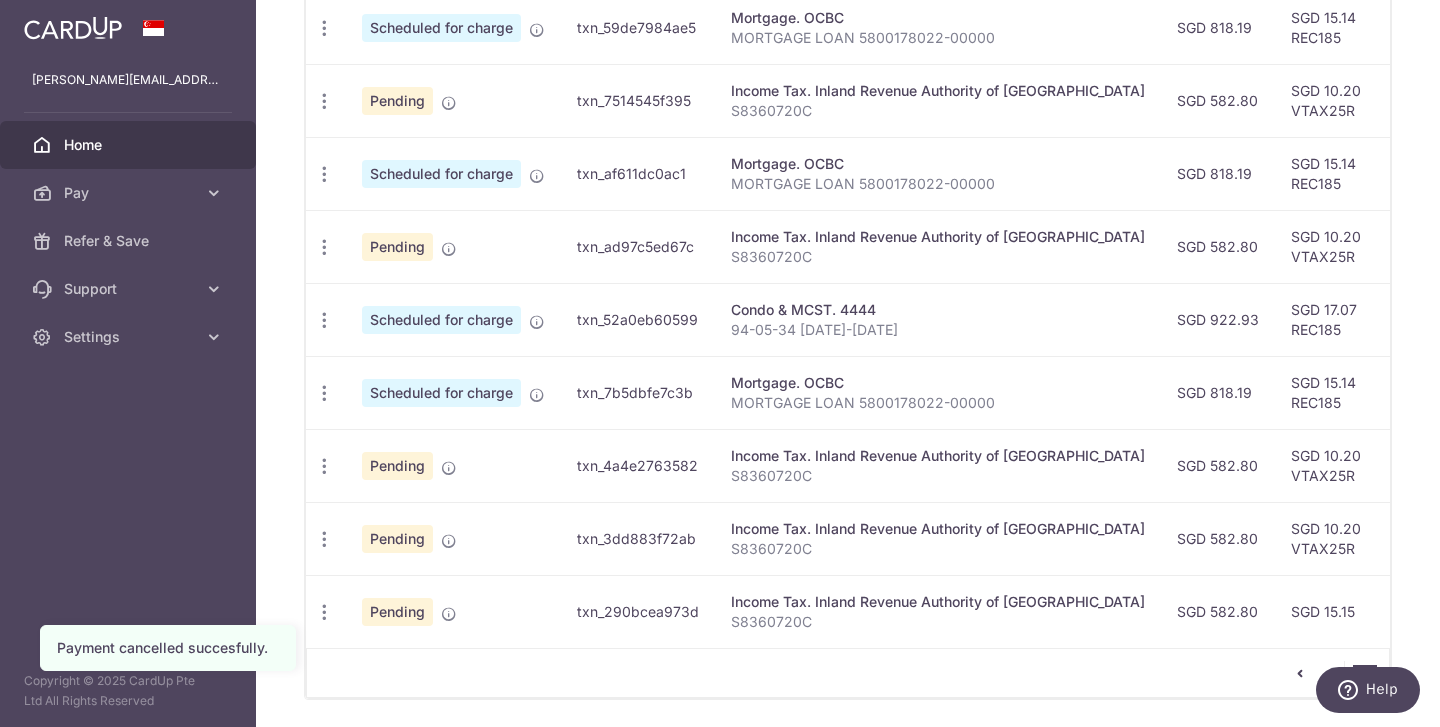 scroll, scrollTop: 819, scrollLeft: 0, axis: vertical 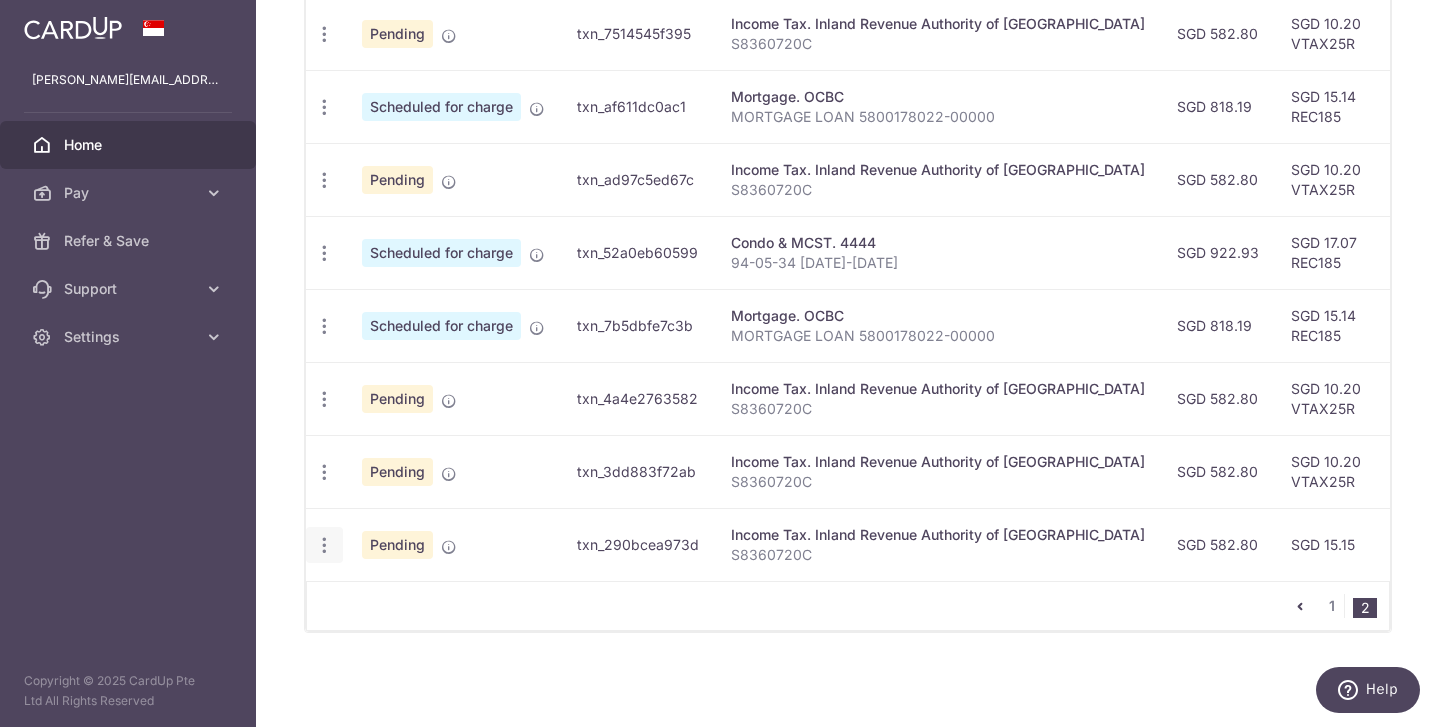 click at bounding box center (324, -112) 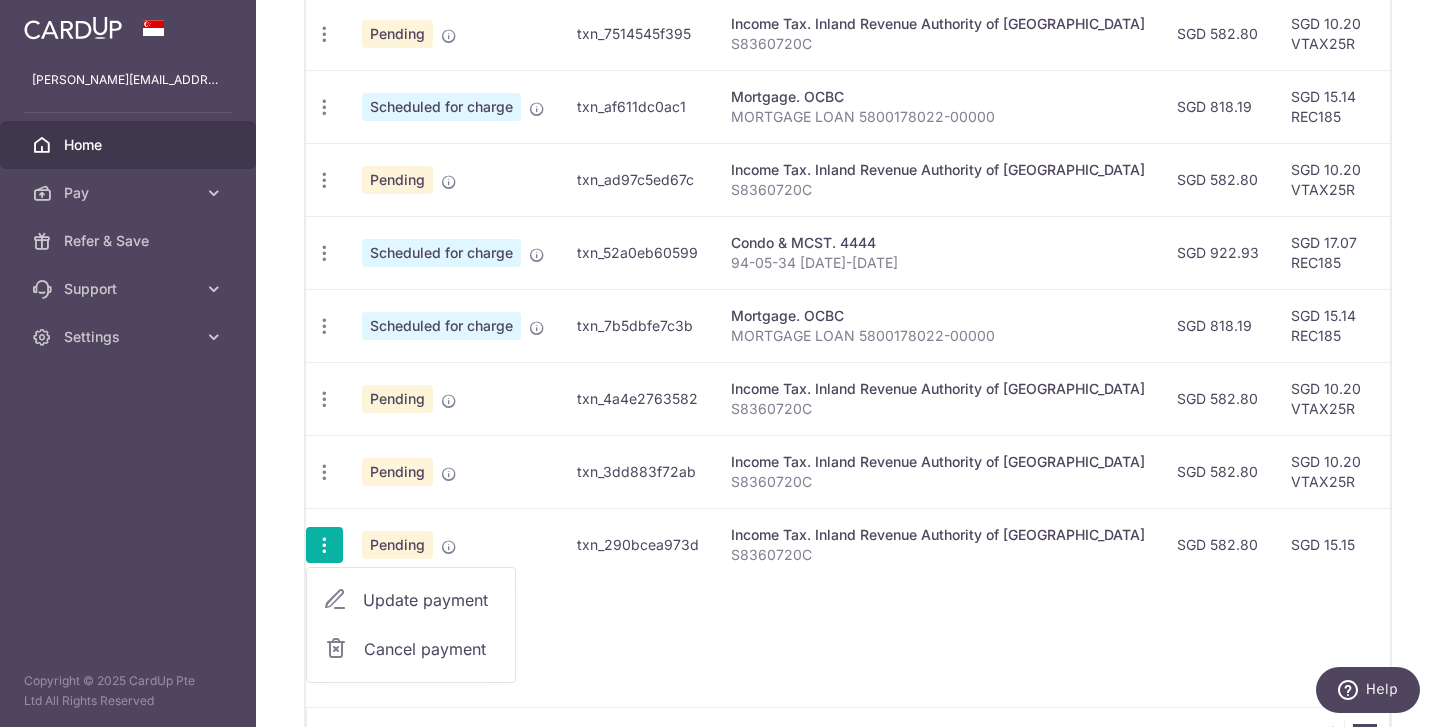 click on "Cancel payment" at bounding box center (431, 649) 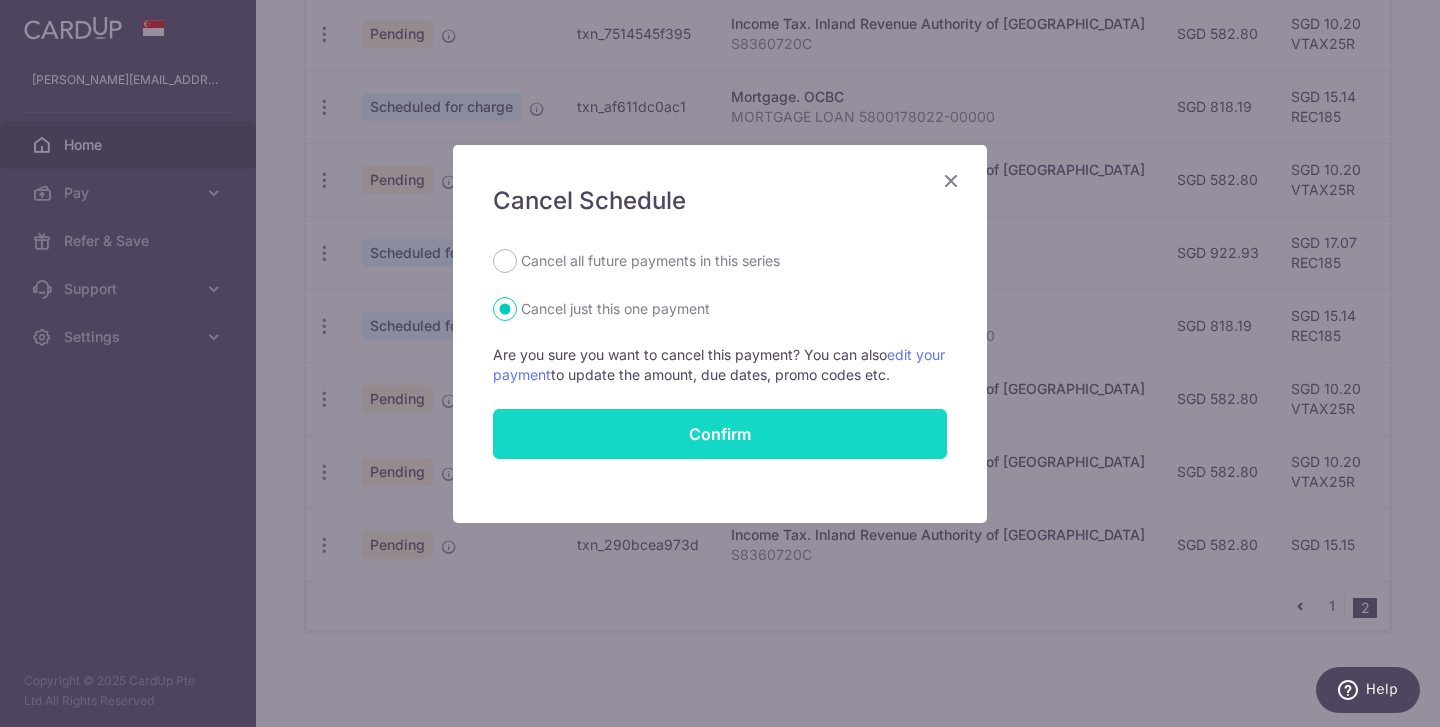 click on "Confirm" at bounding box center [720, 434] 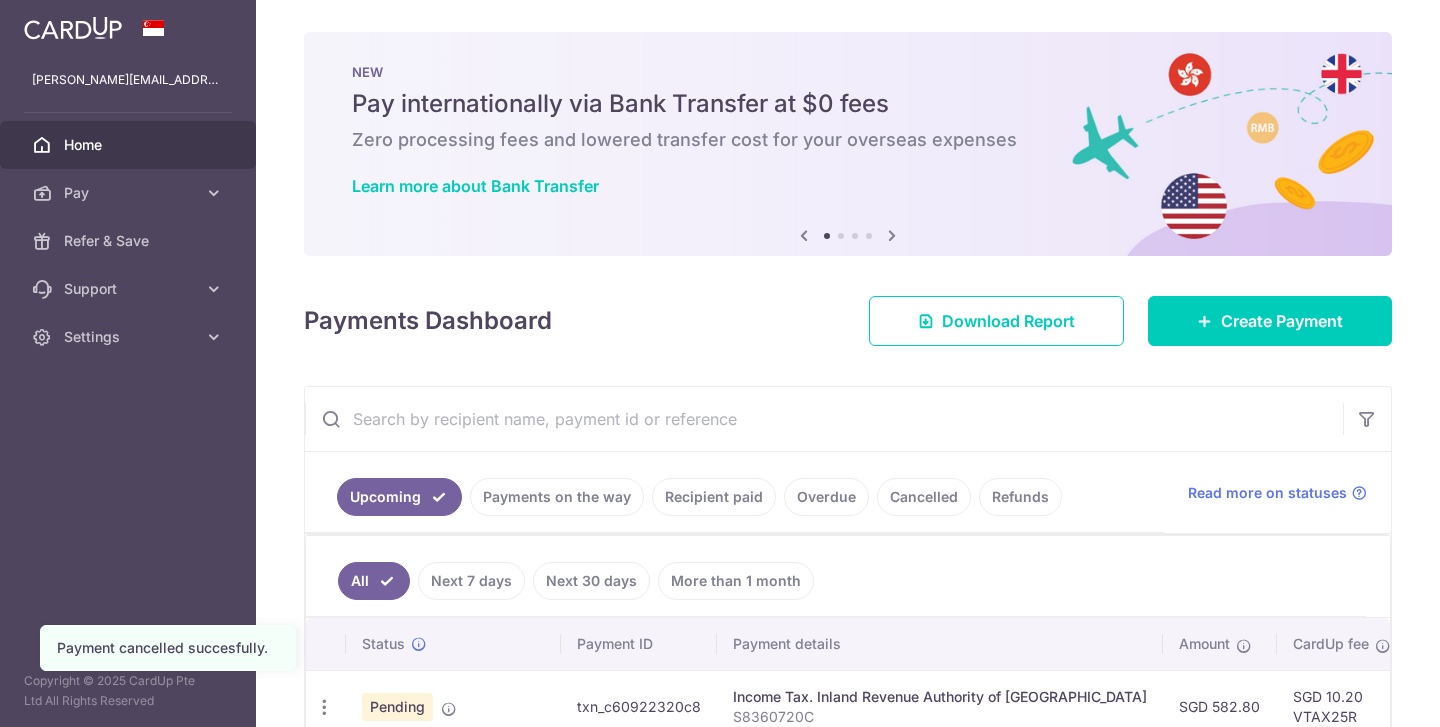 scroll, scrollTop: 0, scrollLeft: 0, axis: both 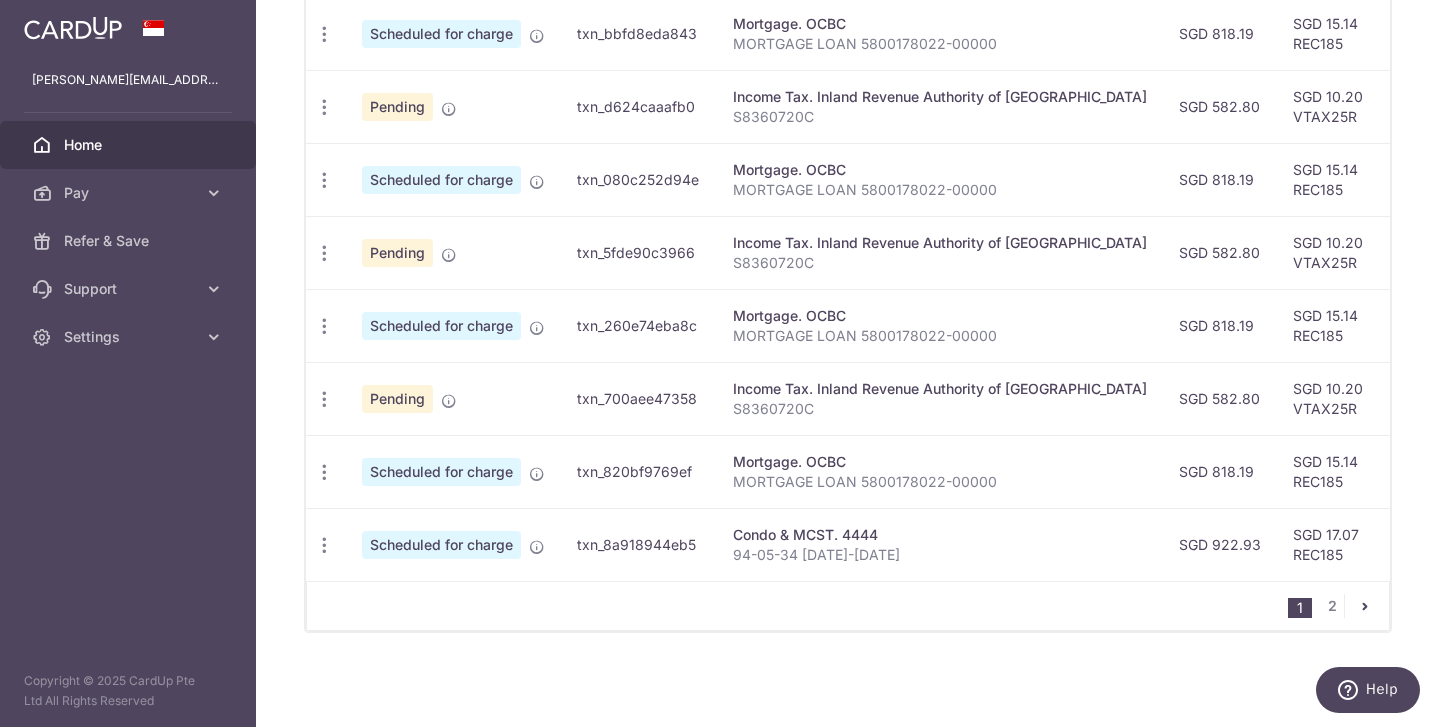 click on "1" at bounding box center [1300, 608] 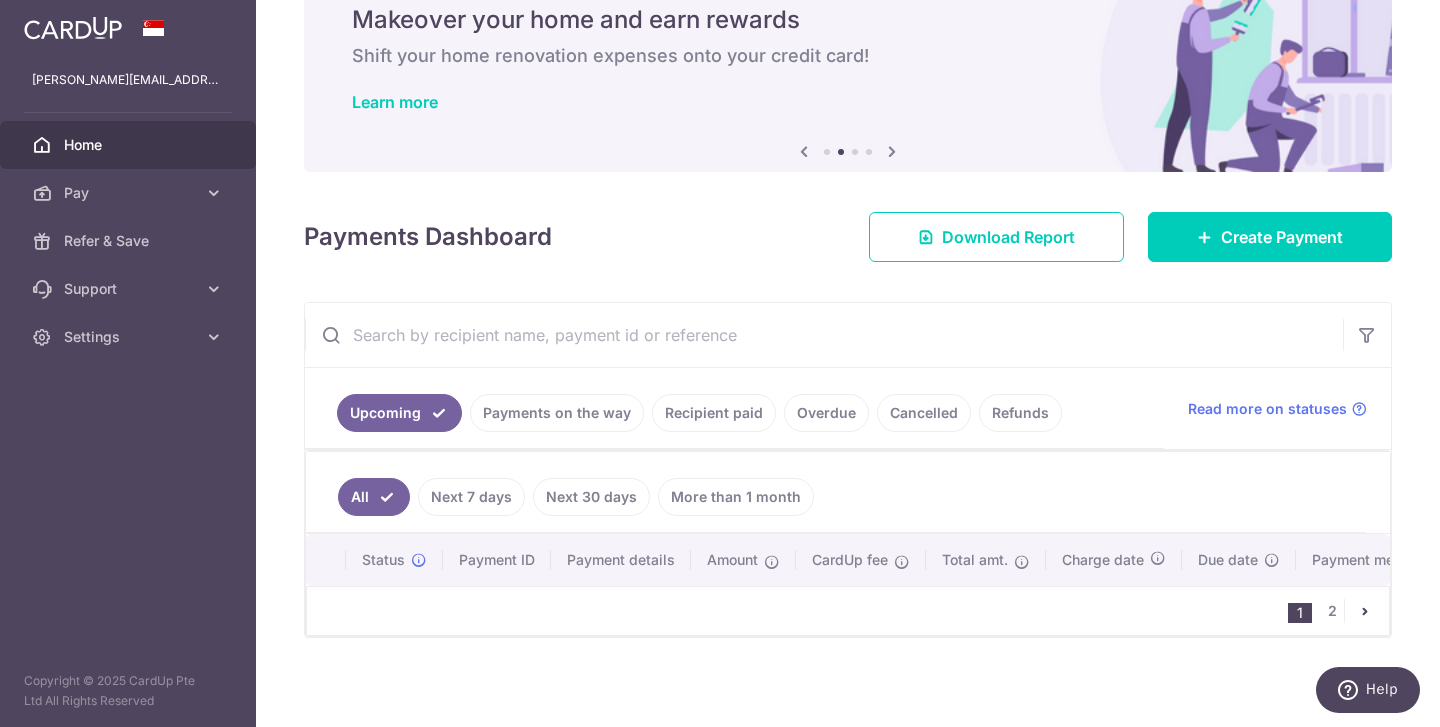 scroll, scrollTop: 89, scrollLeft: 0, axis: vertical 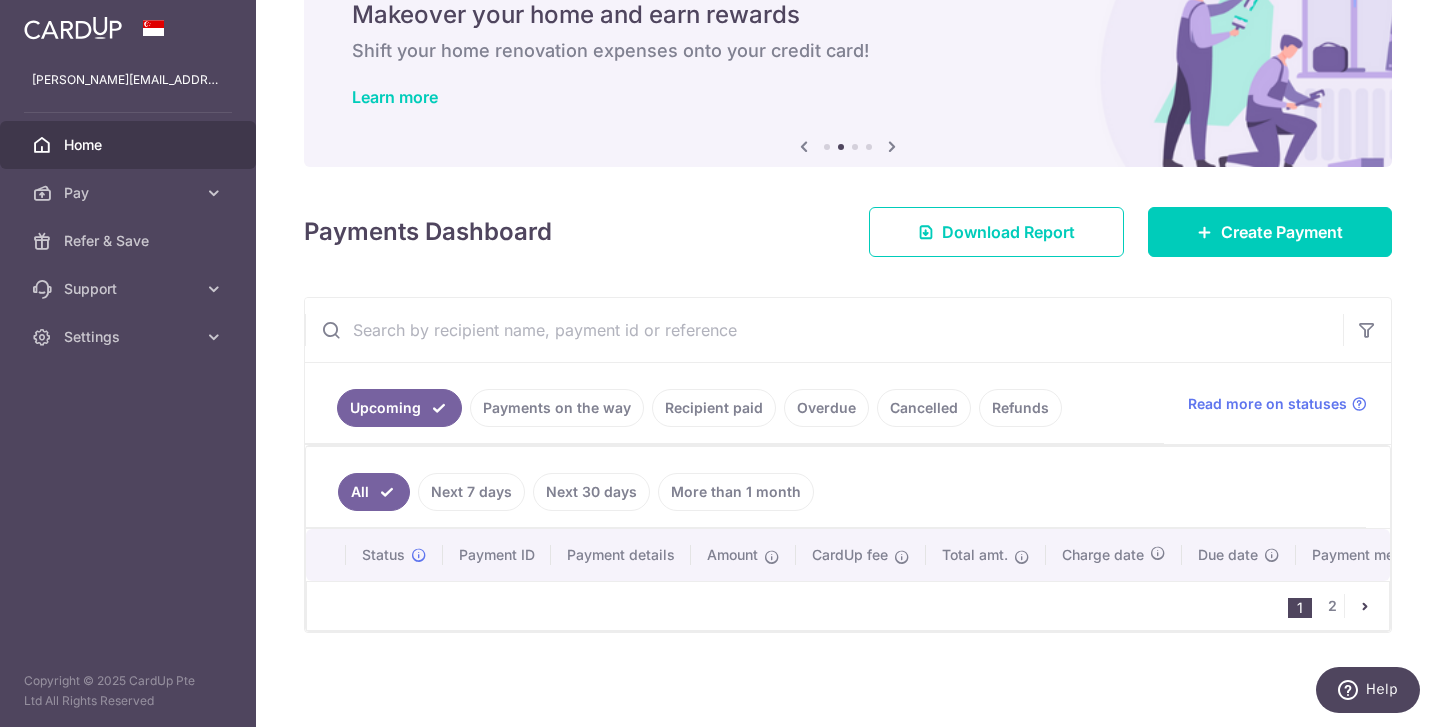 click on "Upcoming" at bounding box center (399, 408) 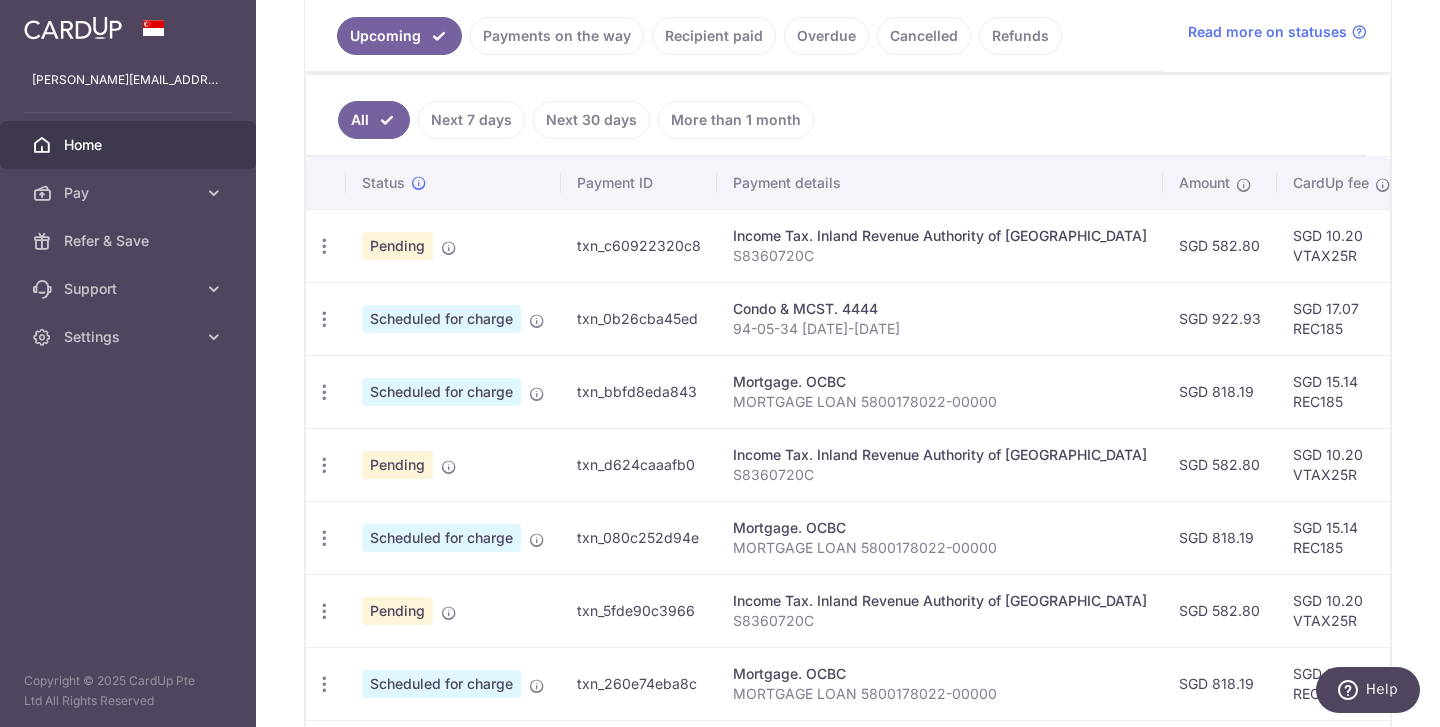 scroll, scrollTop: 460, scrollLeft: 0, axis: vertical 